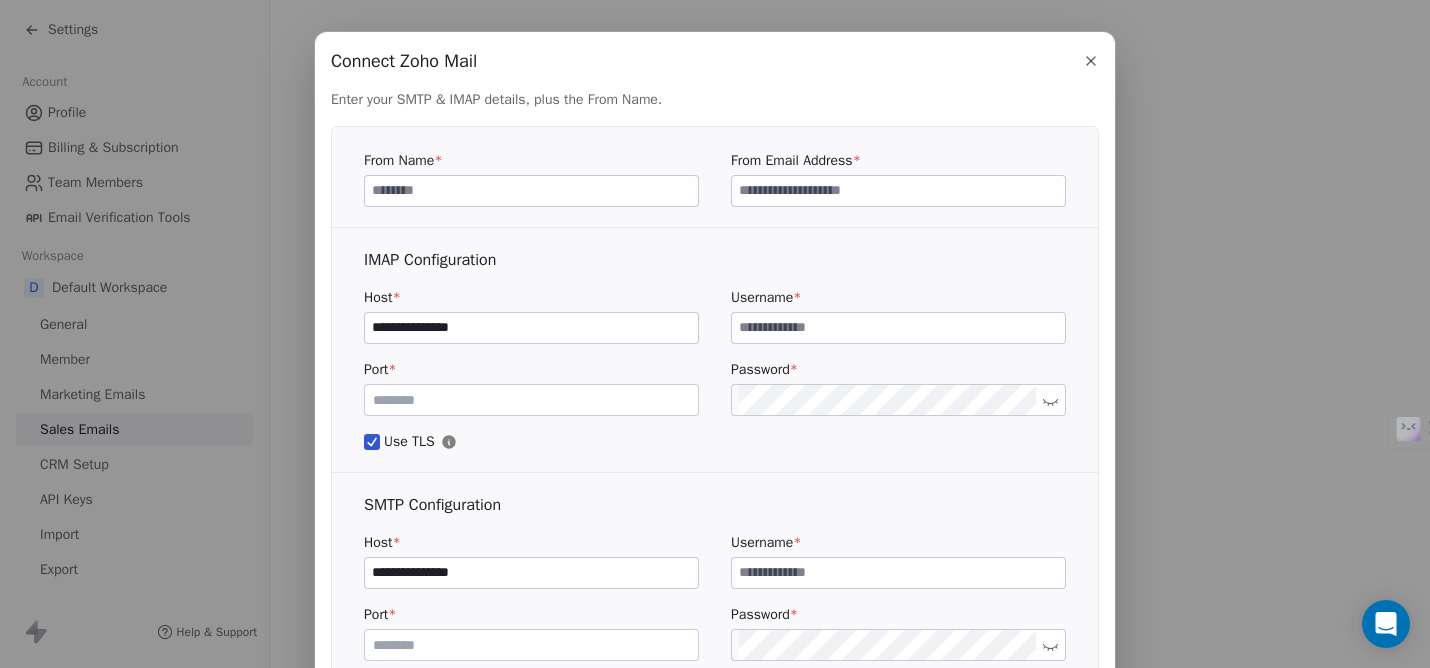 scroll, scrollTop: 0, scrollLeft: 0, axis: both 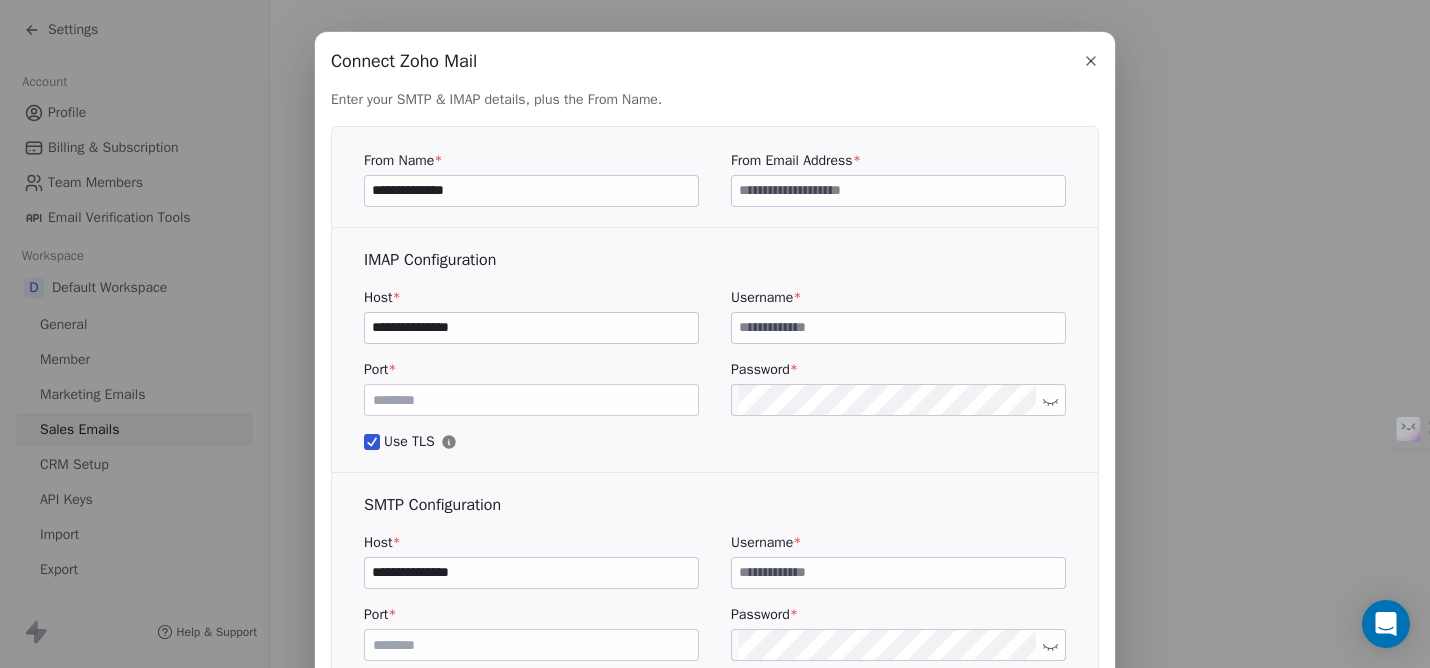 type on "**********" 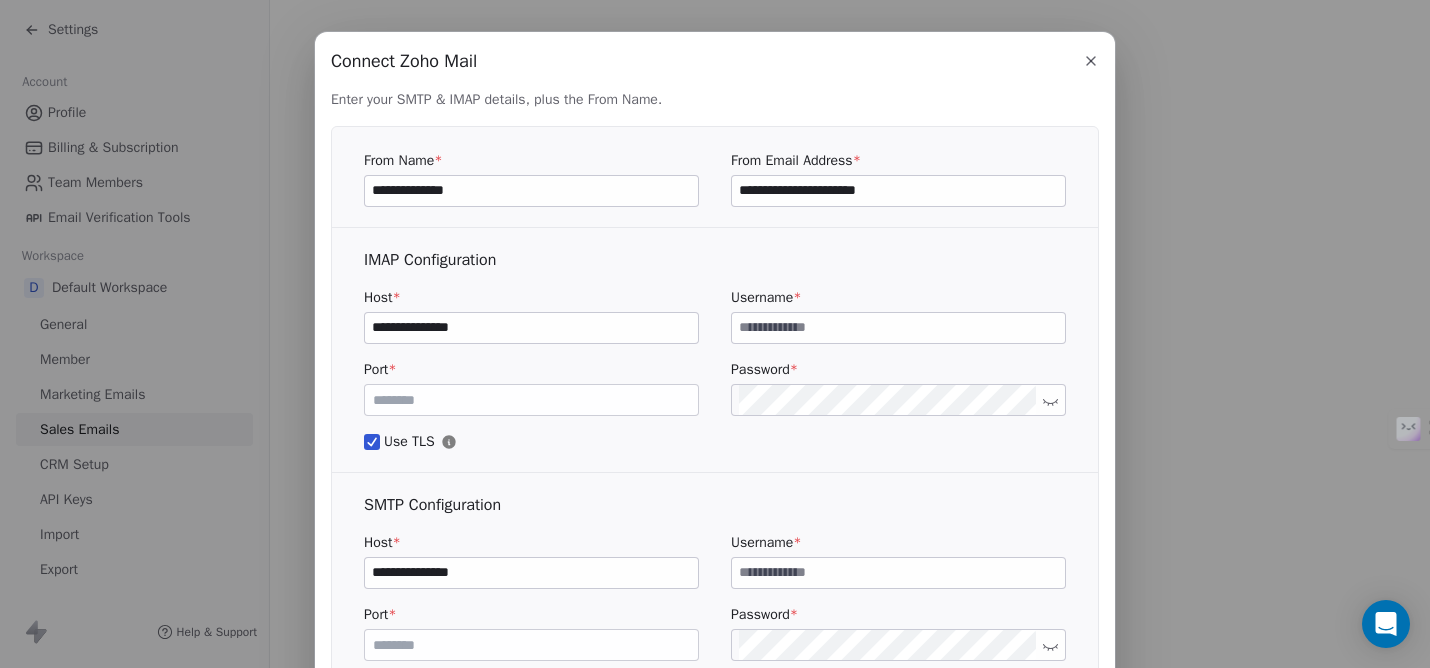 type on "**********" 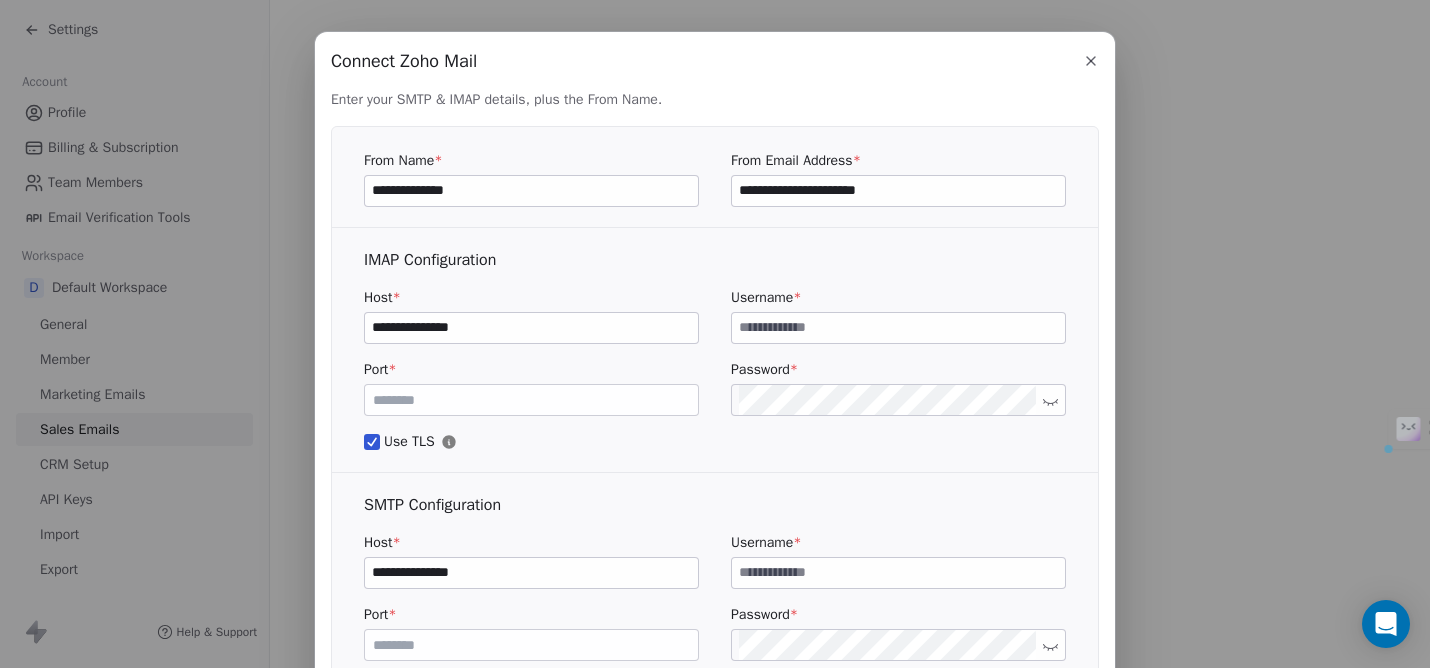 drag, startPoint x: 920, startPoint y: 194, endPoint x: 711, endPoint y: 195, distance: 209.0024 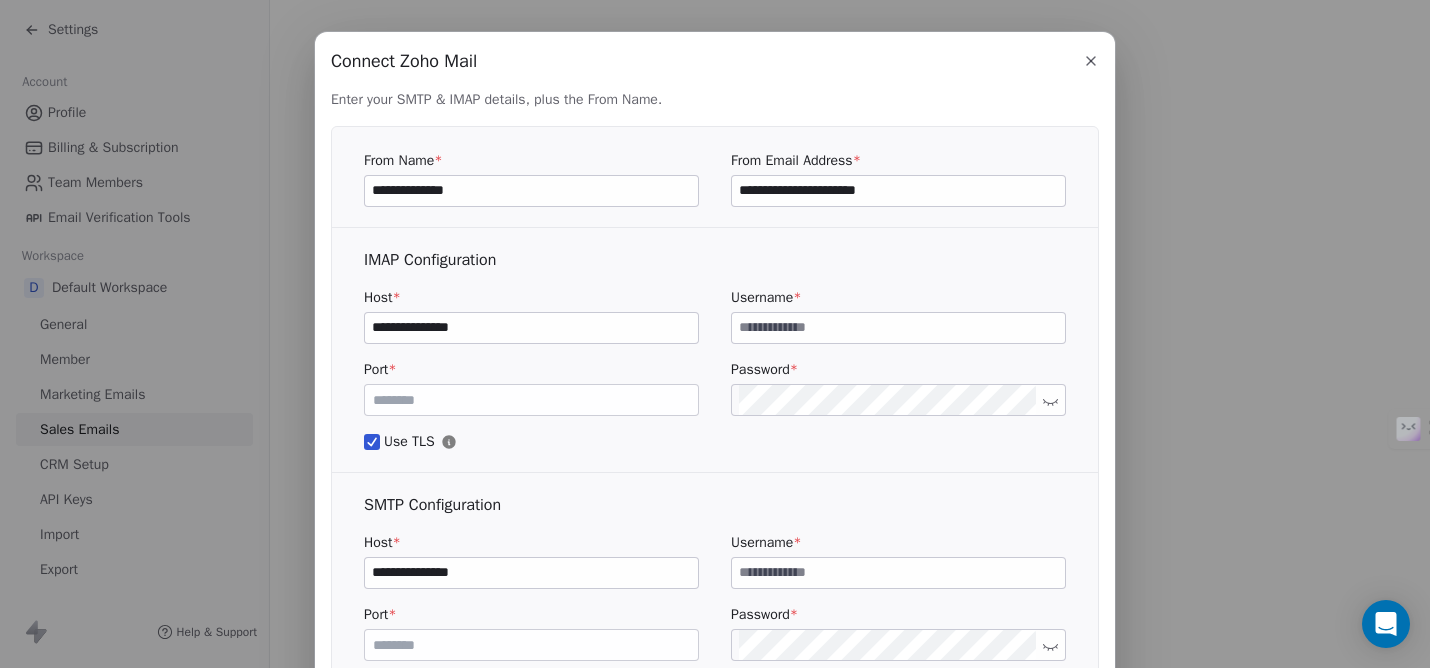 paste on "**********" 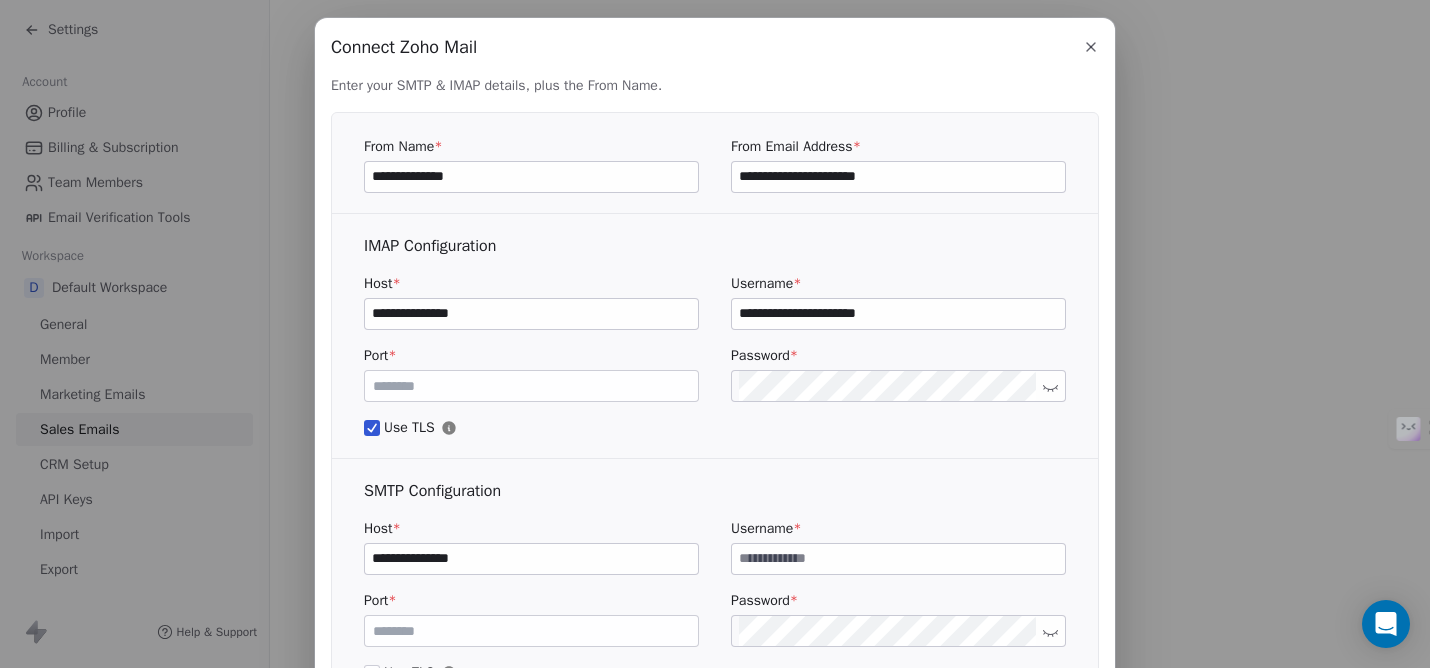 scroll, scrollTop: 18, scrollLeft: 0, axis: vertical 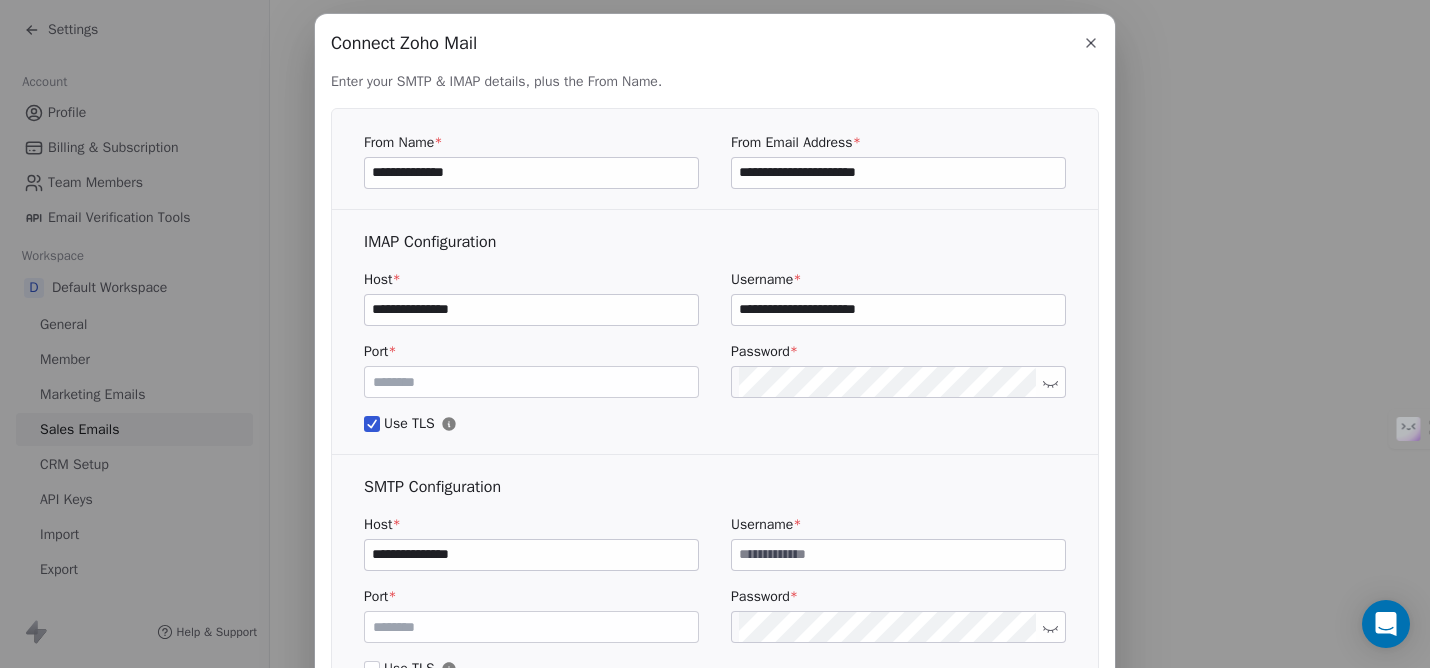 type on "**********" 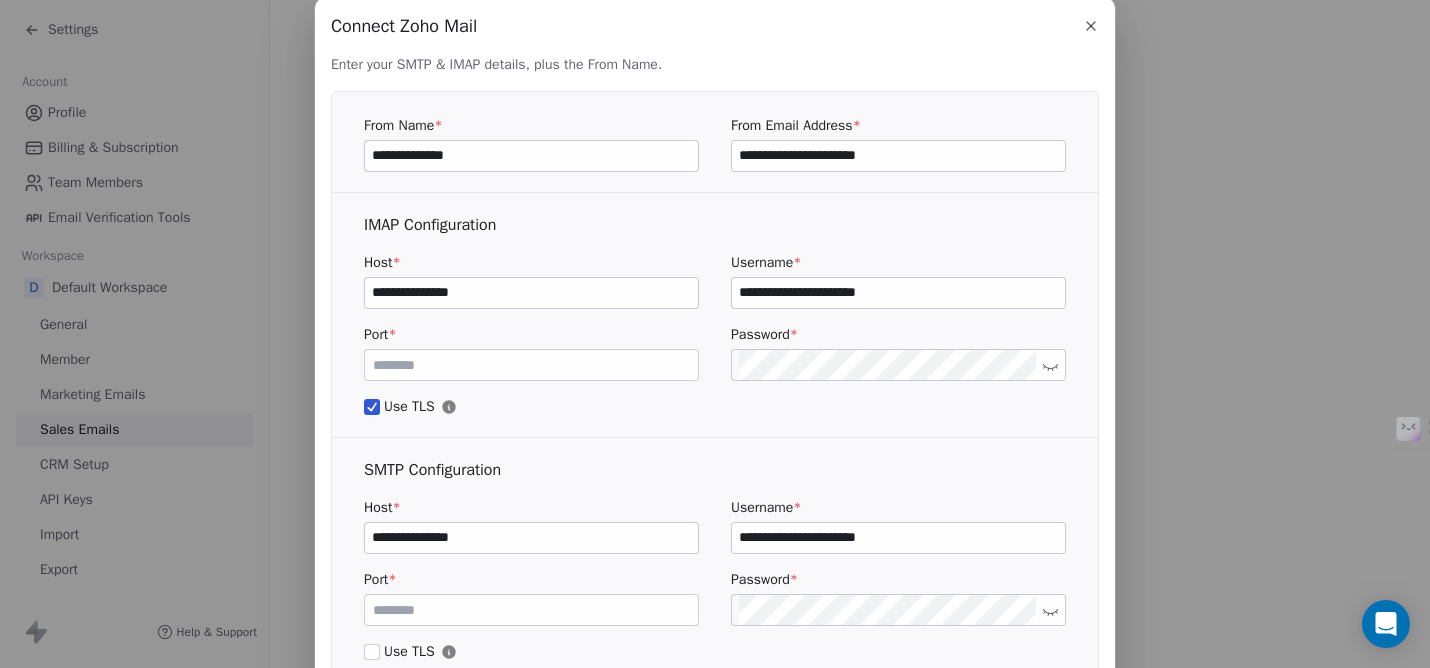 scroll, scrollTop: 31, scrollLeft: 0, axis: vertical 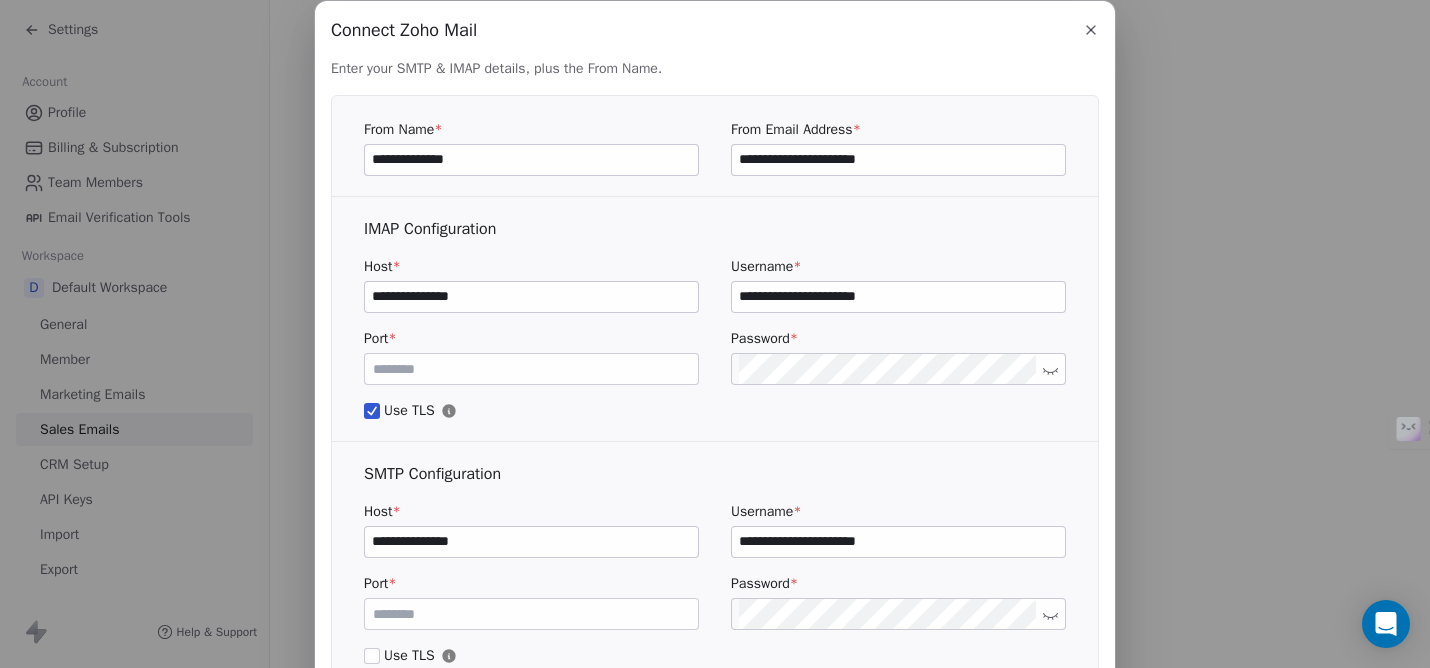 type on "**********" 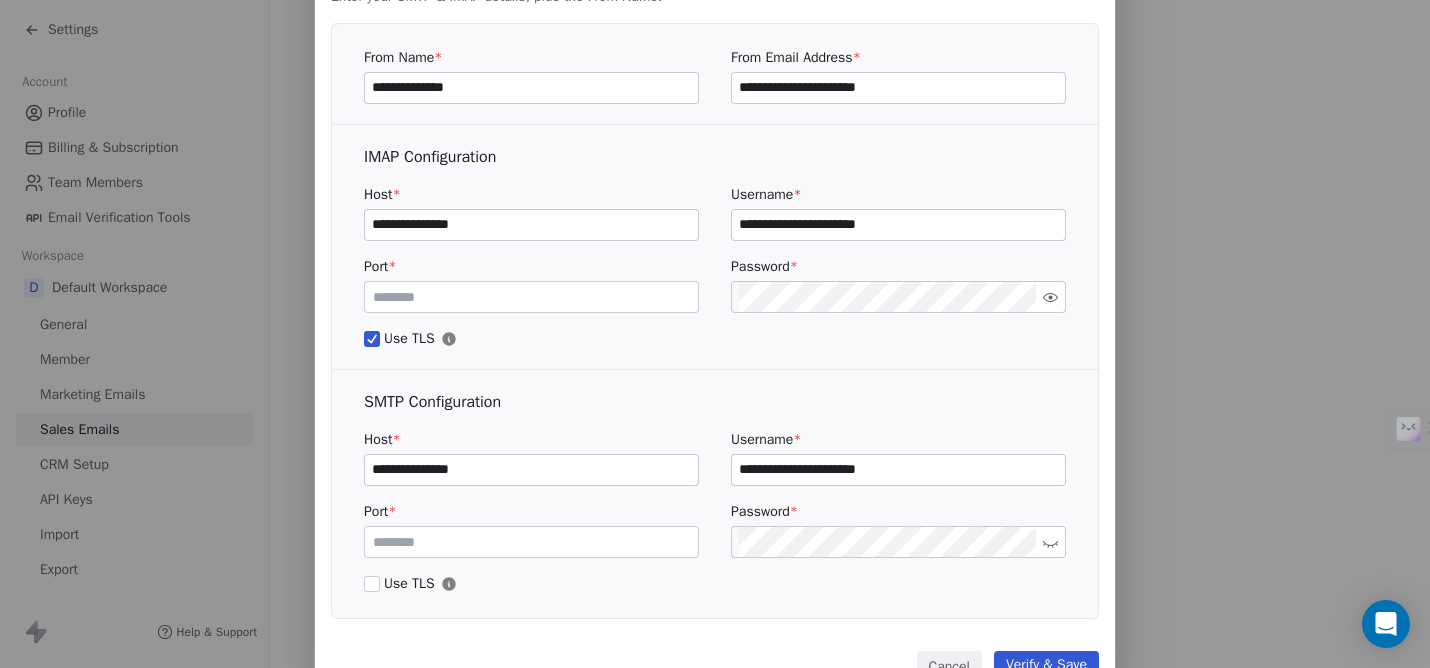 scroll, scrollTop: 174, scrollLeft: 0, axis: vertical 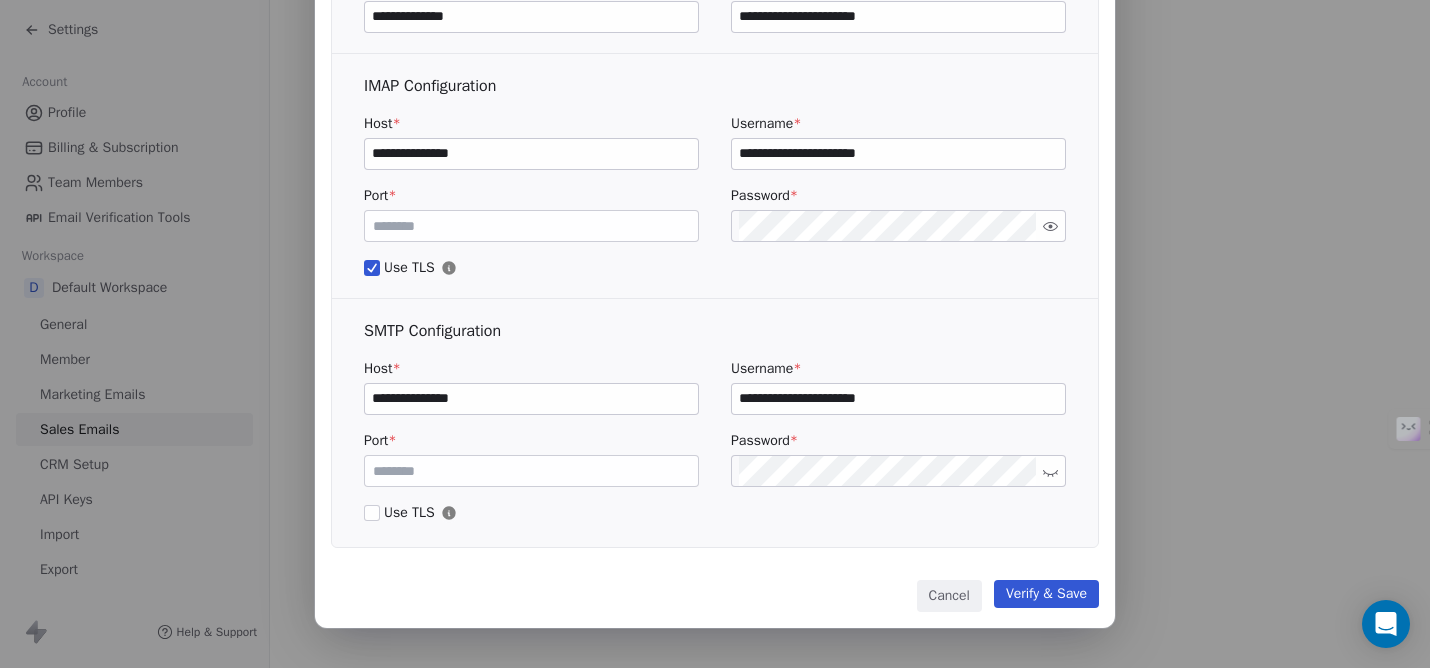 click on "Verify & Save" at bounding box center [1046, 594] 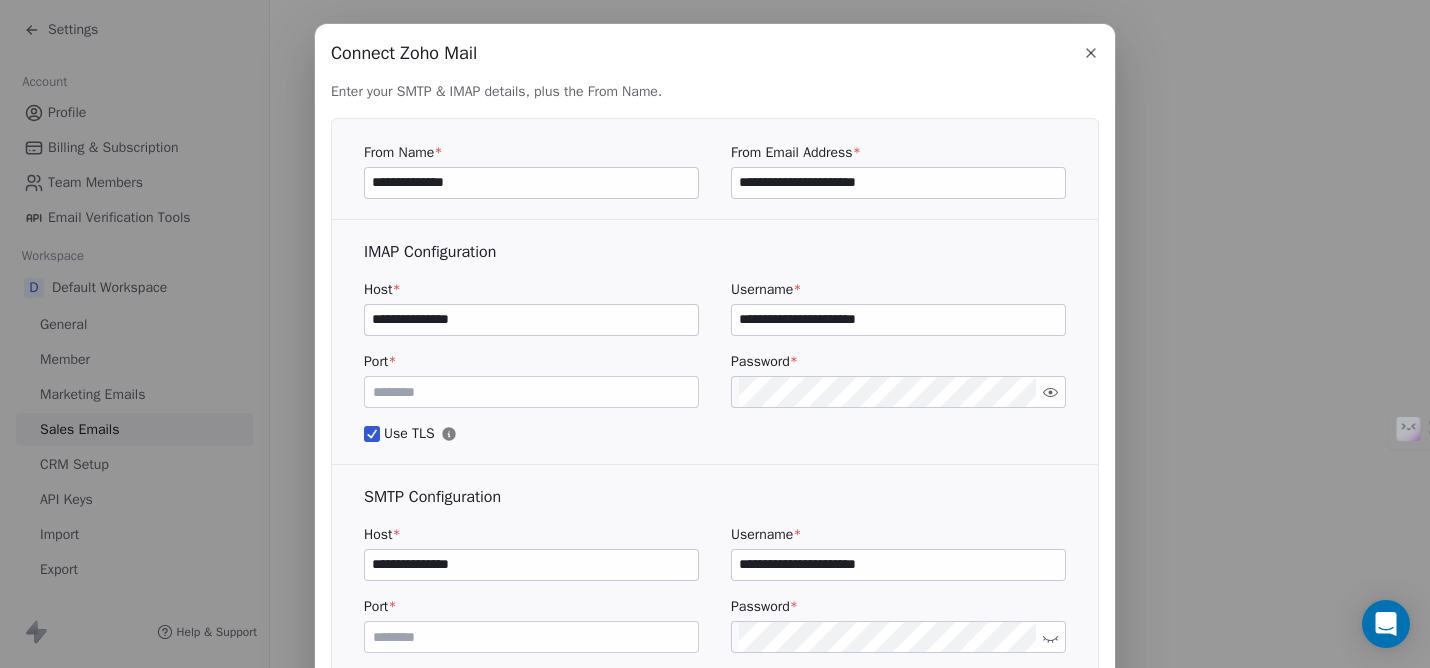 scroll, scrollTop: 10, scrollLeft: 0, axis: vertical 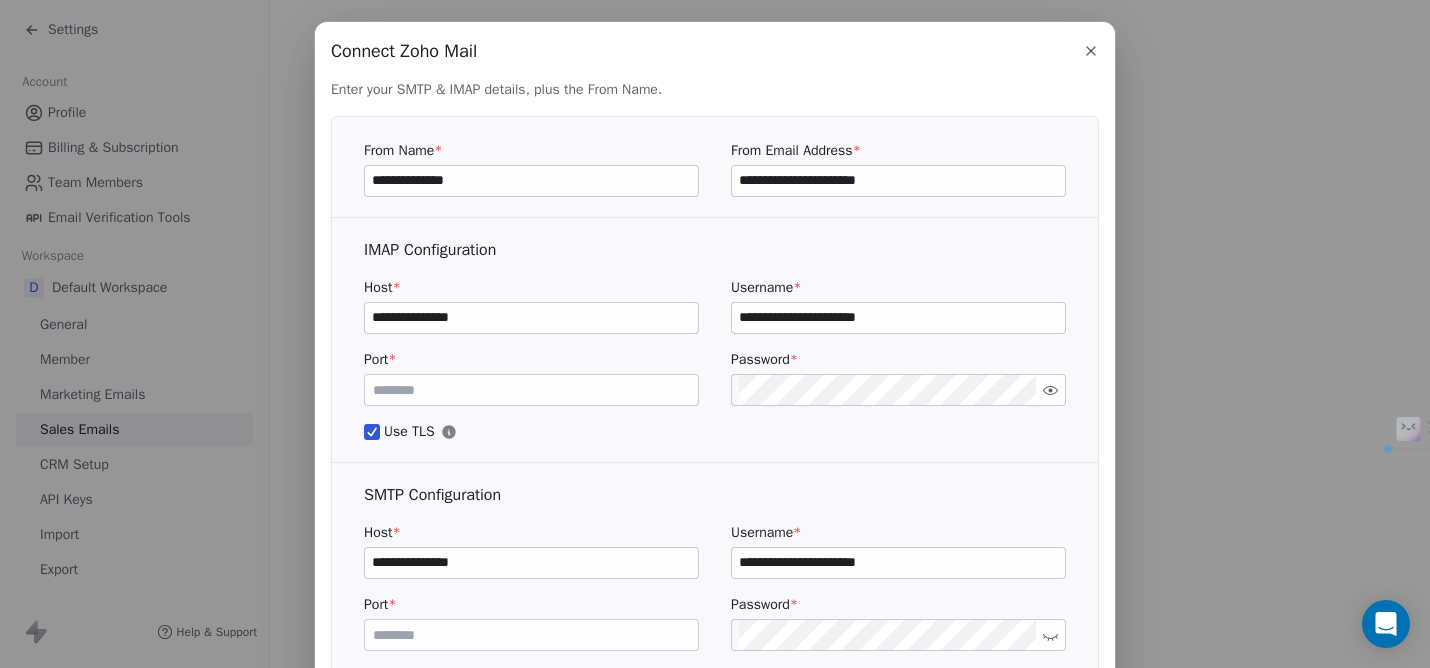 drag, startPoint x: 502, startPoint y: 315, endPoint x: 326, endPoint y: 315, distance: 176 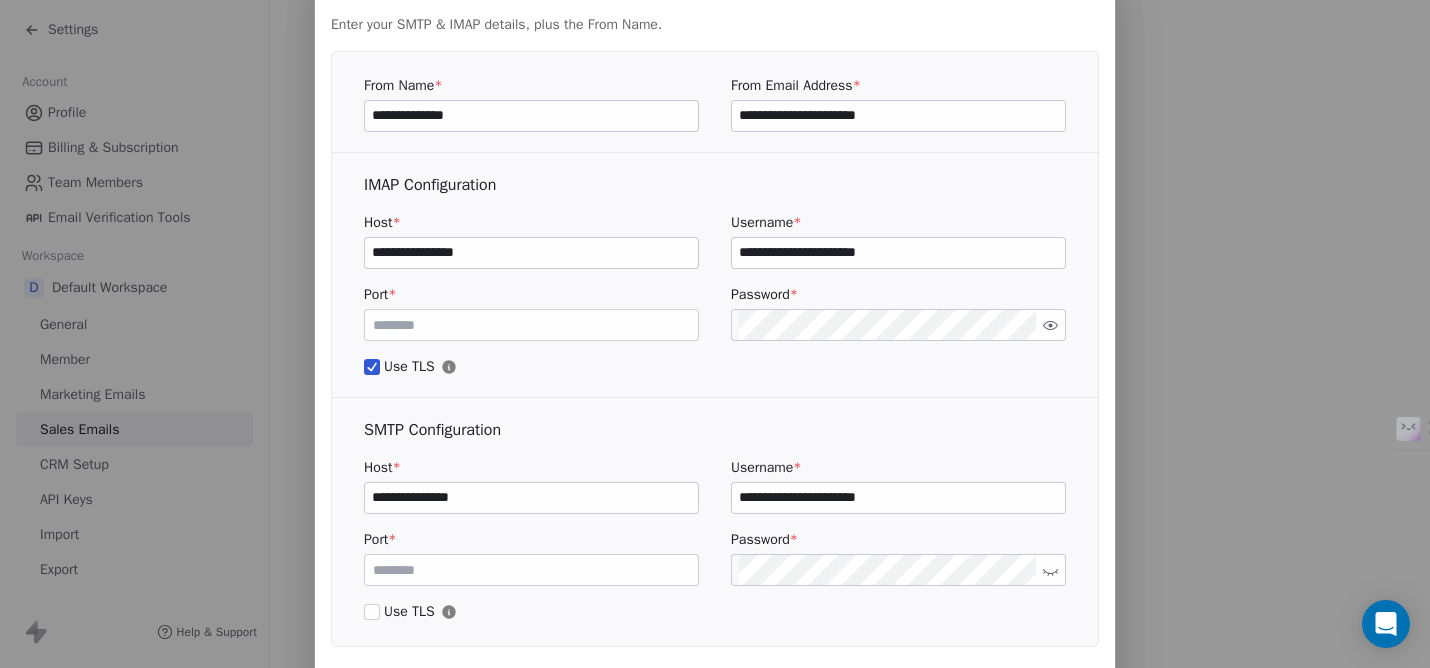 scroll, scrollTop: 92, scrollLeft: 0, axis: vertical 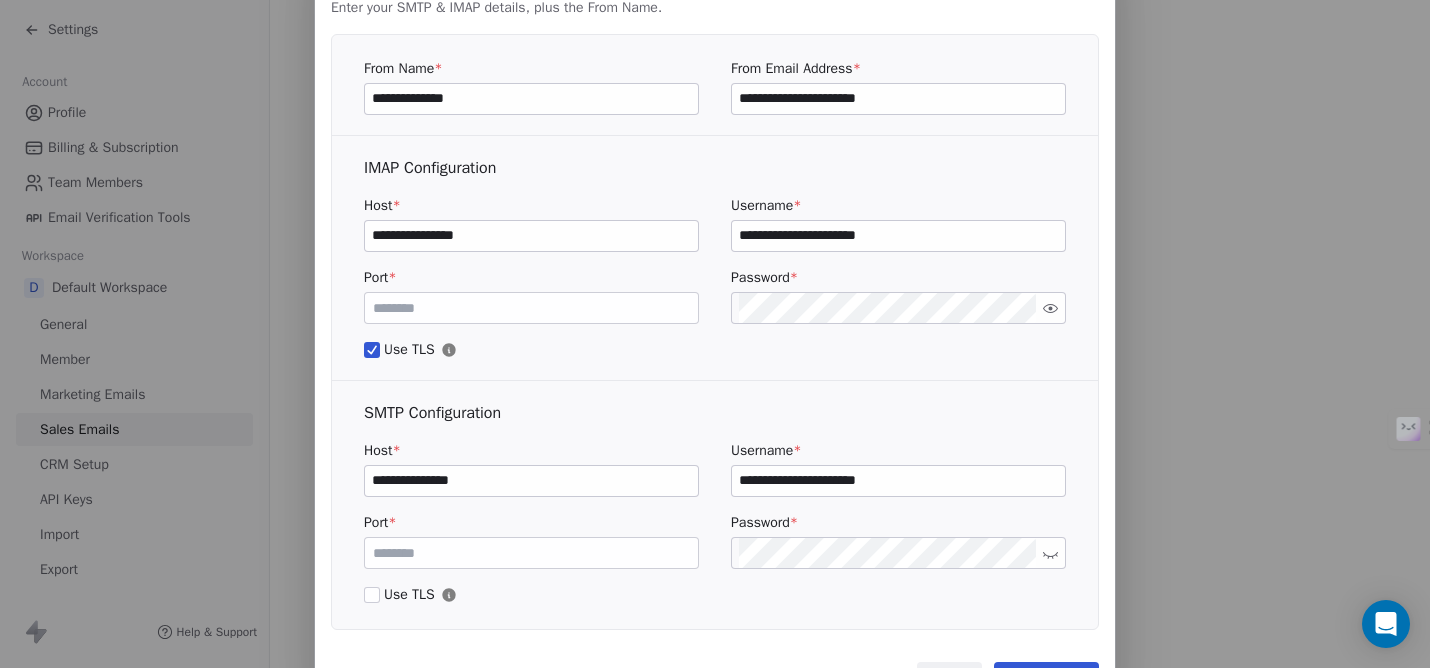 type on "**********" 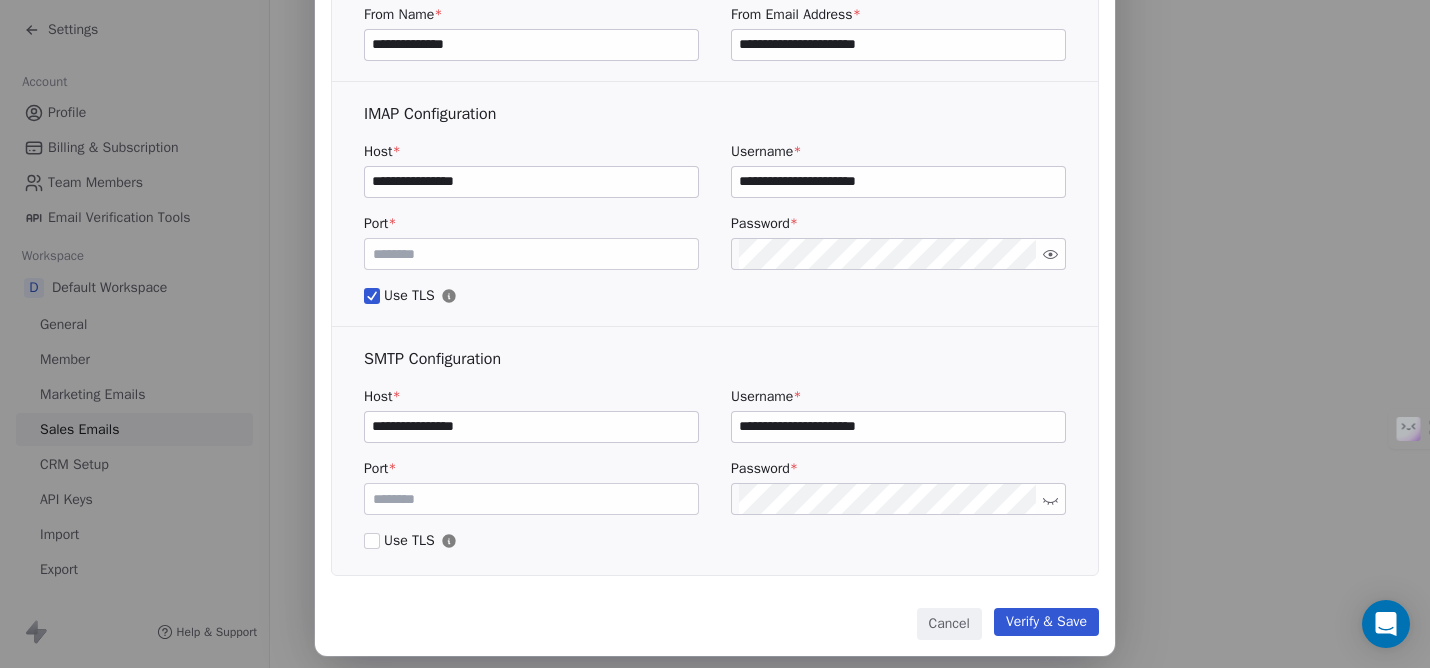 scroll, scrollTop: 163, scrollLeft: 0, axis: vertical 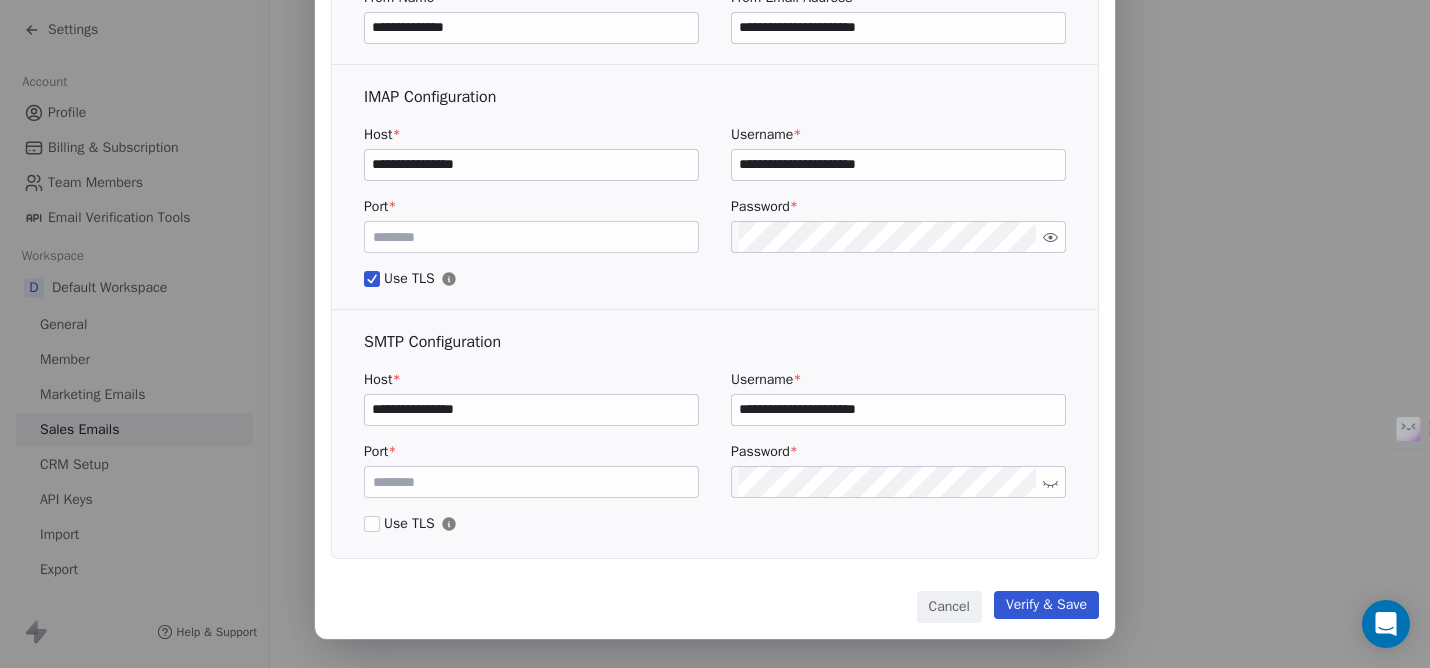 type on "**********" 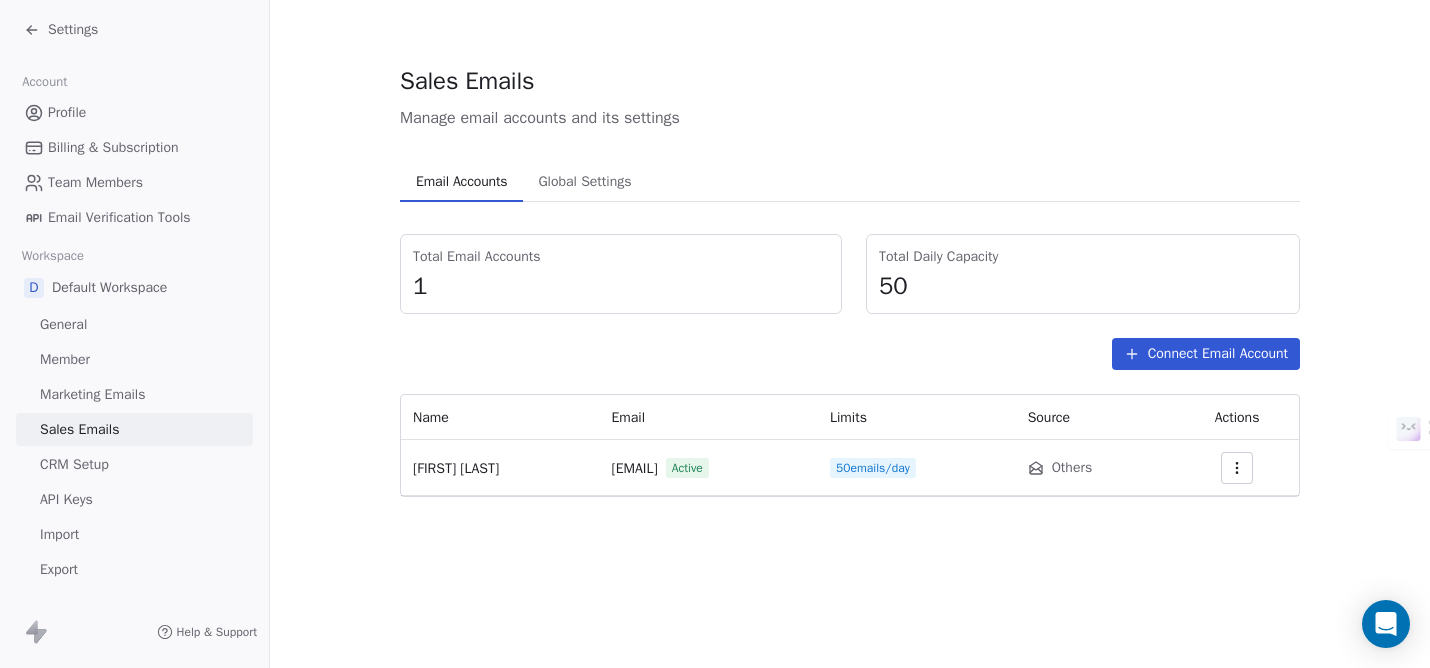 click on "Connect Email Account" at bounding box center (1206, 354) 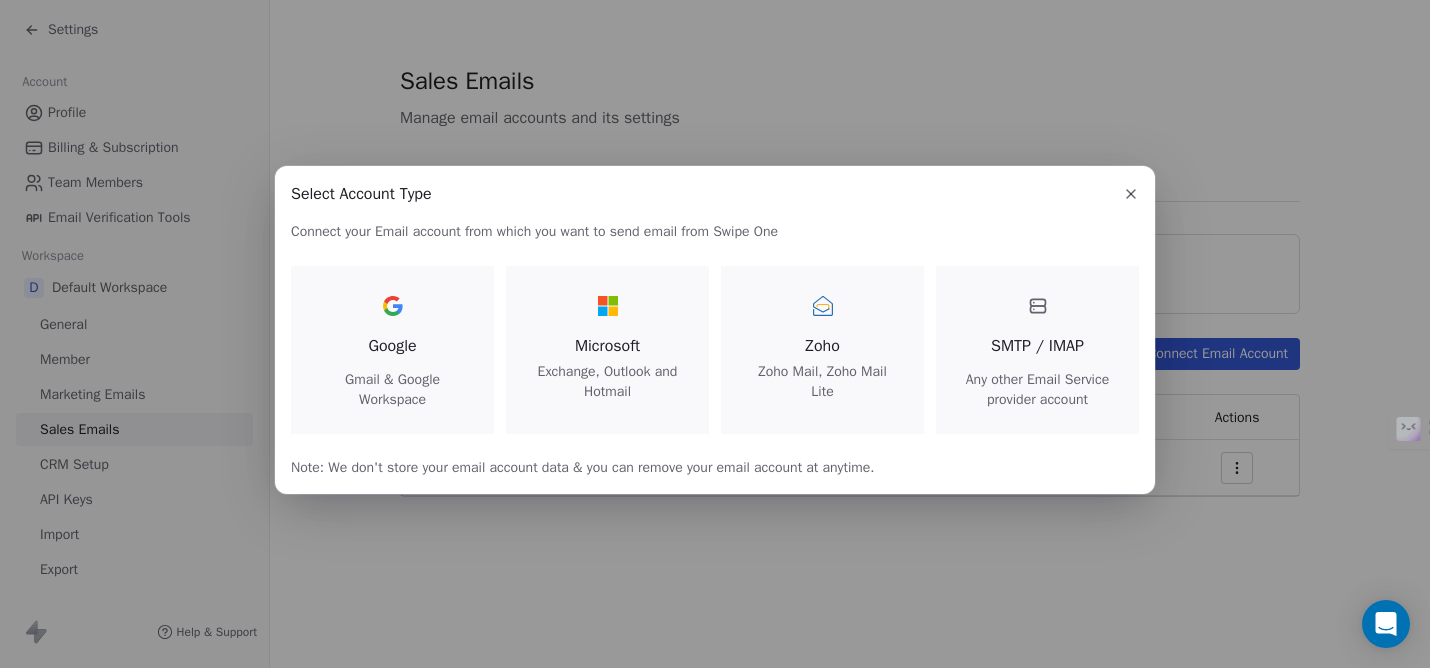 click on "Google" at bounding box center (392, 346) 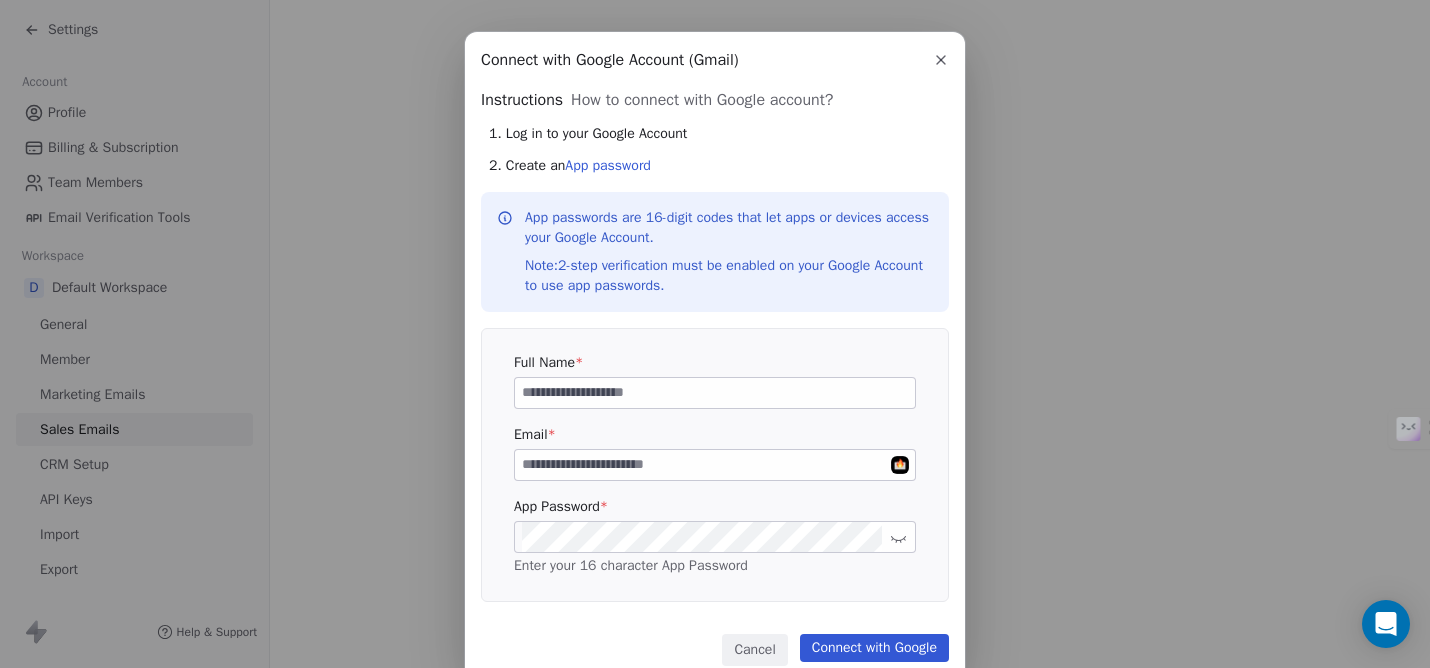 click at bounding box center [715, 393] 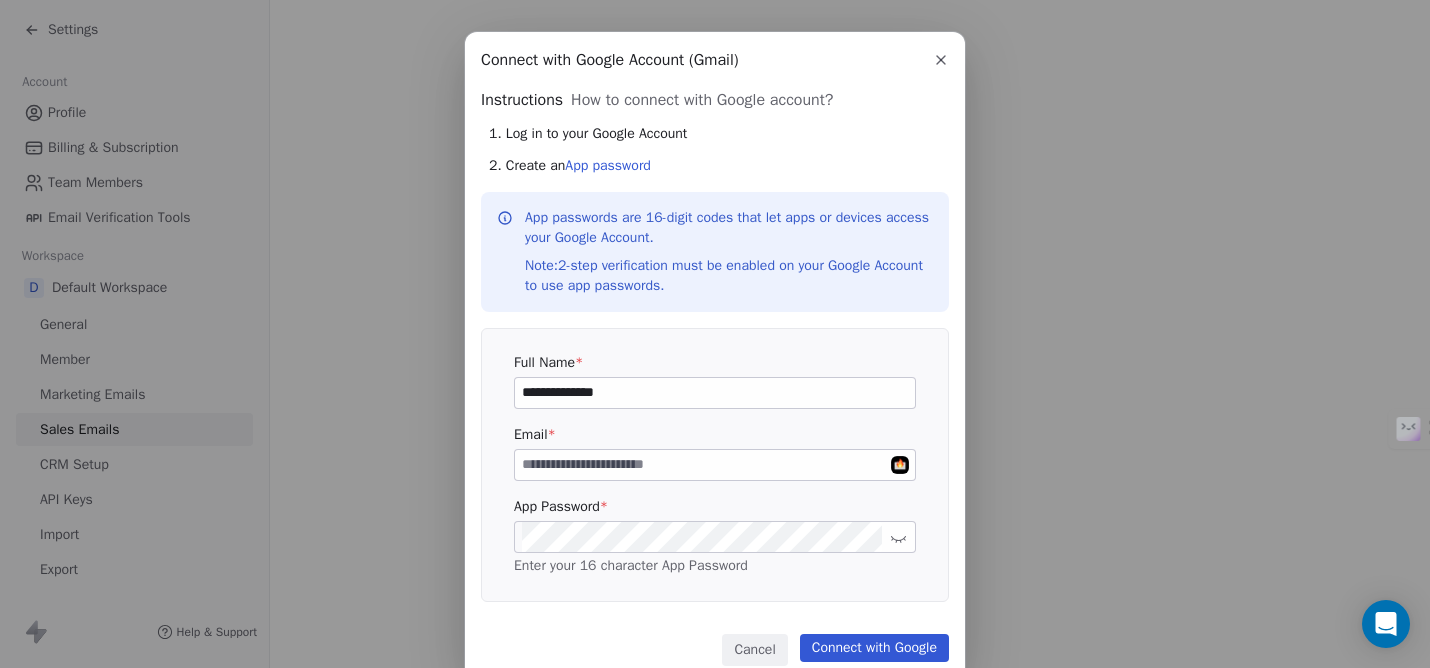 type on "**********" 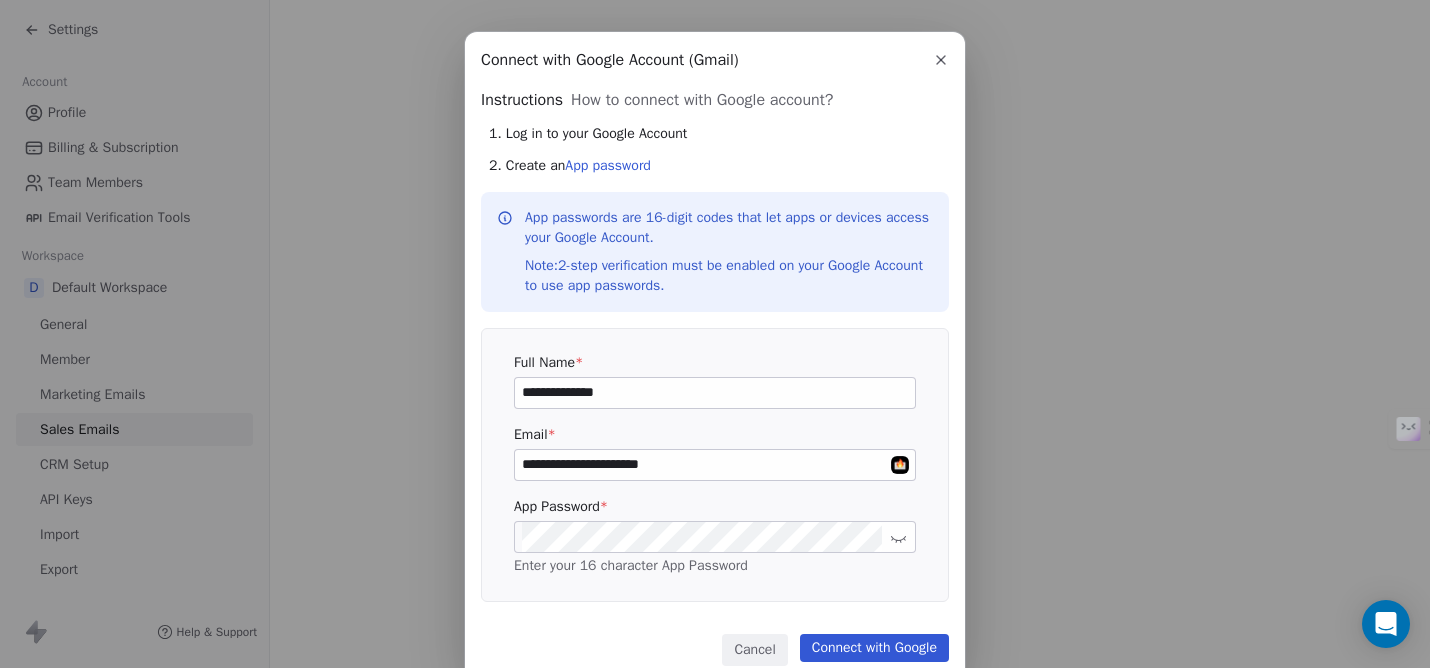 click on "**********" at bounding box center (715, 357) 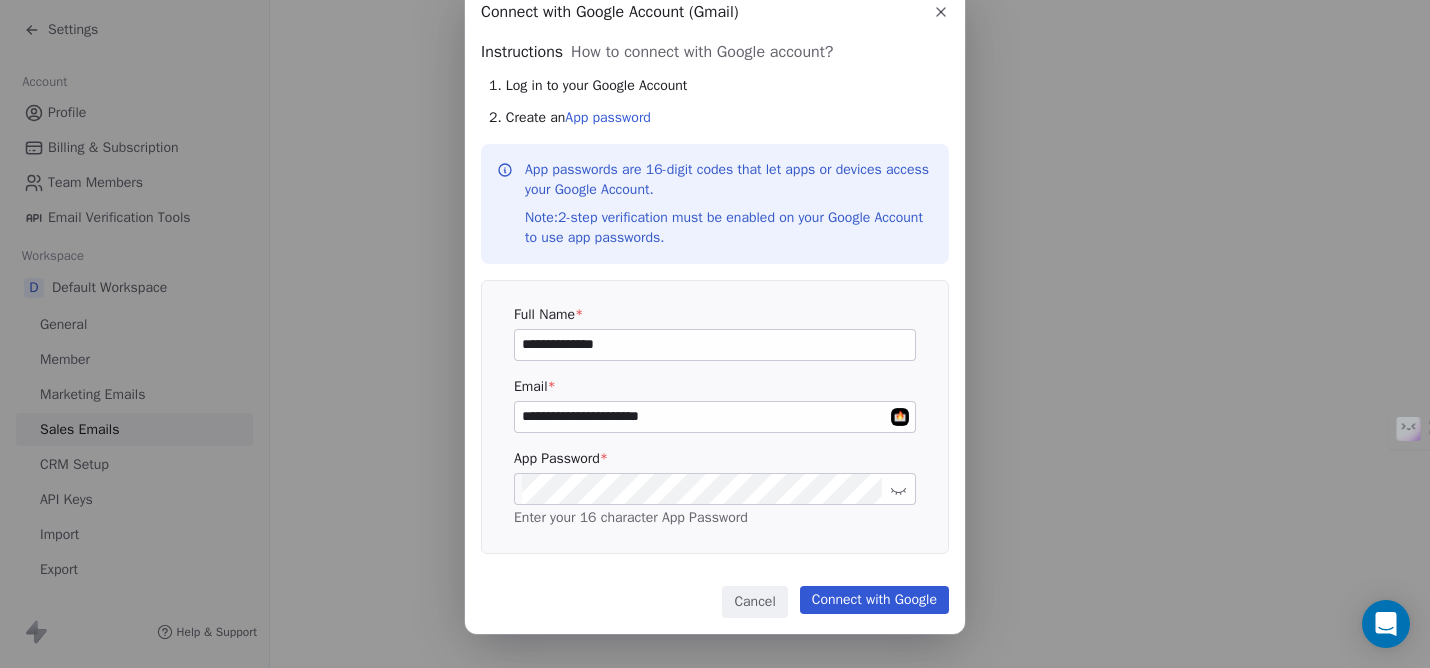 scroll, scrollTop: 54, scrollLeft: 0, axis: vertical 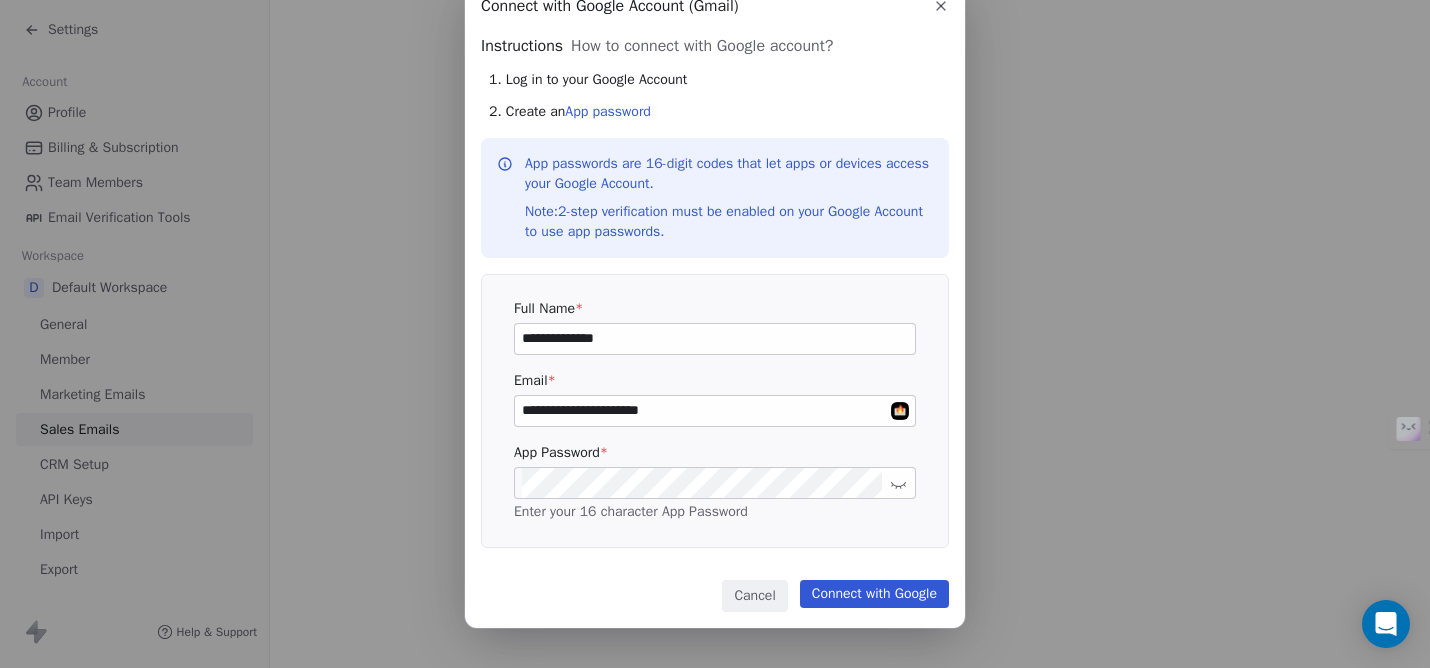 click 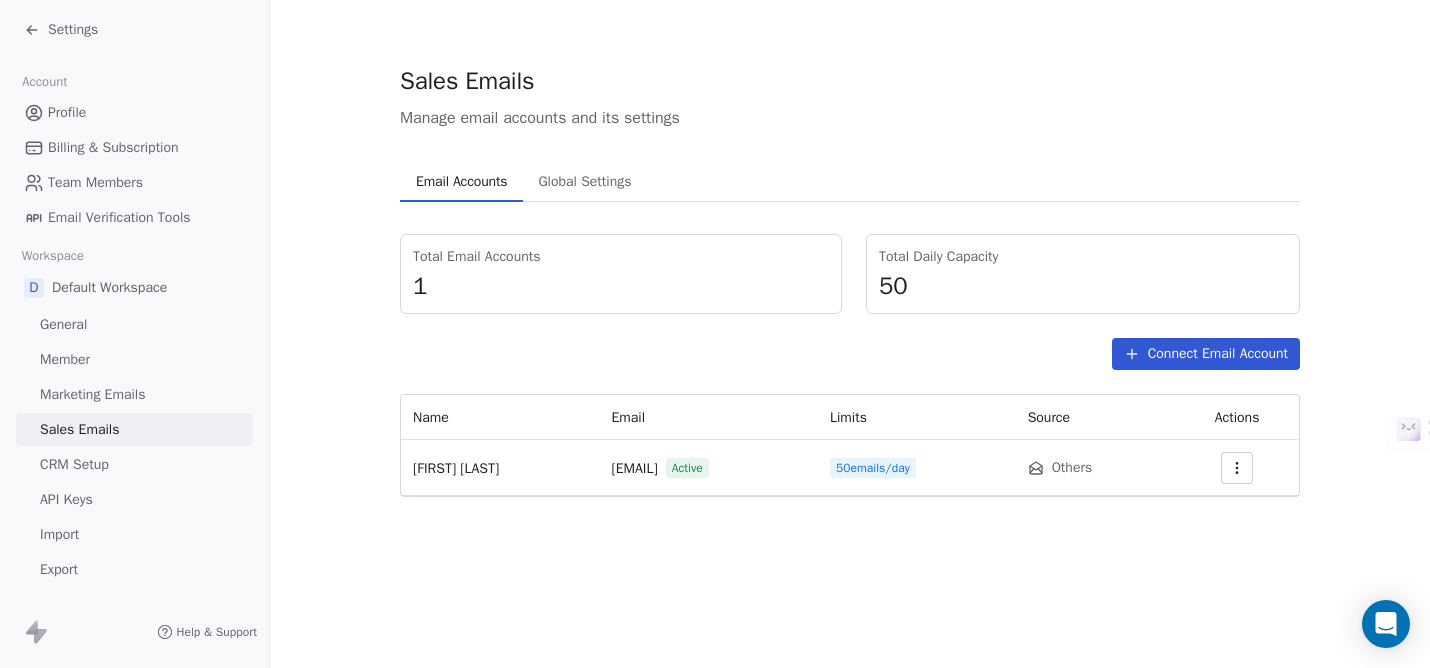 click on "Global Settings" at bounding box center (584, 182) 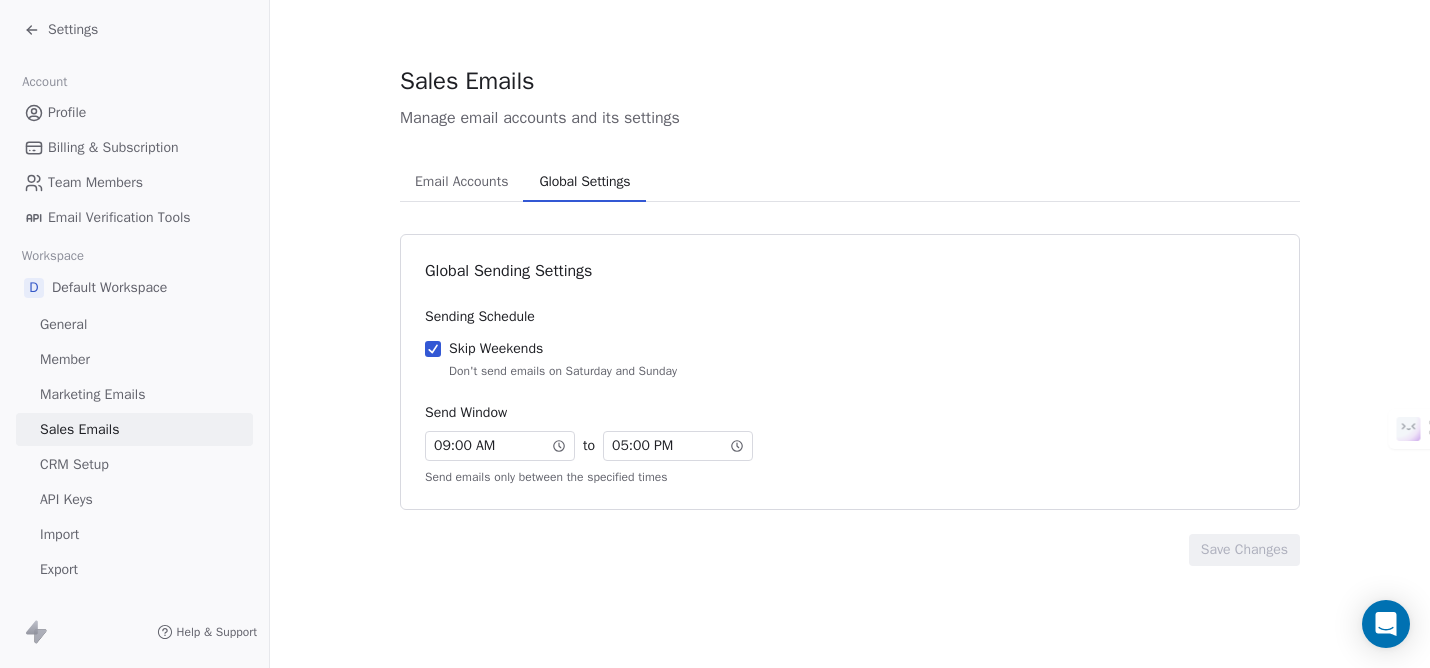 click on "Email Accounts" at bounding box center [461, 182] 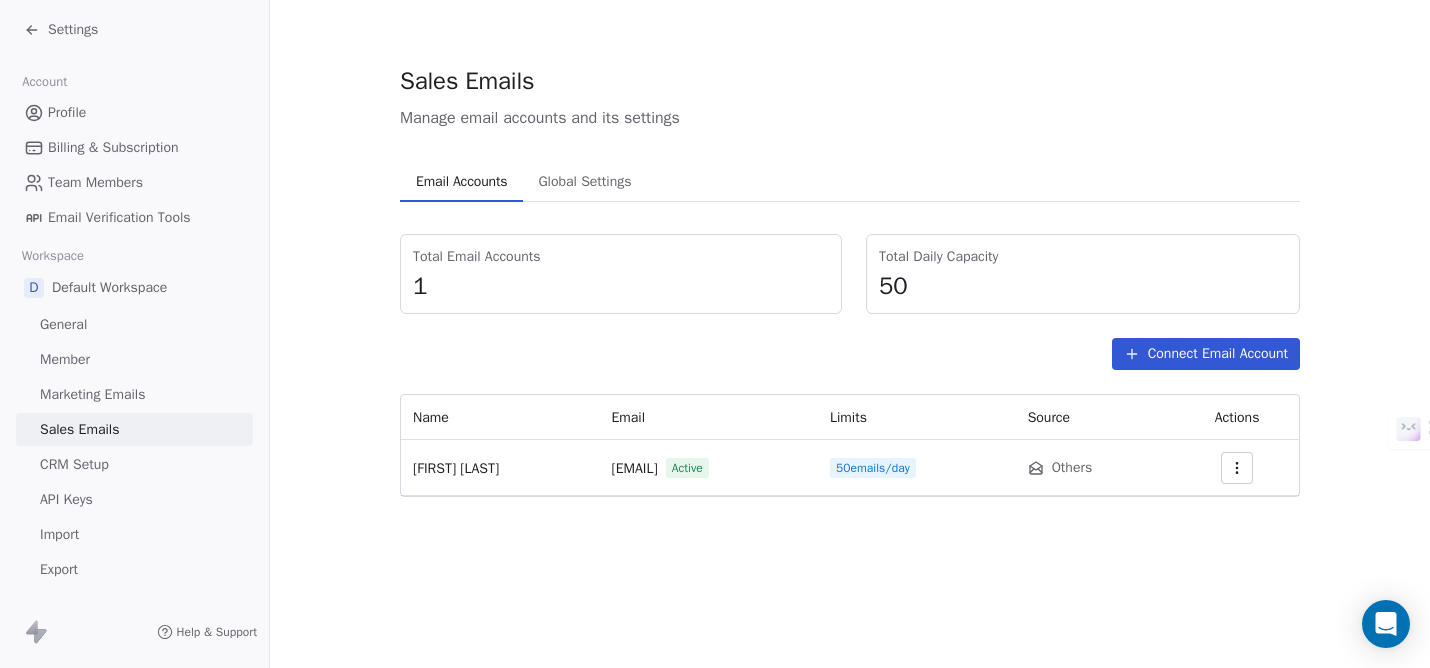 click on "Connect Email Account" at bounding box center [1206, 354] 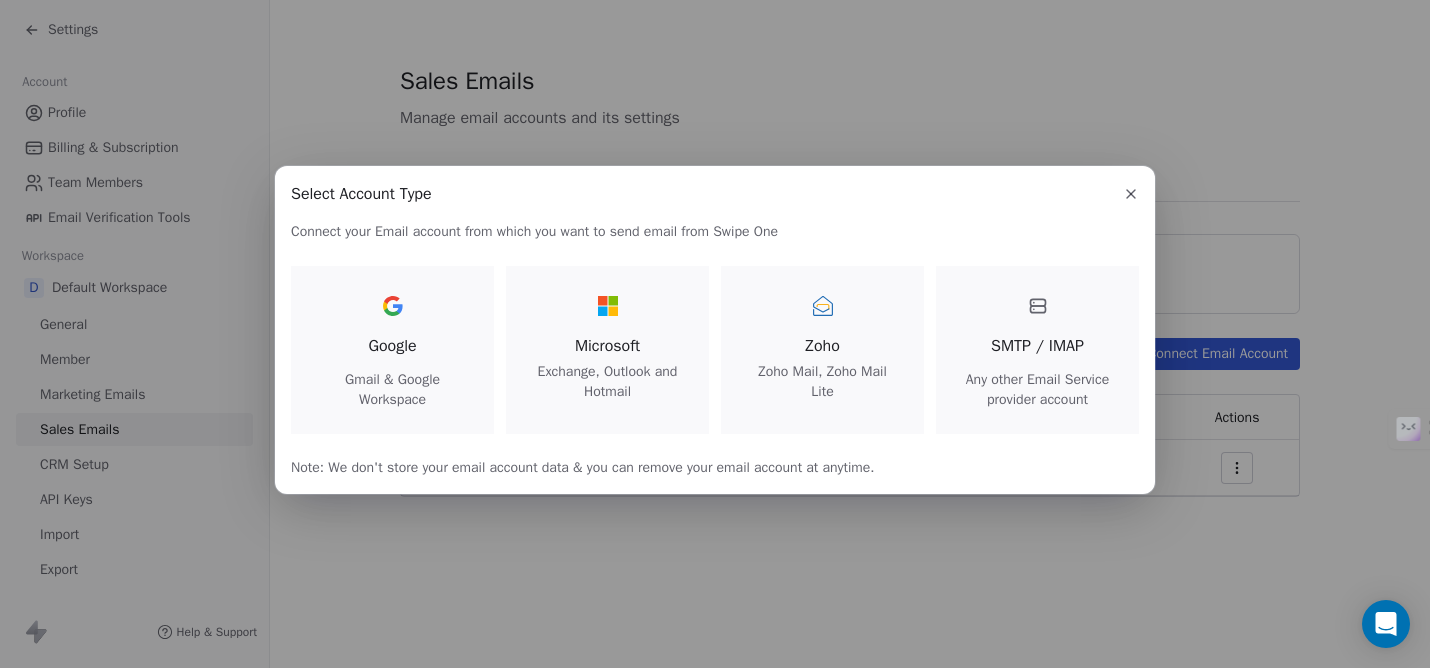 click 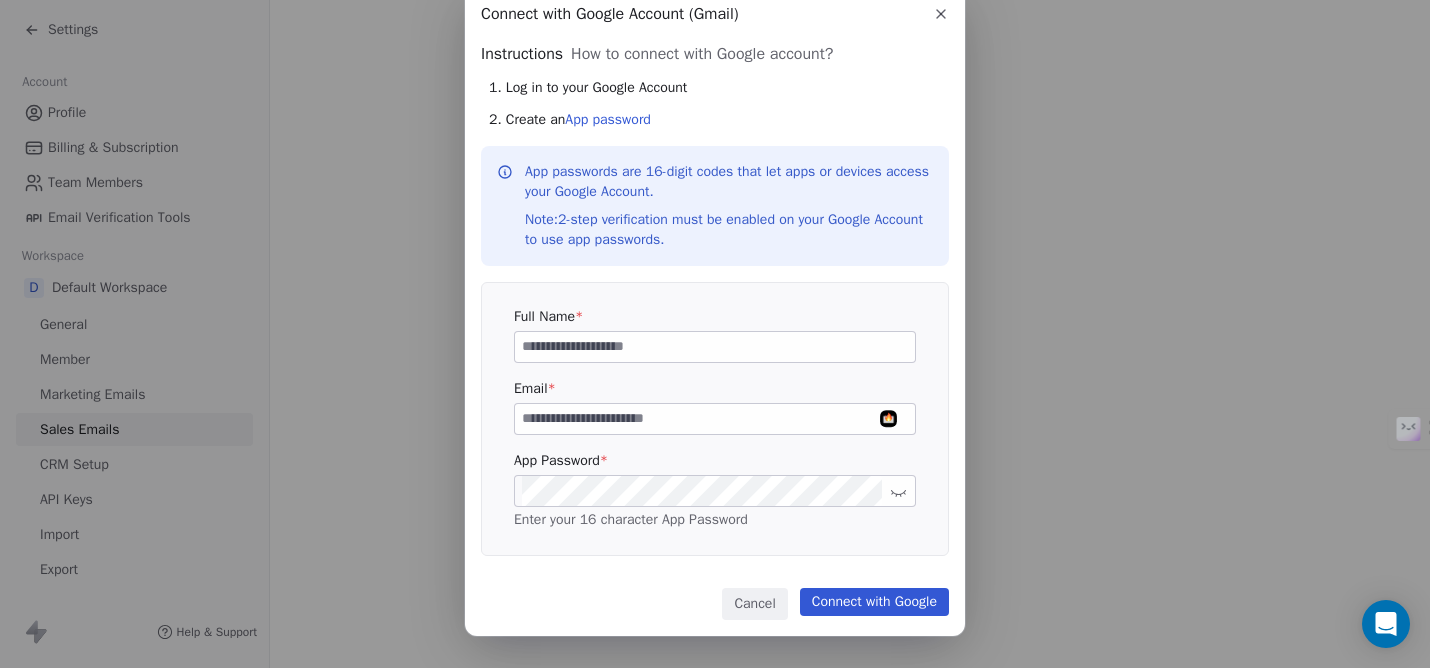 scroll, scrollTop: 54, scrollLeft: 0, axis: vertical 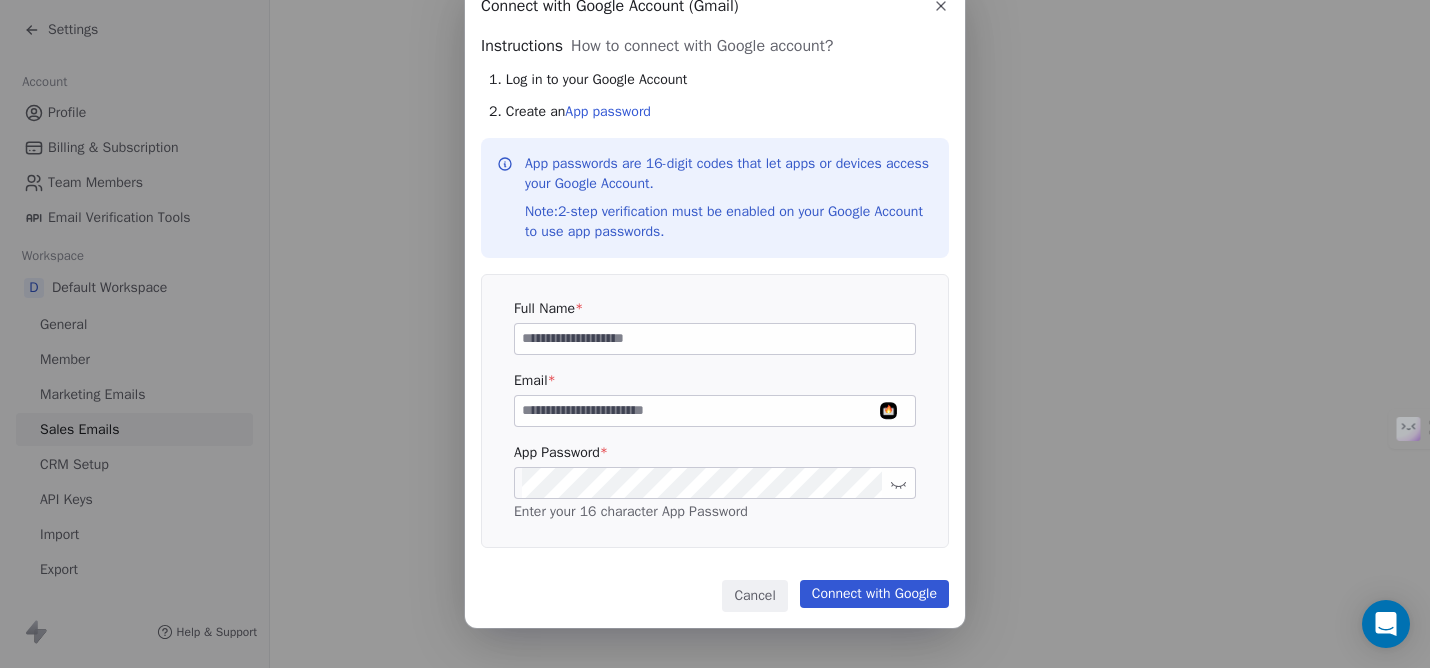 click on "Connect with Google Account (Gmail) Connect with Google Account (Gmail) Instructions How to connect with Google account? 1. Log in to your Google Account 2. Create an  App password App passwords are 16-digit codes that let apps or devices access your Google Account. Note:  2-step verification must be enabled on your Google Account to use app passwords. Full Name  * Email  *
App Password  * Enter your 16 character App Password Cancel  Connect with Google" at bounding box center [715, 307] 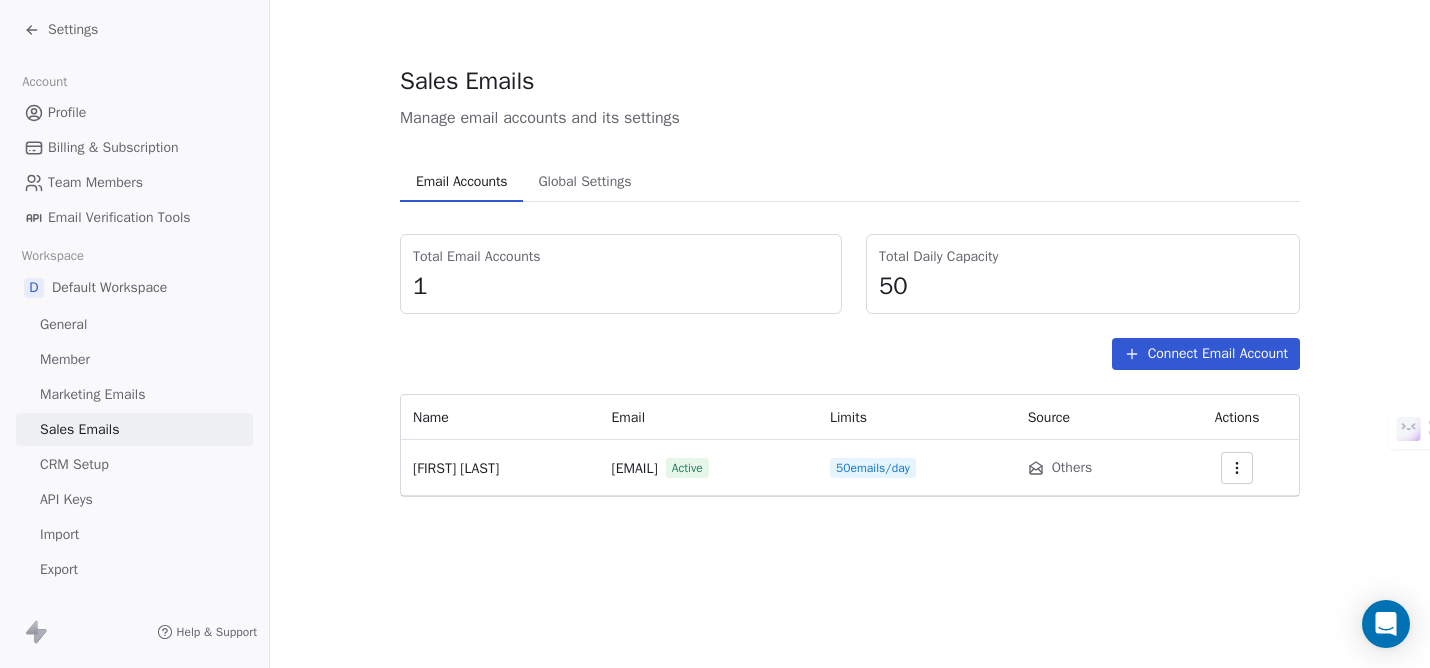 click on "CRM Setup" at bounding box center (74, 464) 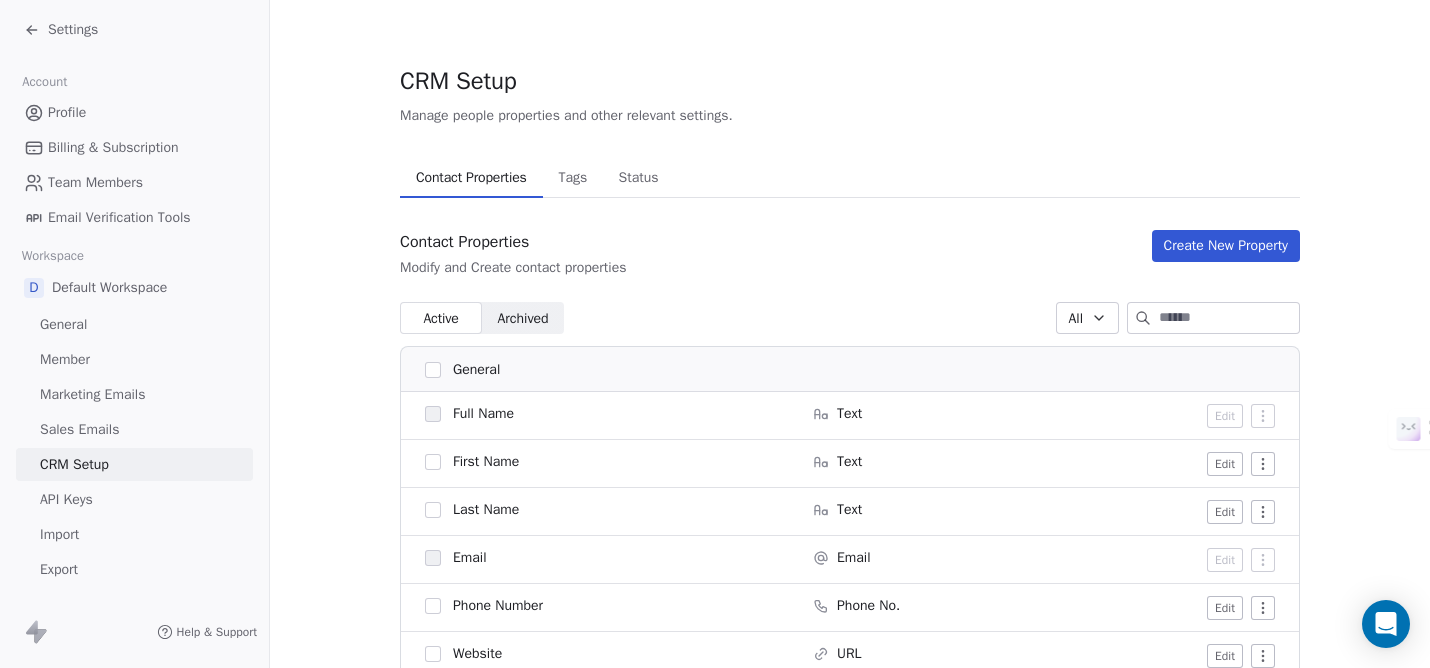 click on "Email Verification Tools" at bounding box center (119, 217) 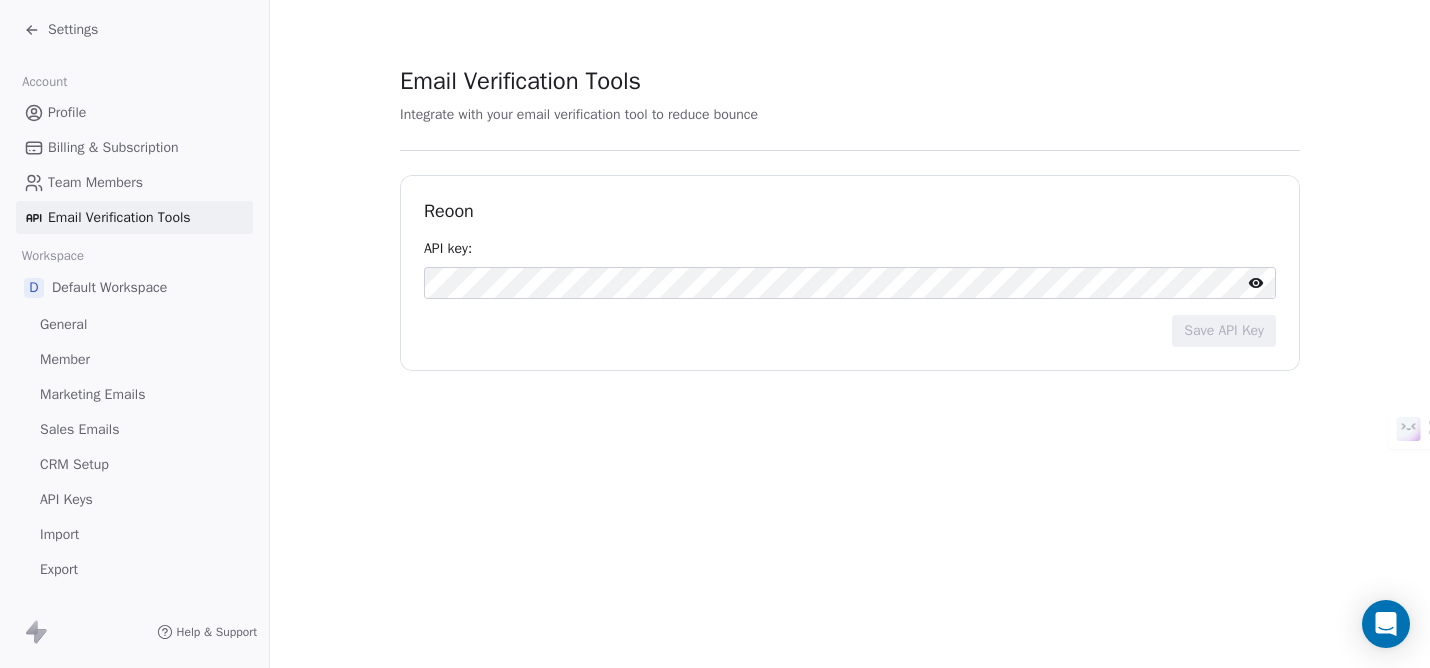 click 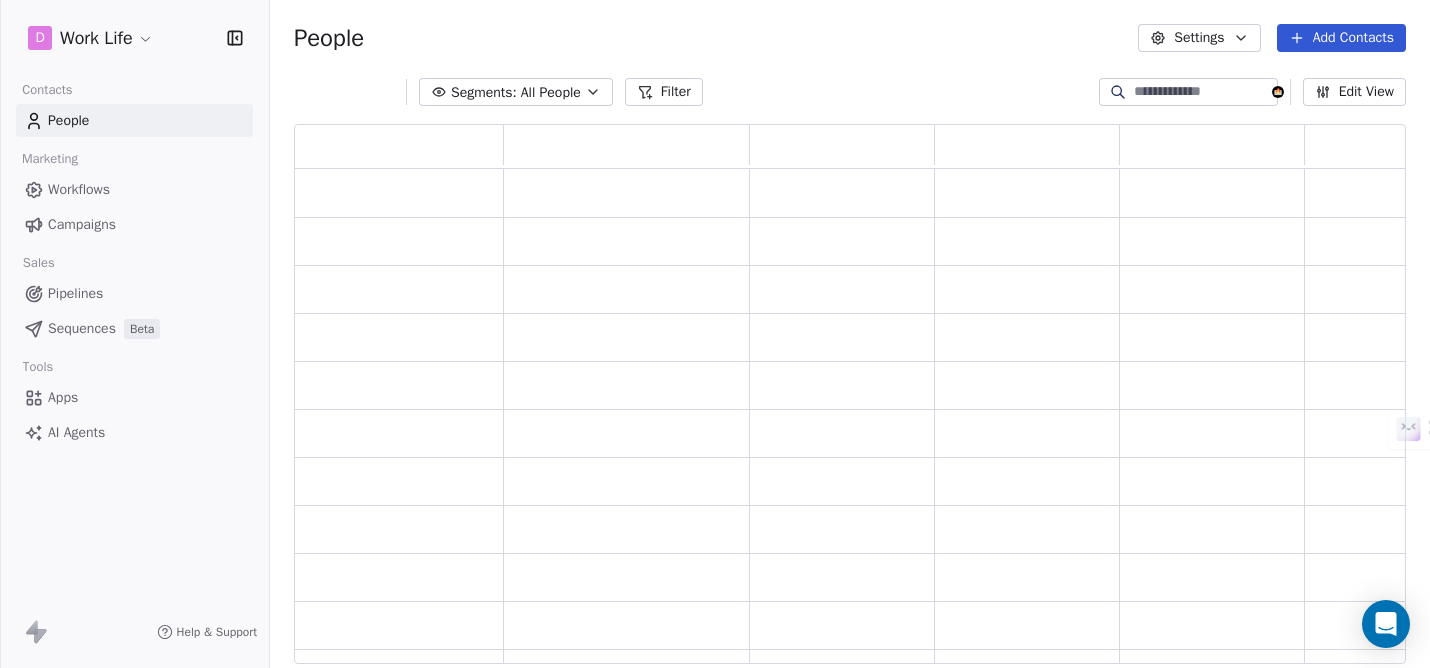scroll, scrollTop: 16, scrollLeft: 16, axis: both 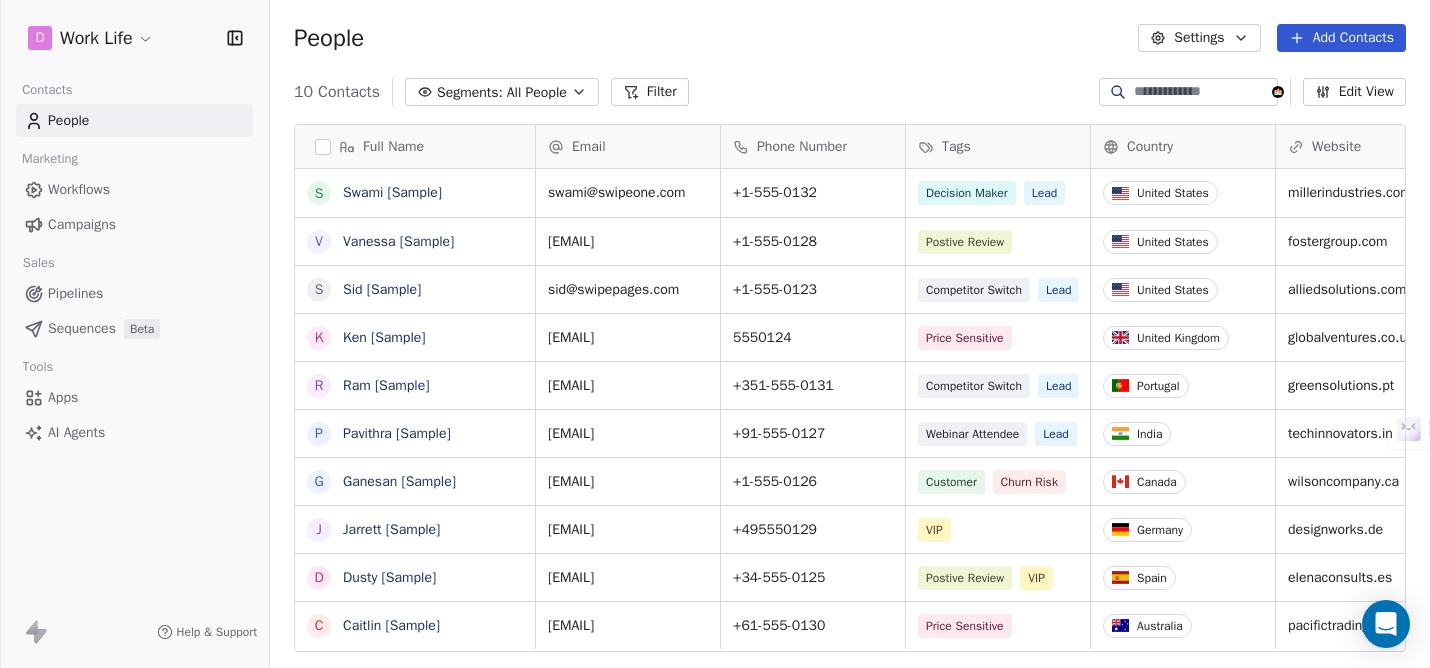 click on "Workflows" at bounding box center (79, 189) 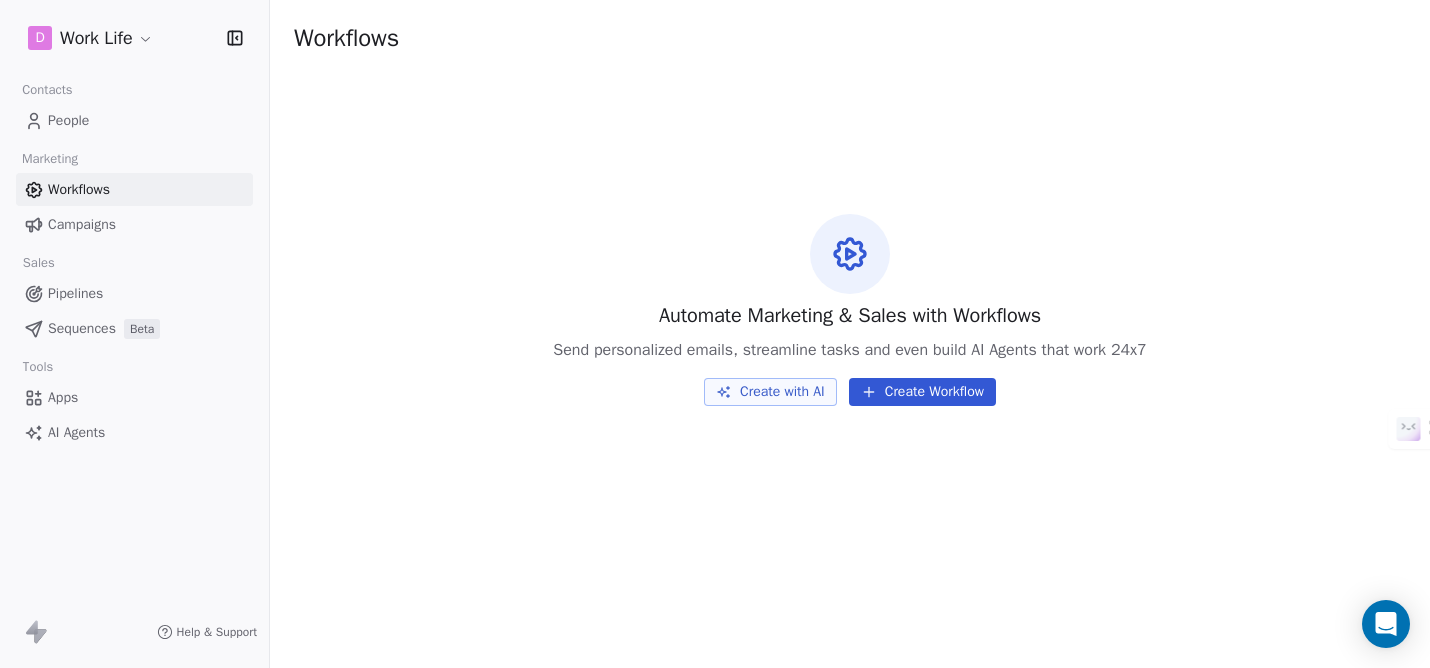 click on "Create with AI" at bounding box center [770, 392] 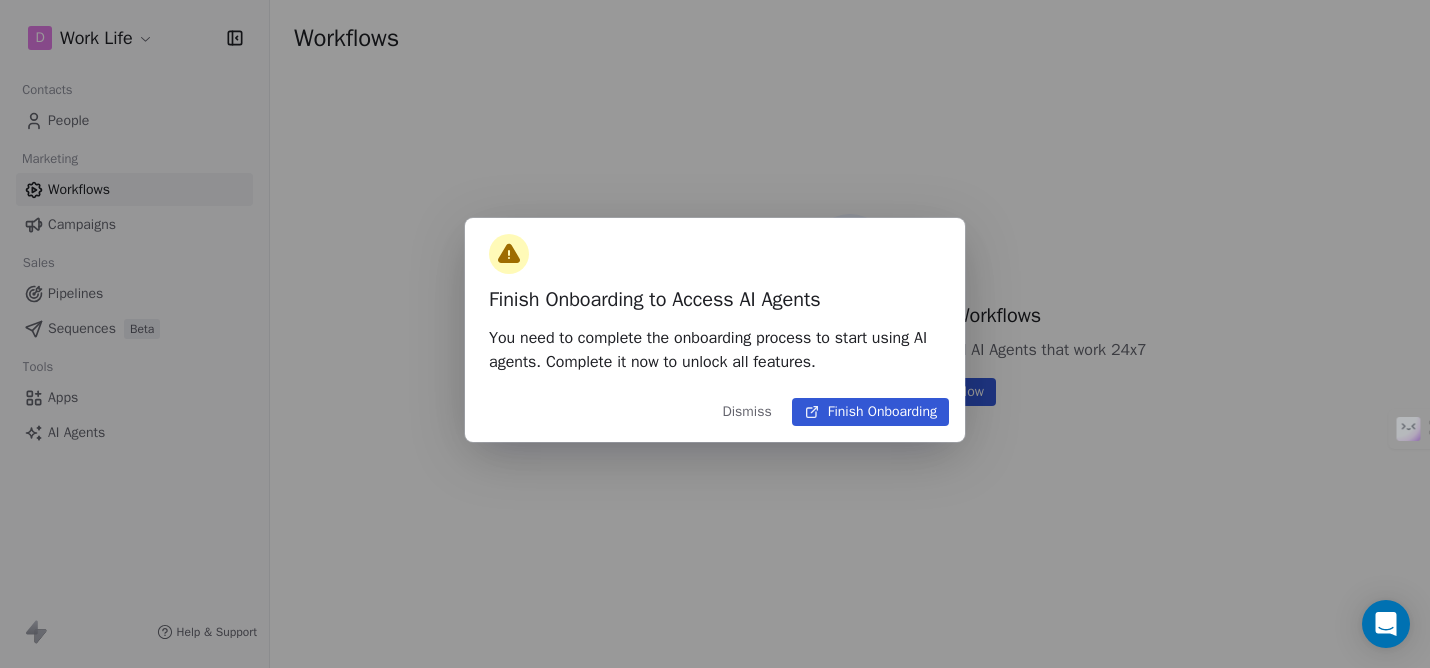 click on "Dismiss" at bounding box center (746, 412) 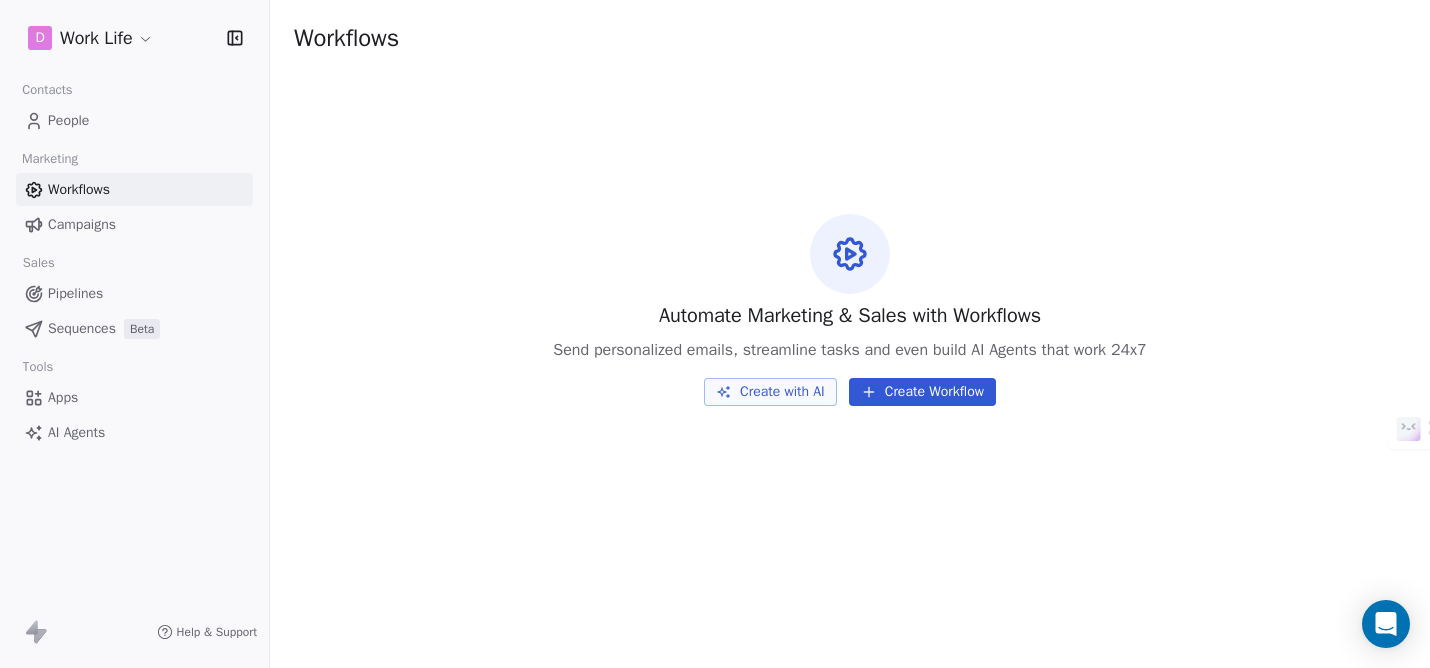 click on "Create Workflow" at bounding box center [922, 392] 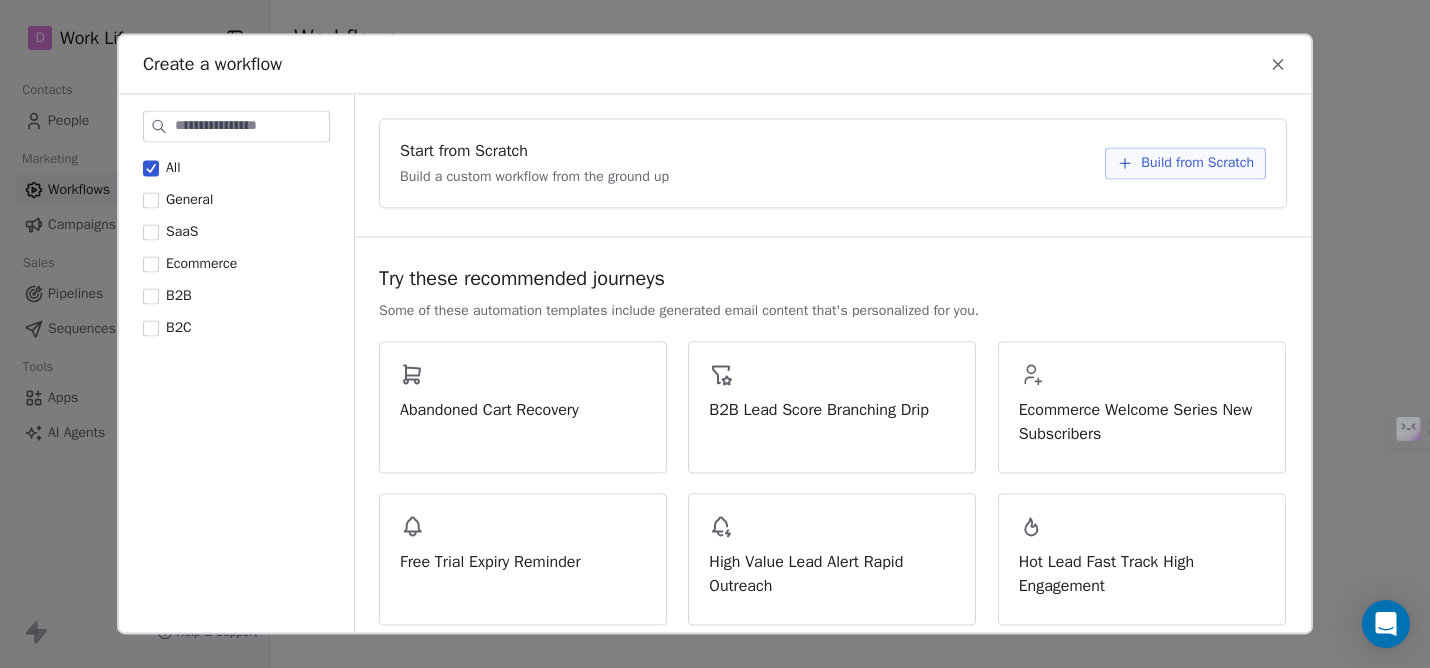 click on "B2B" at bounding box center (151, 296) 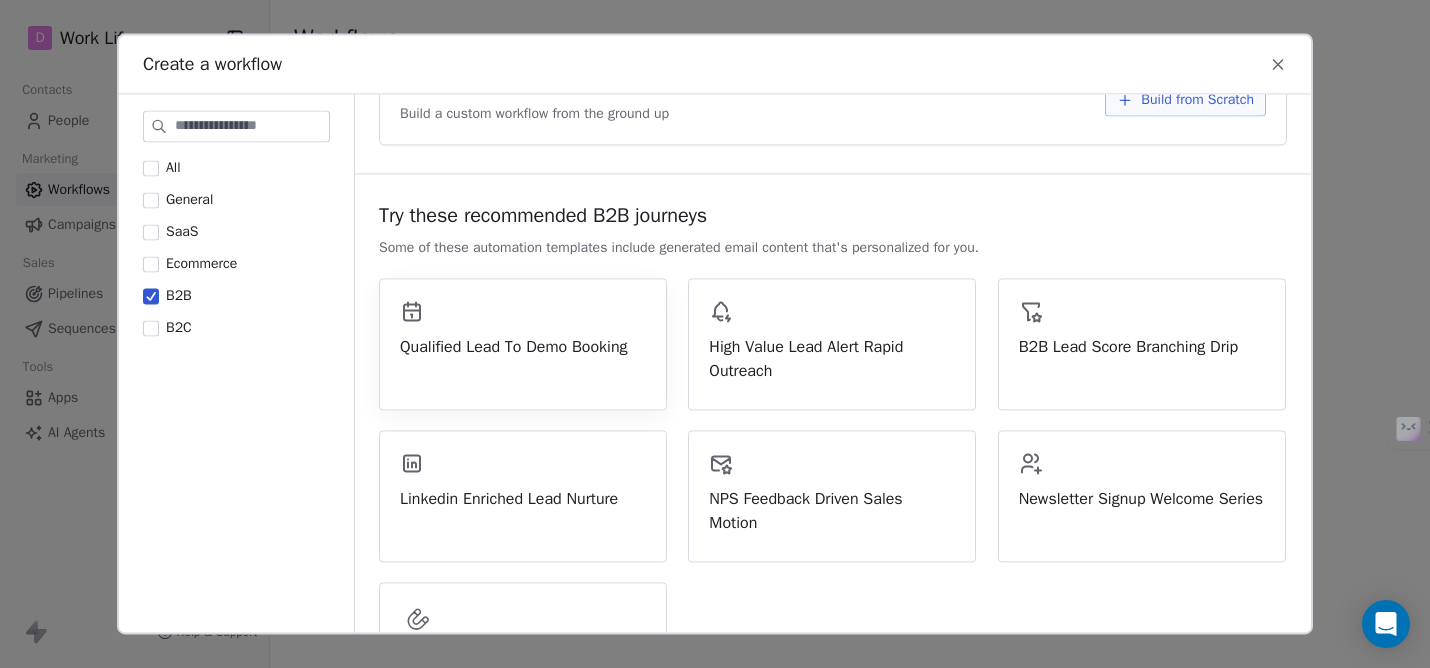 scroll, scrollTop: 162, scrollLeft: 0, axis: vertical 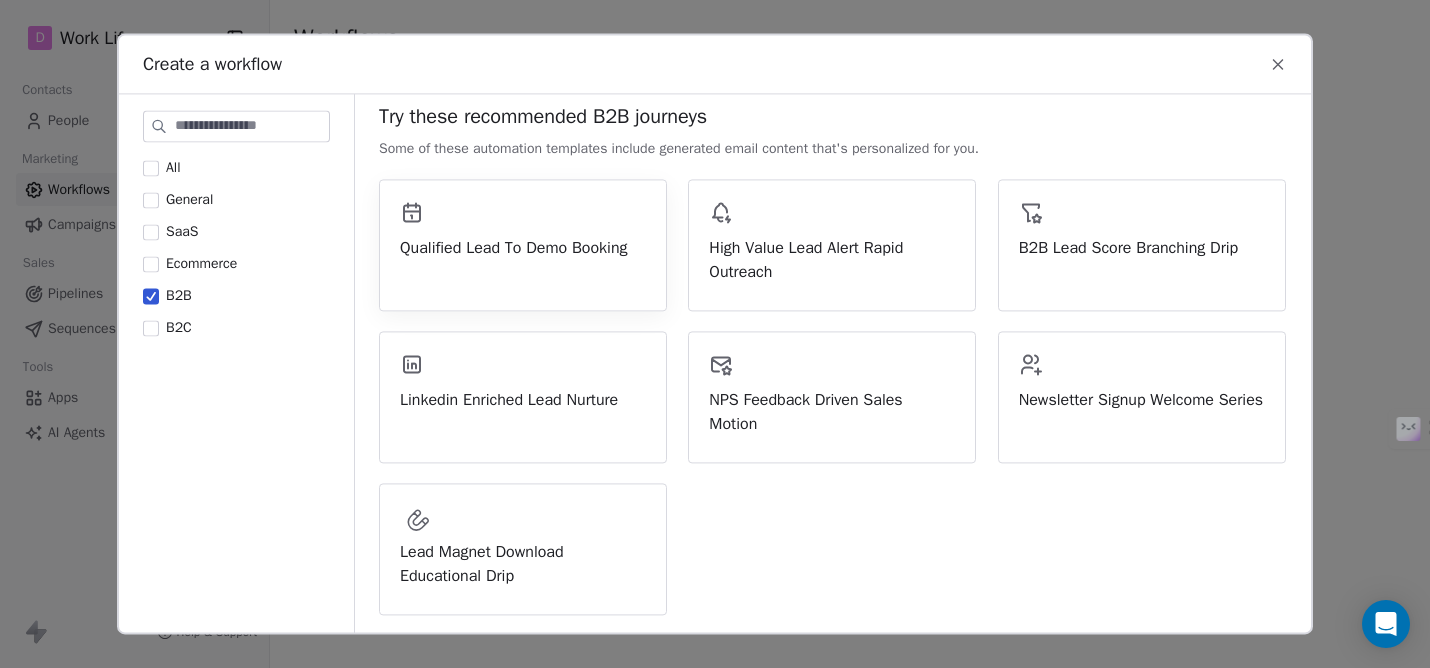 click on "Qualified Lead To Demo Booking" at bounding box center (523, 248) 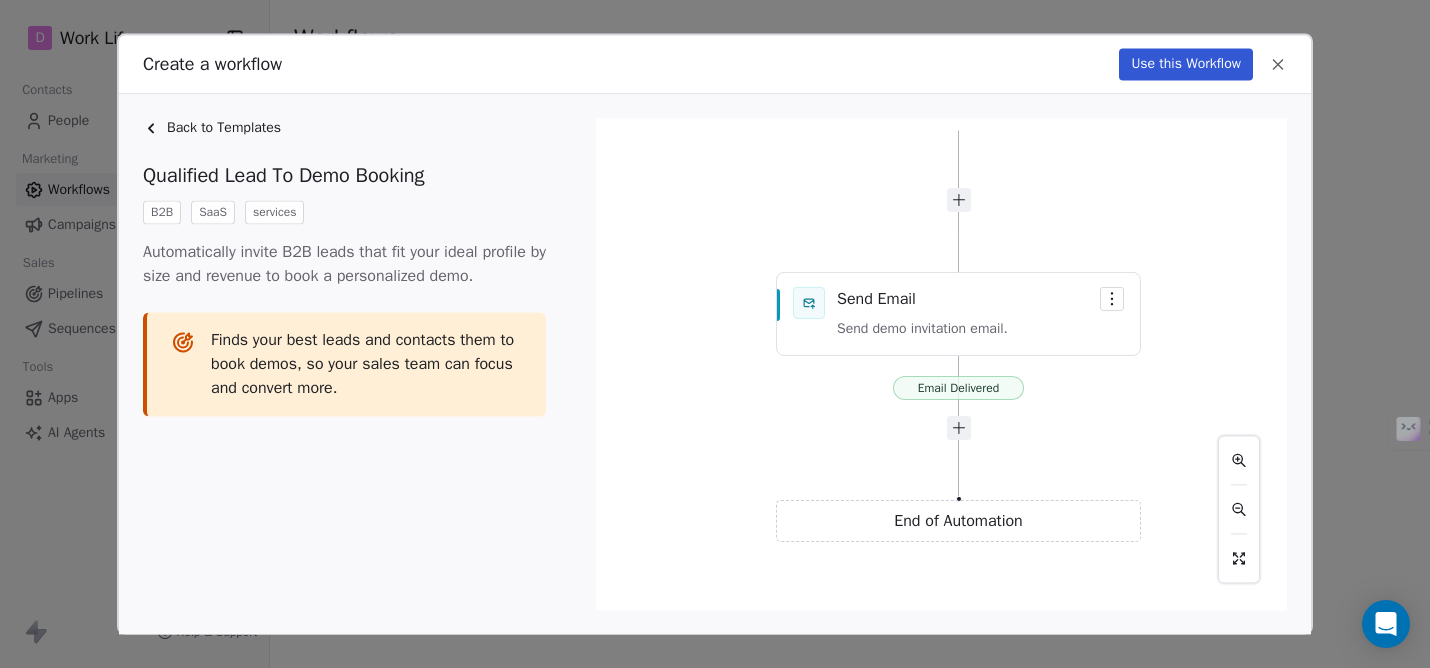 click 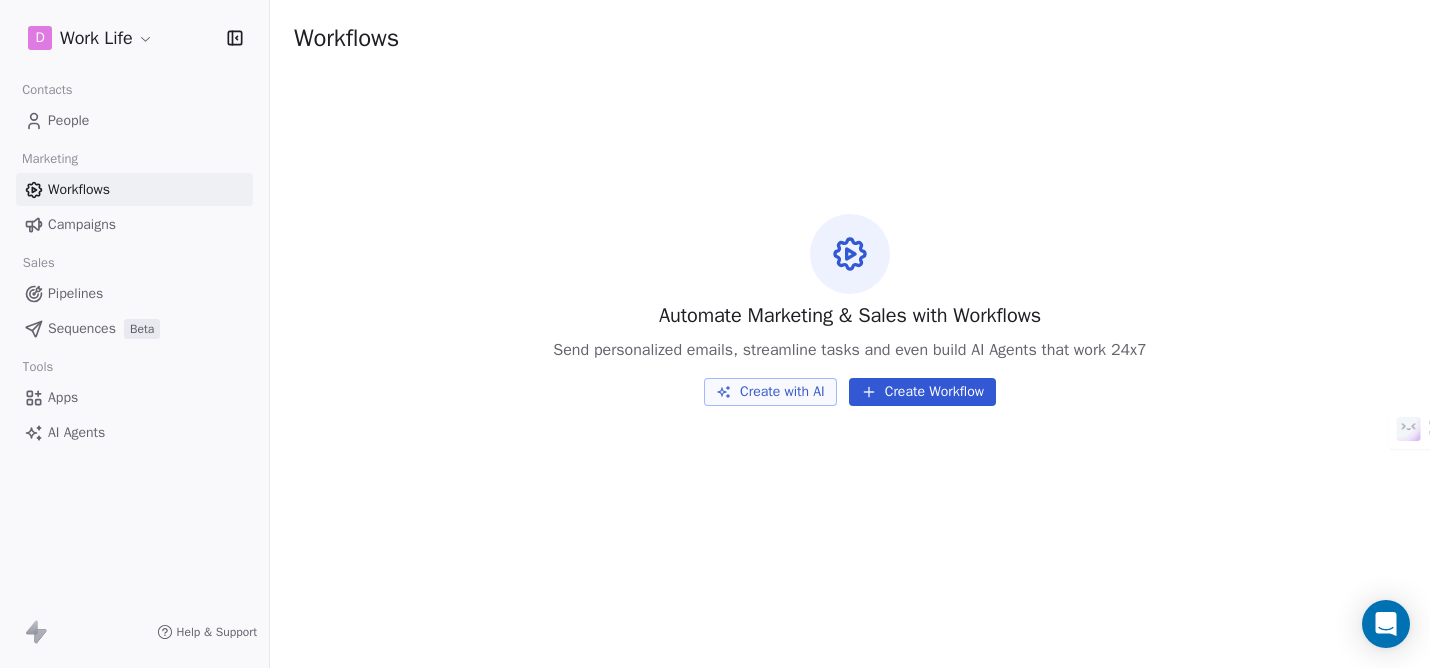 click on "Pipelines" at bounding box center (75, 293) 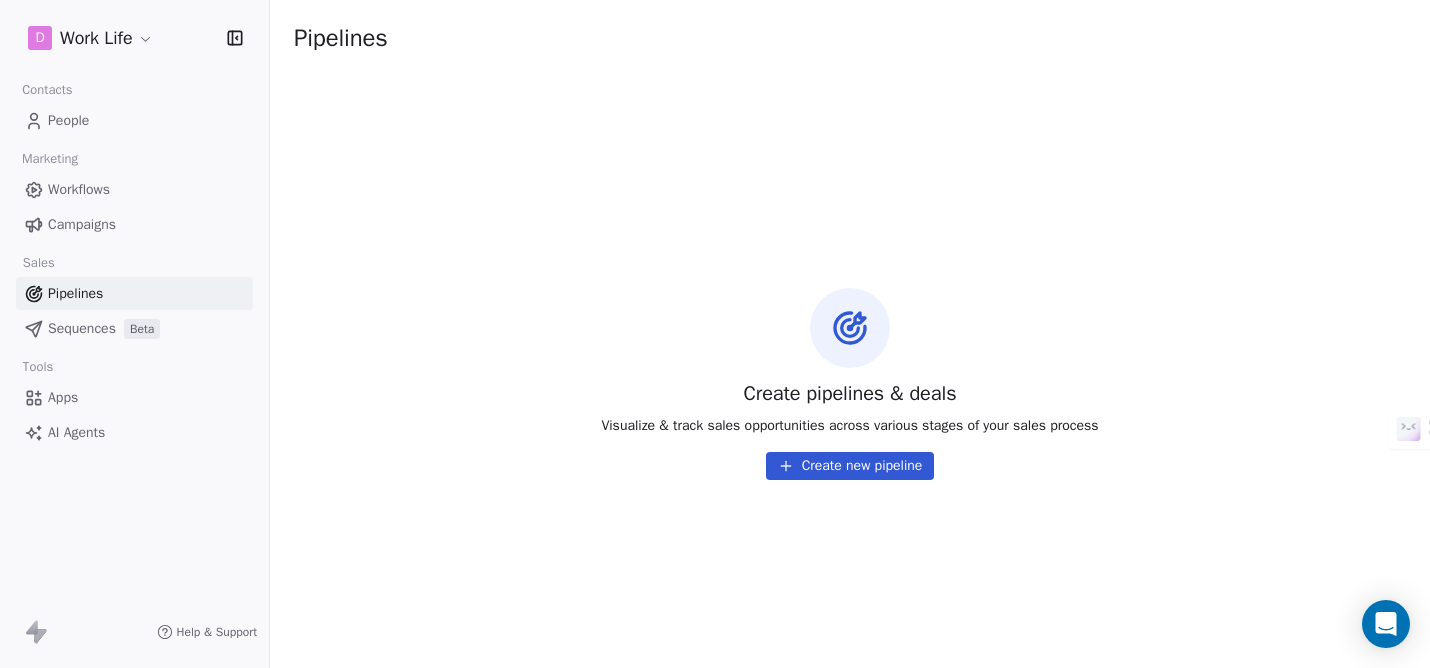 click on "Create new pipeline" at bounding box center [850, 466] 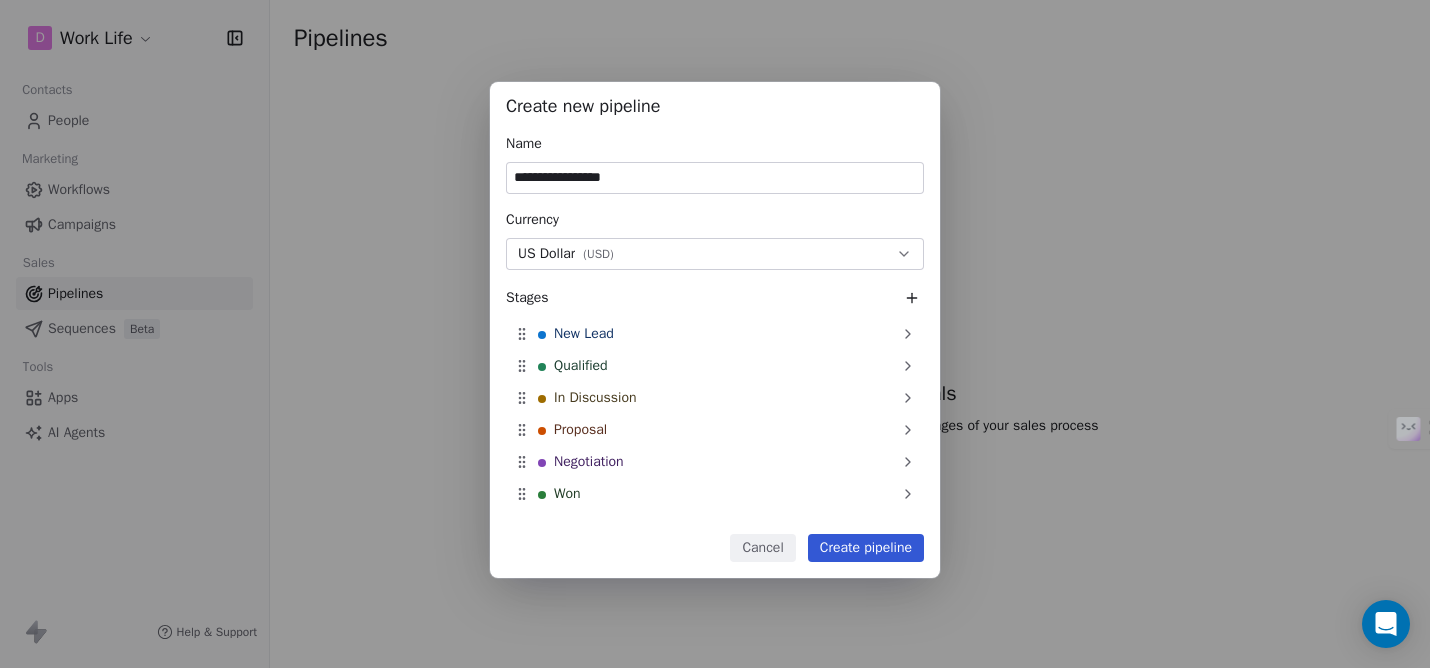 type on "**********" 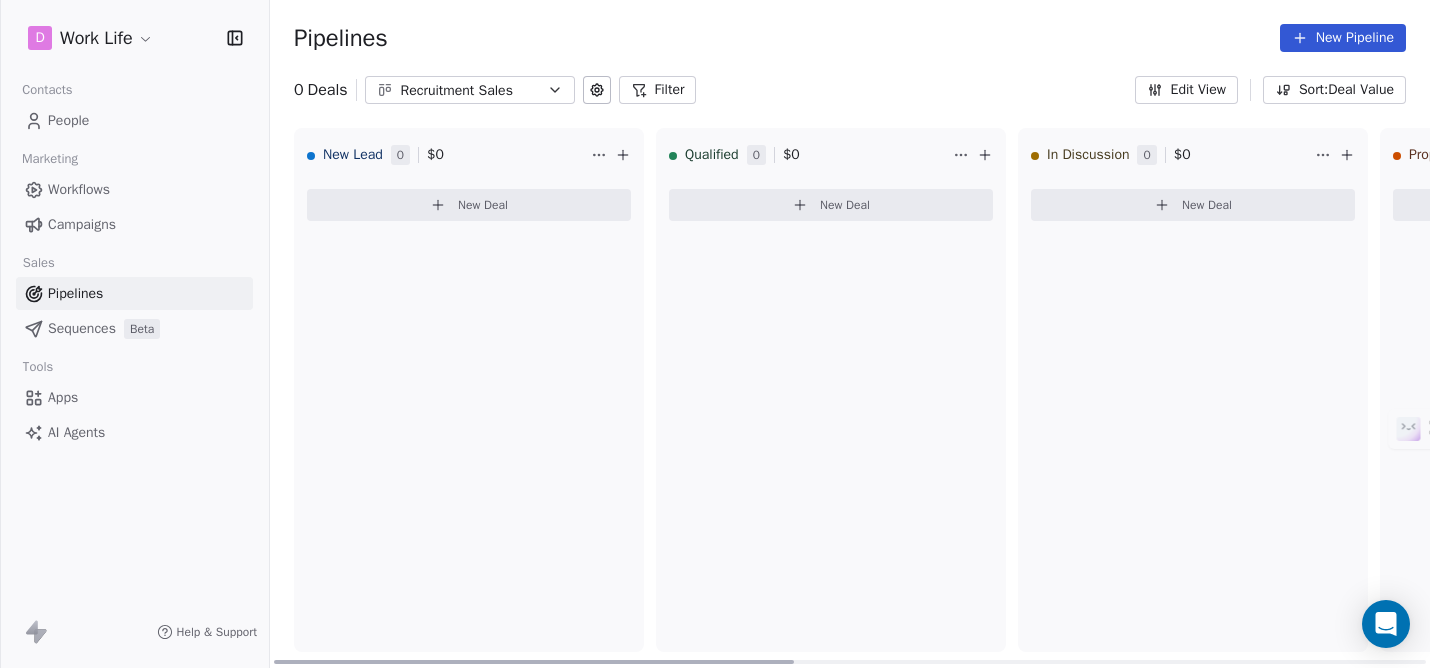 click 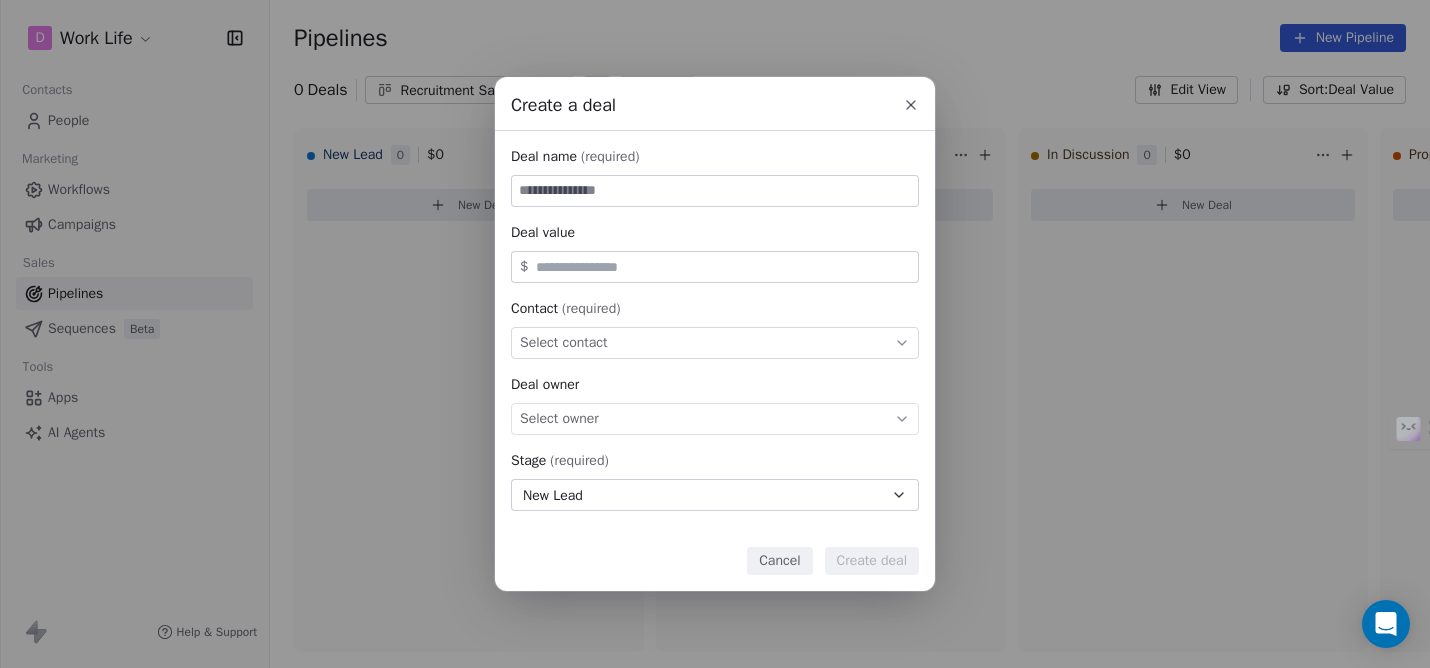 click 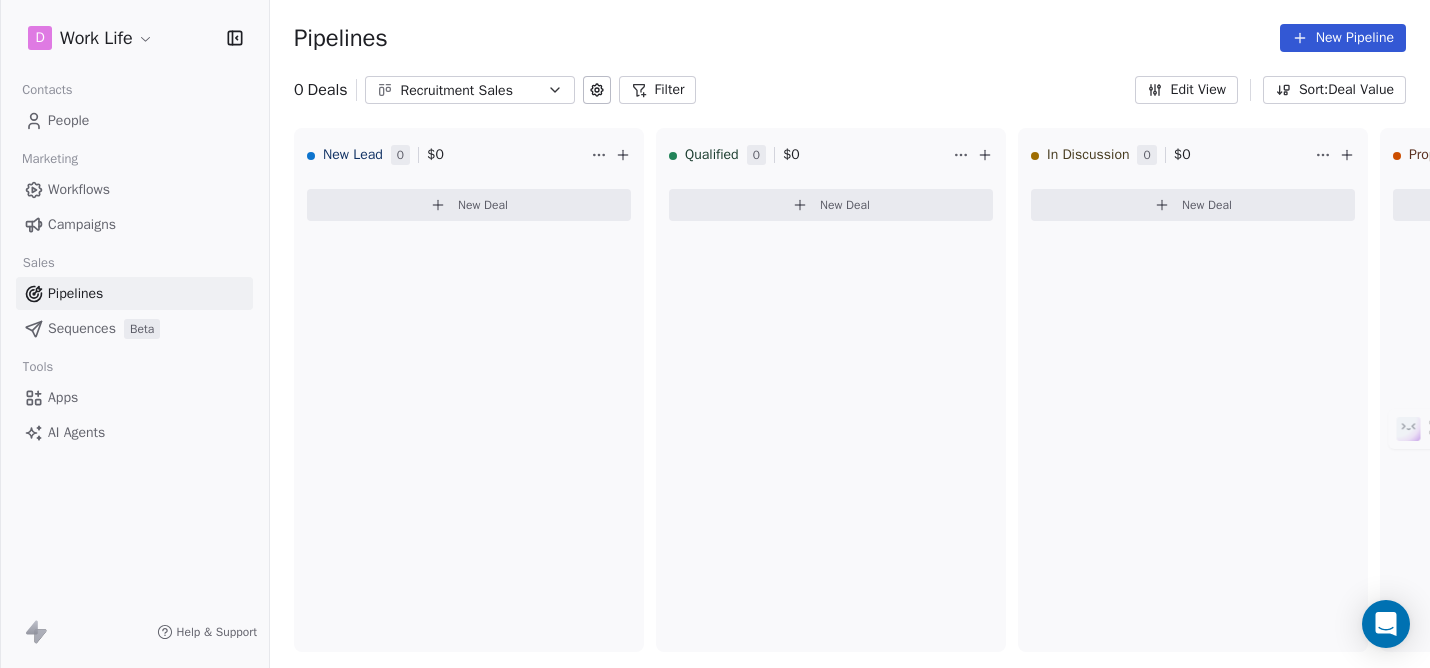 click on "Sequences" at bounding box center [82, 328] 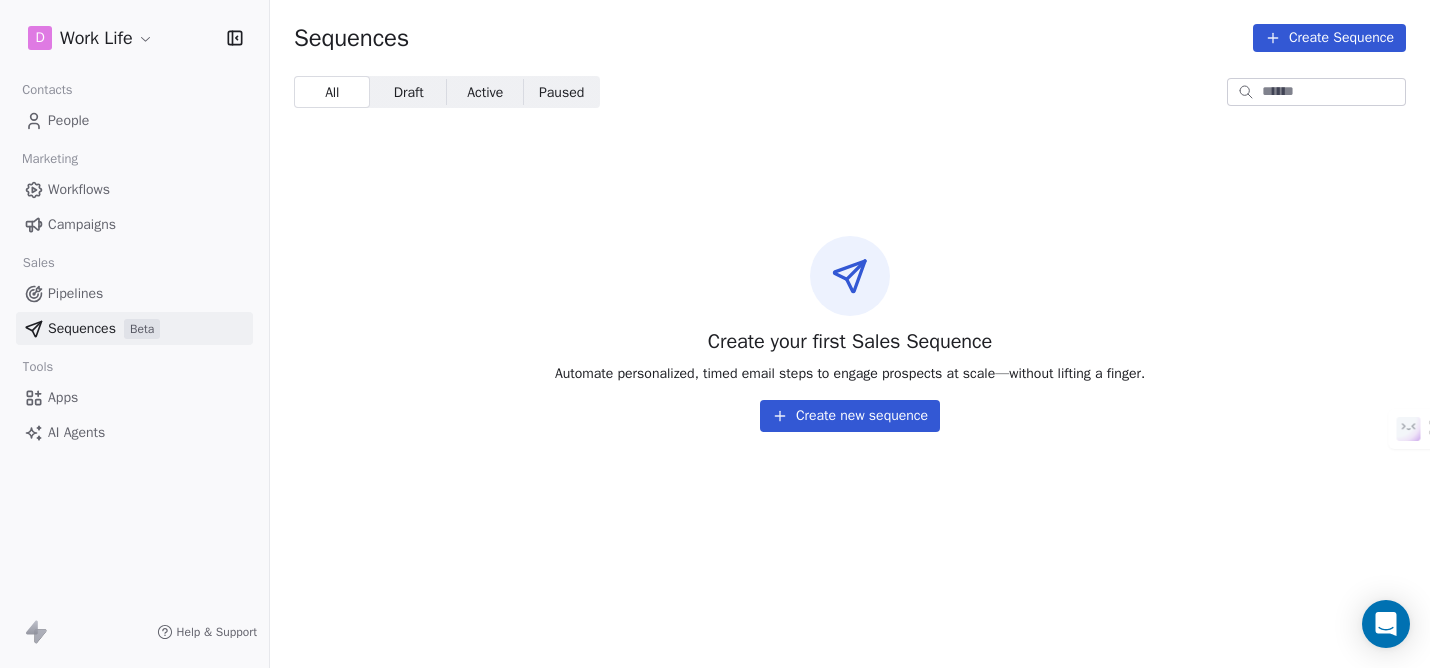 click on "Apps" at bounding box center [63, 397] 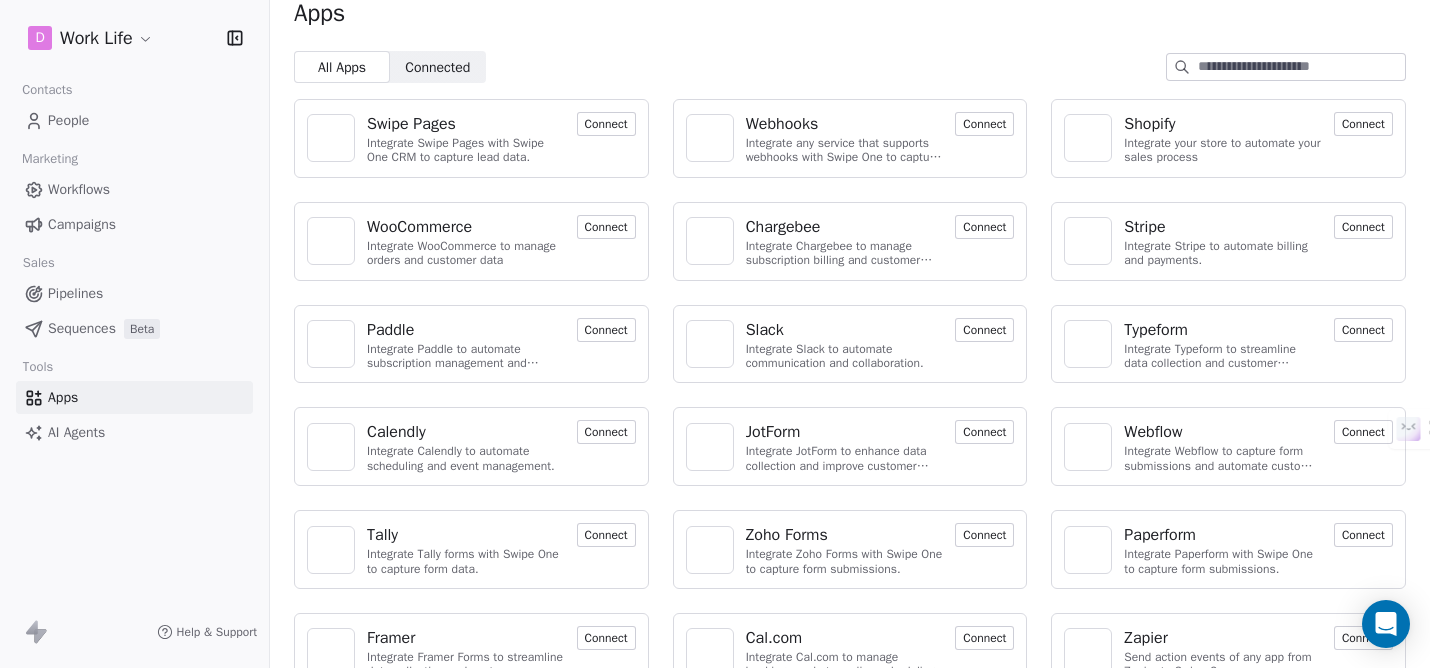 scroll, scrollTop: 30, scrollLeft: 0, axis: vertical 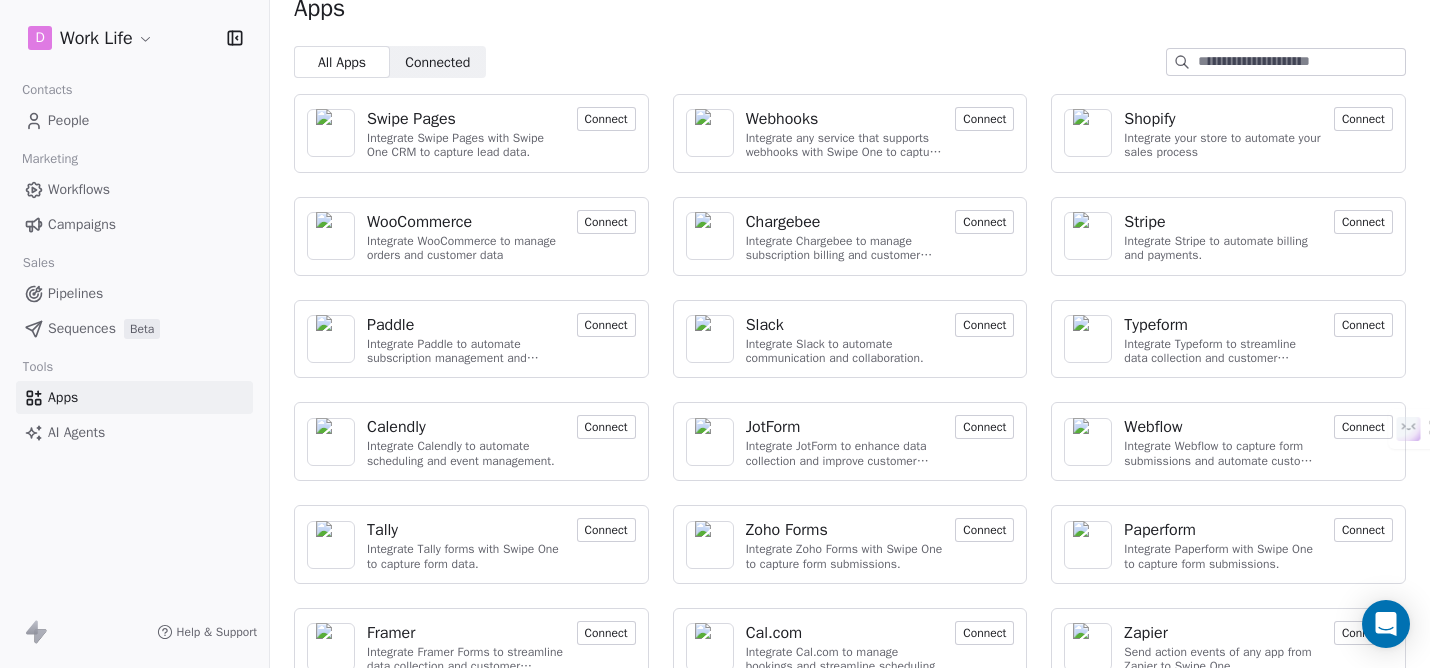click on "Connected" at bounding box center (437, 62) 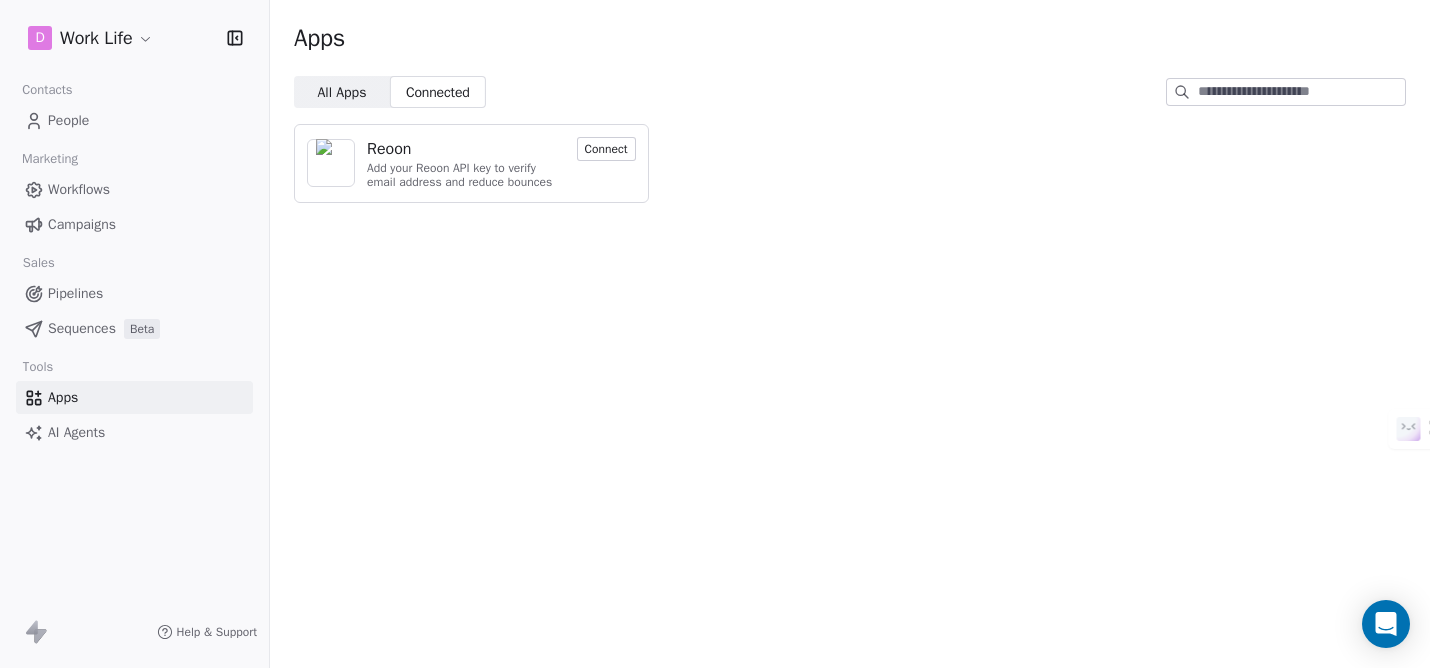 scroll, scrollTop: 0, scrollLeft: 0, axis: both 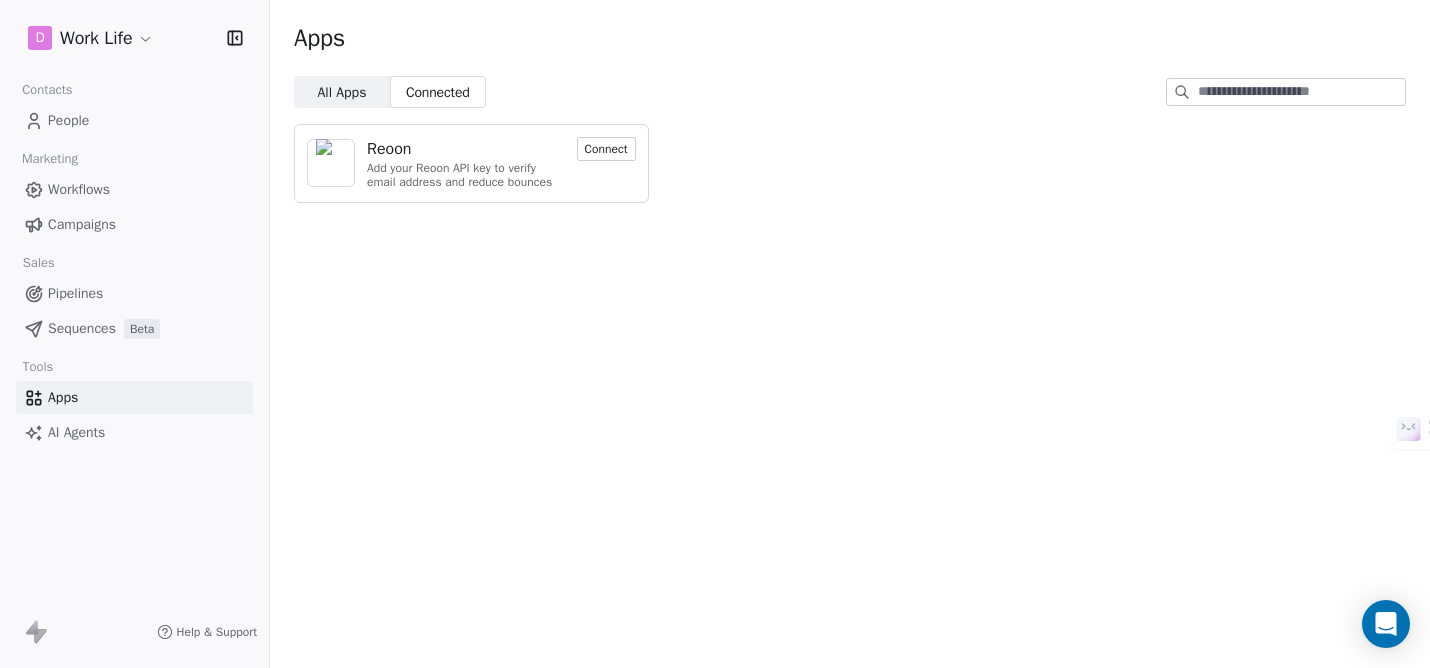click on "All Apps" at bounding box center [341, 92] 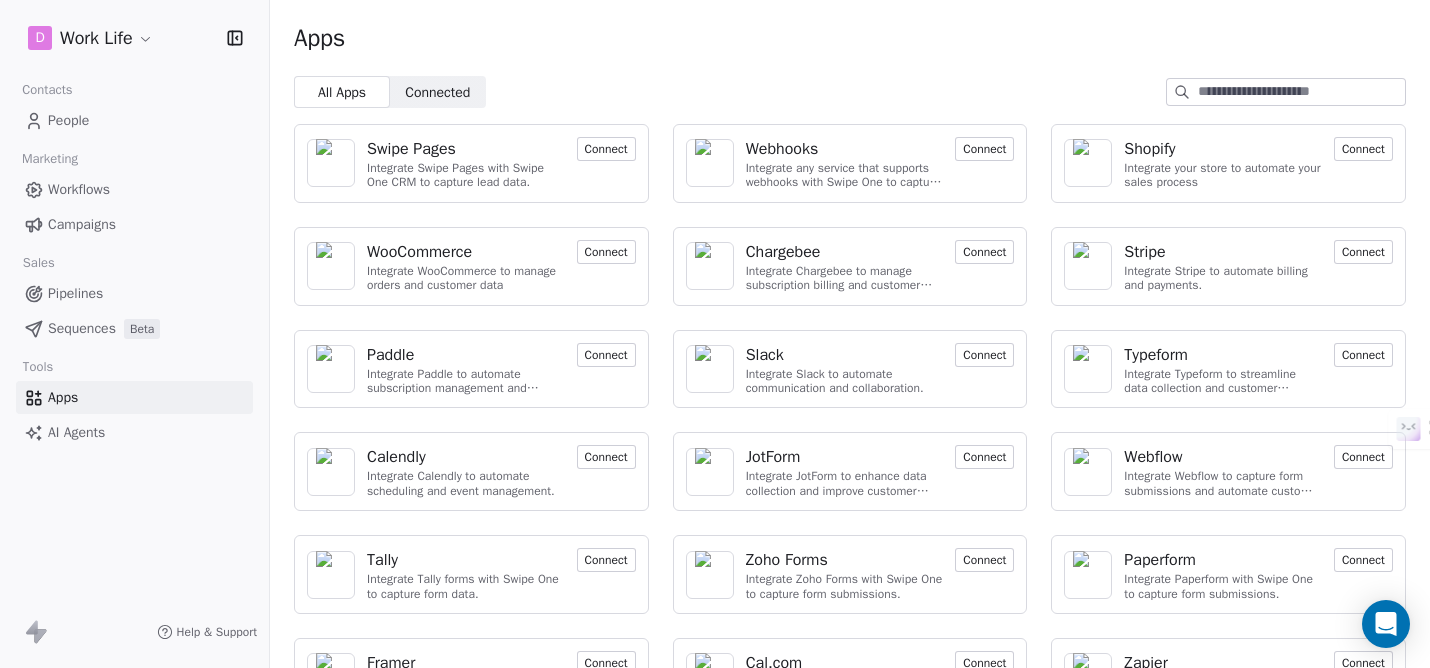 click on "Connect" at bounding box center (606, 457) 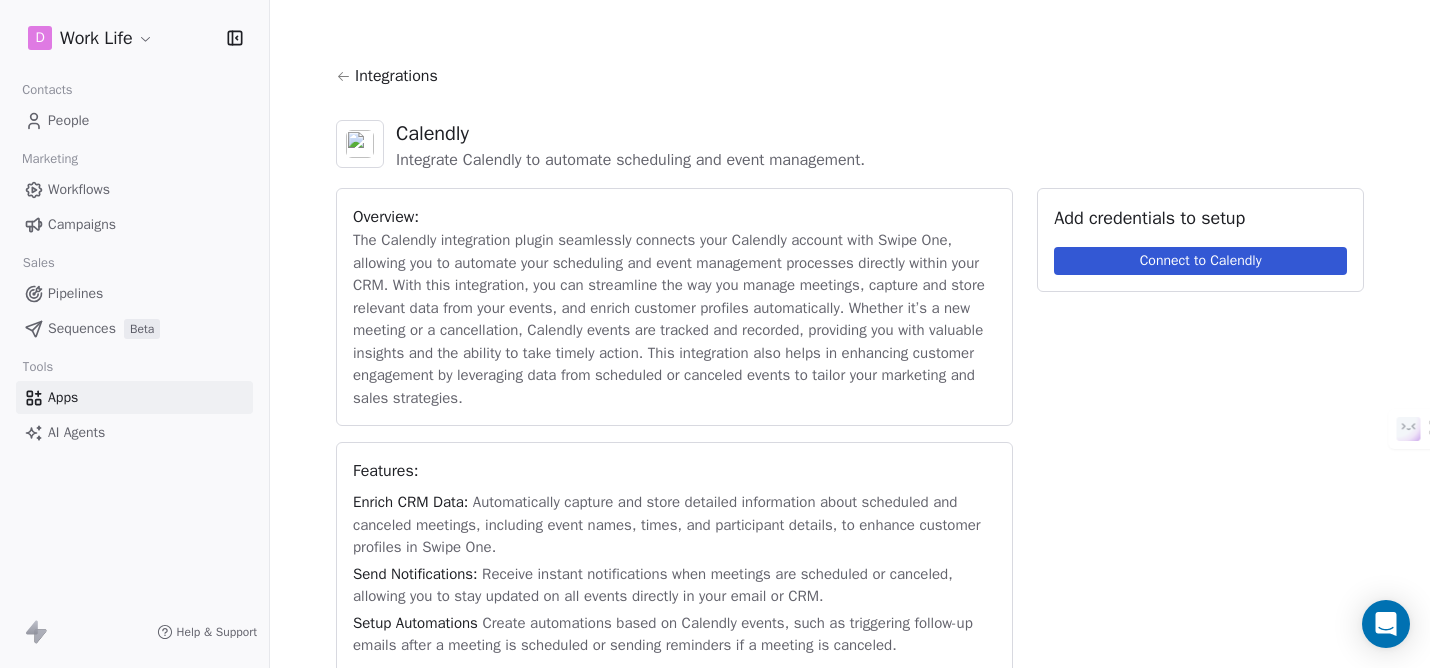 click on "Connect to Calendly" at bounding box center (1200, 261) 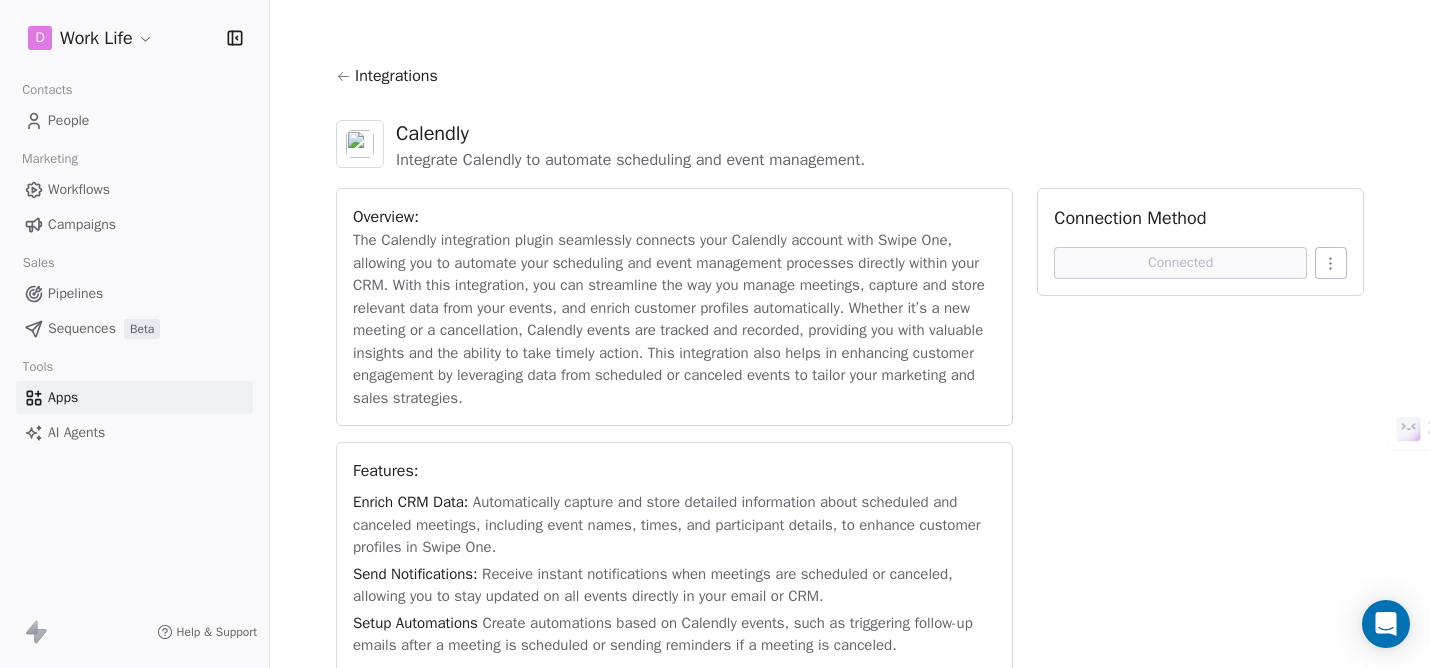scroll, scrollTop: 4, scrollLeft: 0, axis: vertical 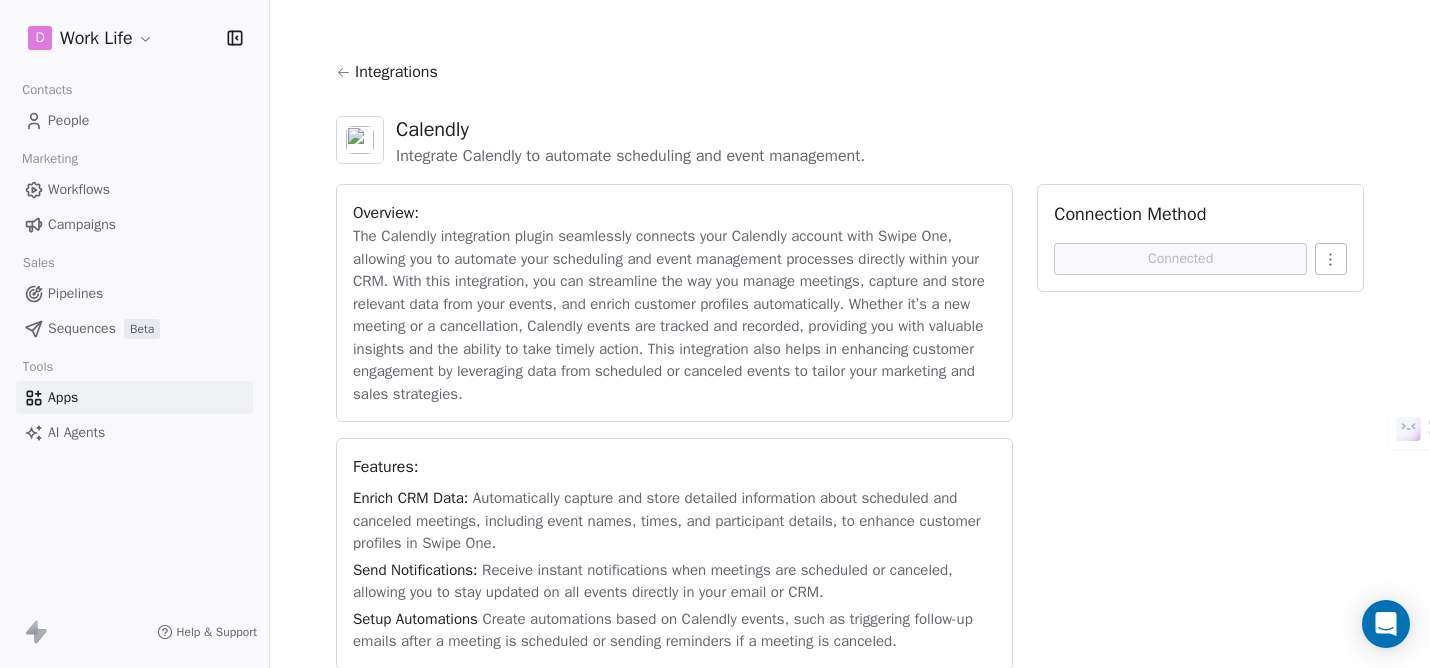 click 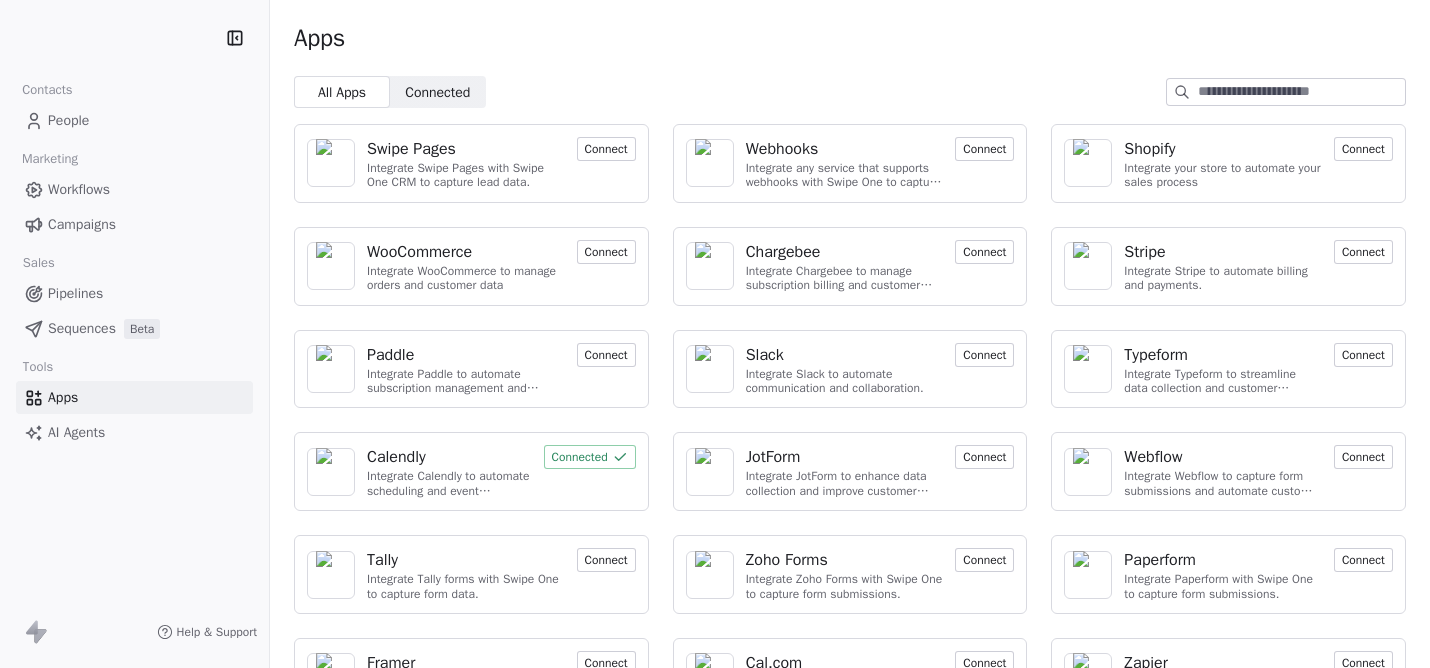 scroll, scrollTop: 0, scrollLeft: 0, axis: both 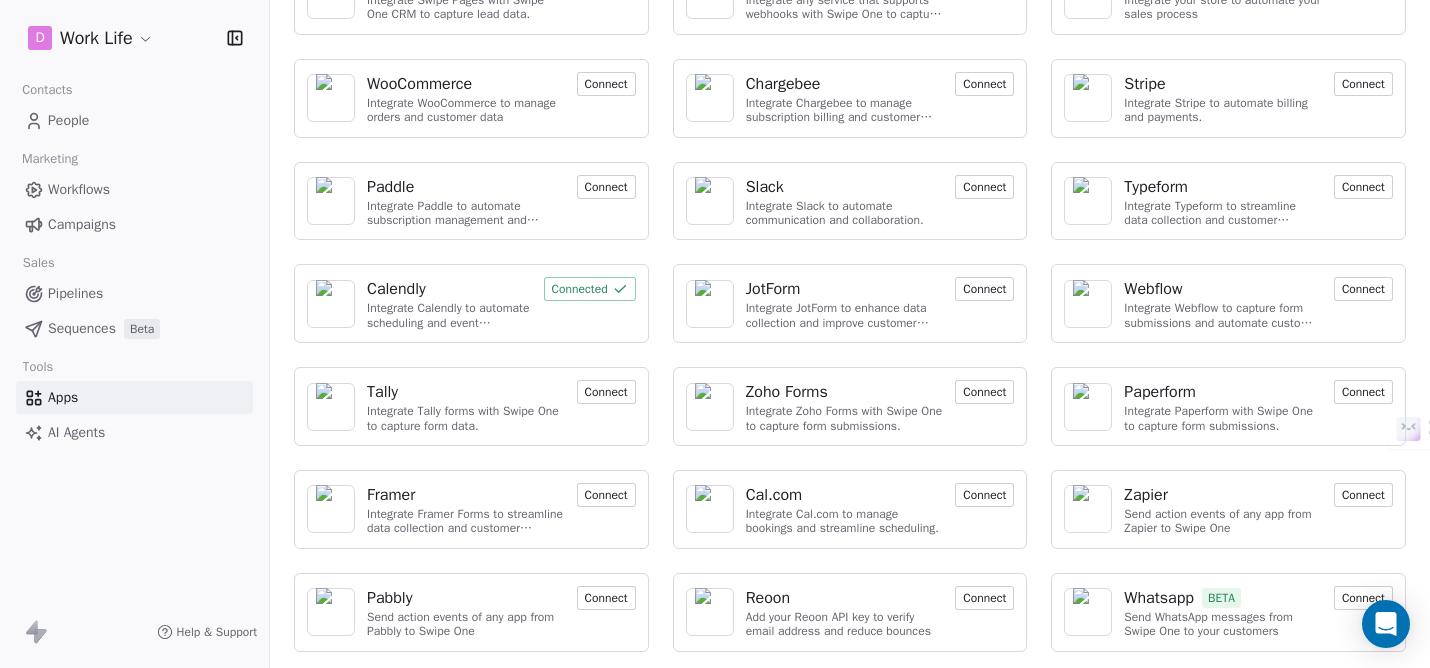 click on "AI Agents" at bounding box center (76, 432) 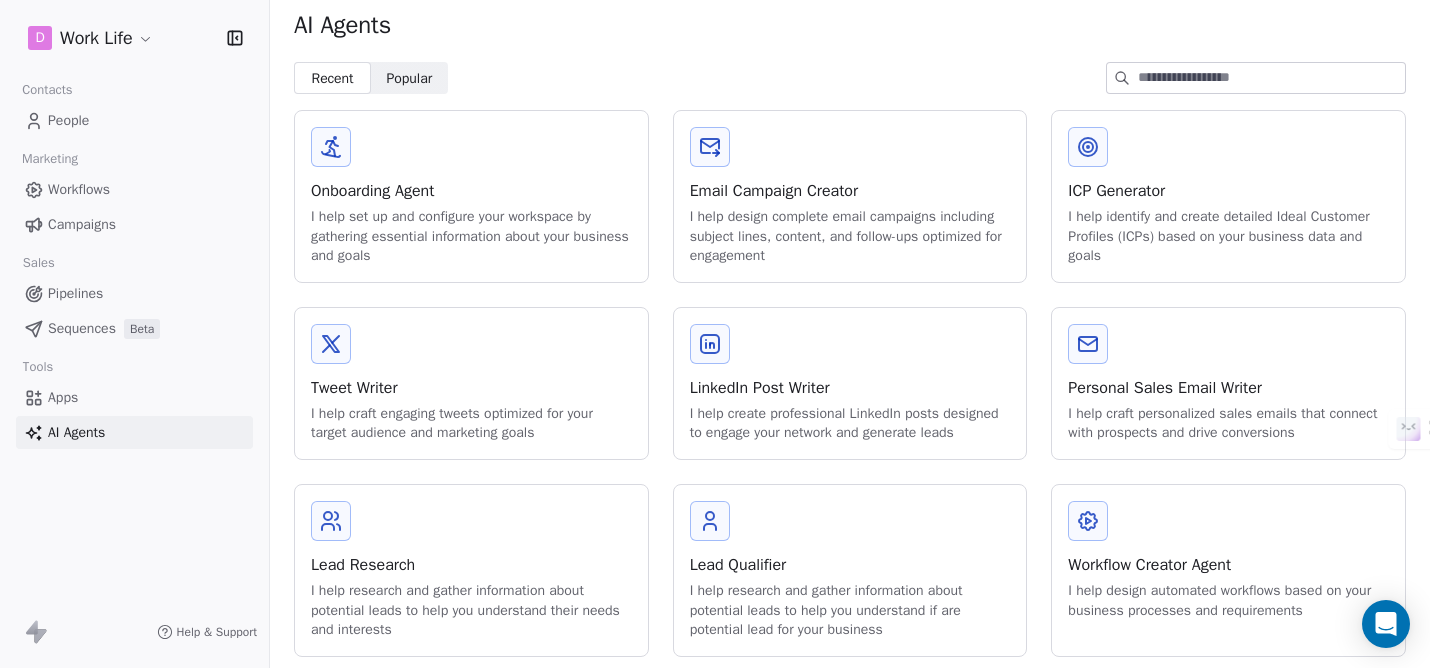 scroll, scrollTop: 44, scrollLeft: 0, axis: vertical 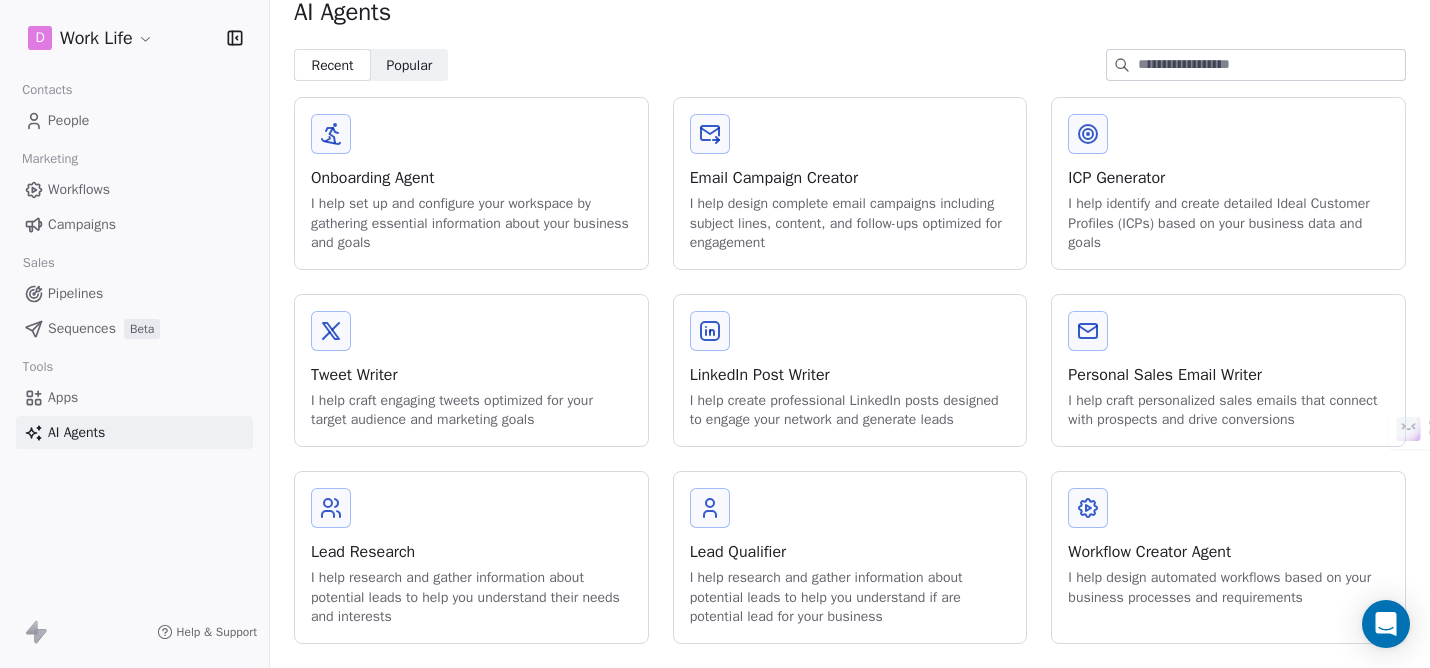 click on "ICP Generator I help identify and create detailed Ideal Customer Profiles (ICPs) based on your business data and goals" at bounding box center [1228, 183] 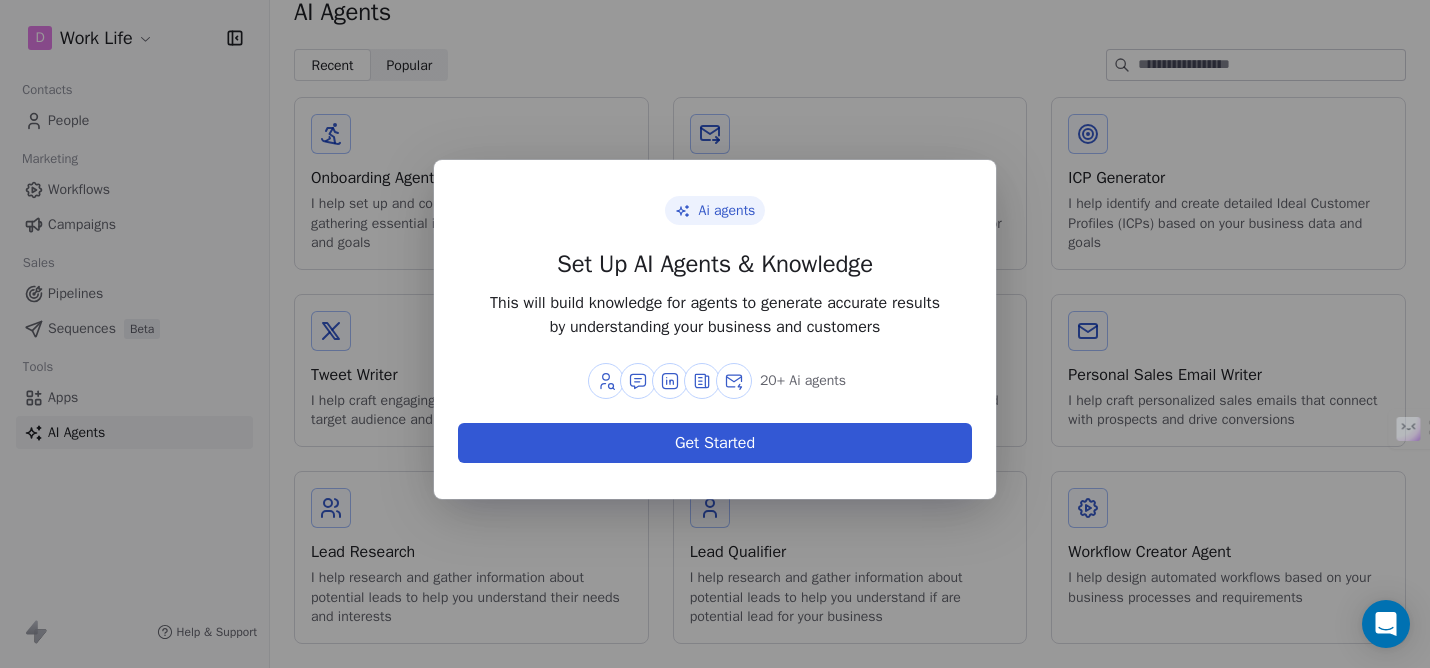 click on "Get Started" at bounding box center [715, 443] 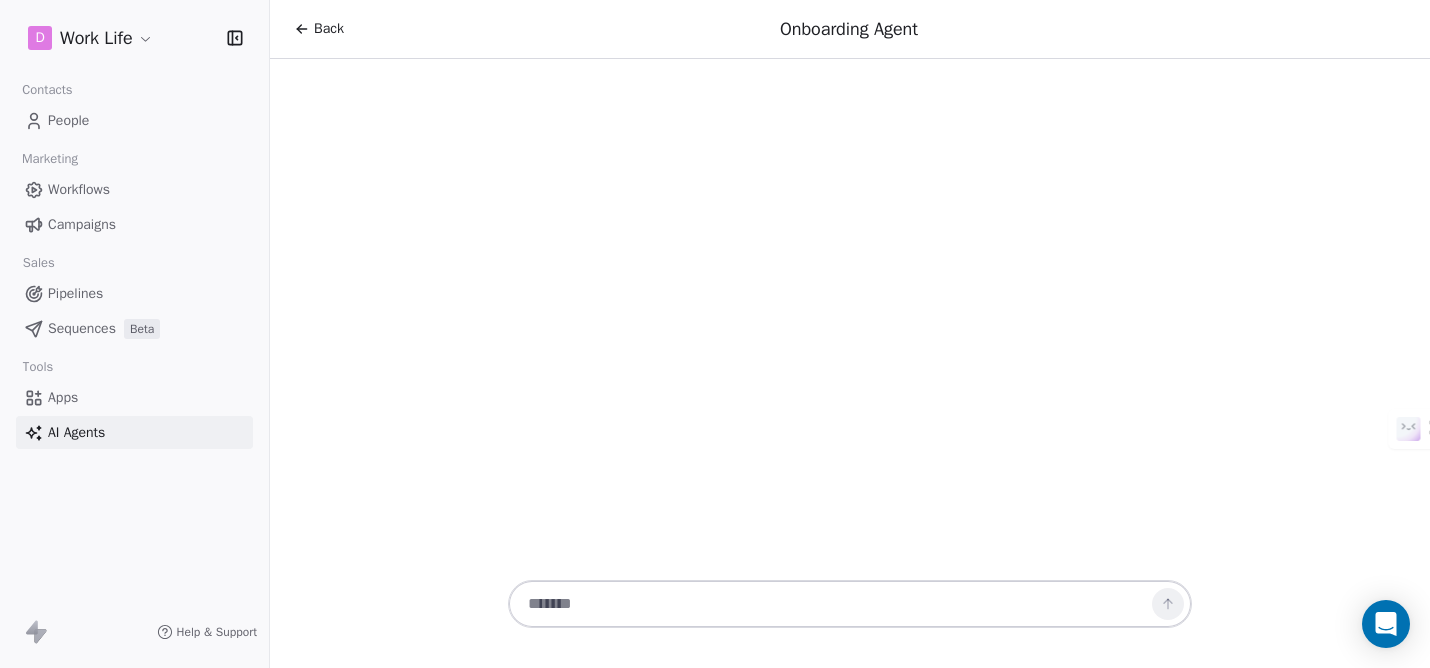 scroll, scrollTop: 0, scrollLeft: 0, axis: both 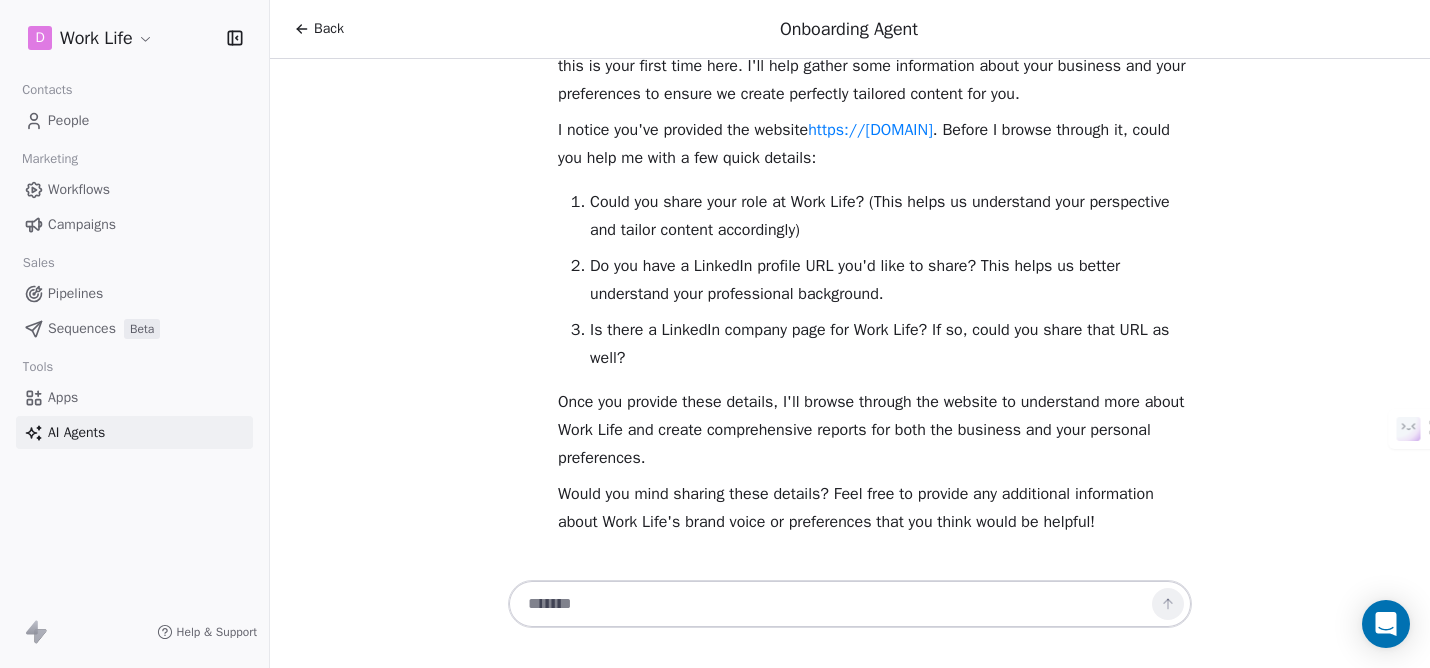 click on "Workflows" at bounding box center [79, 189] 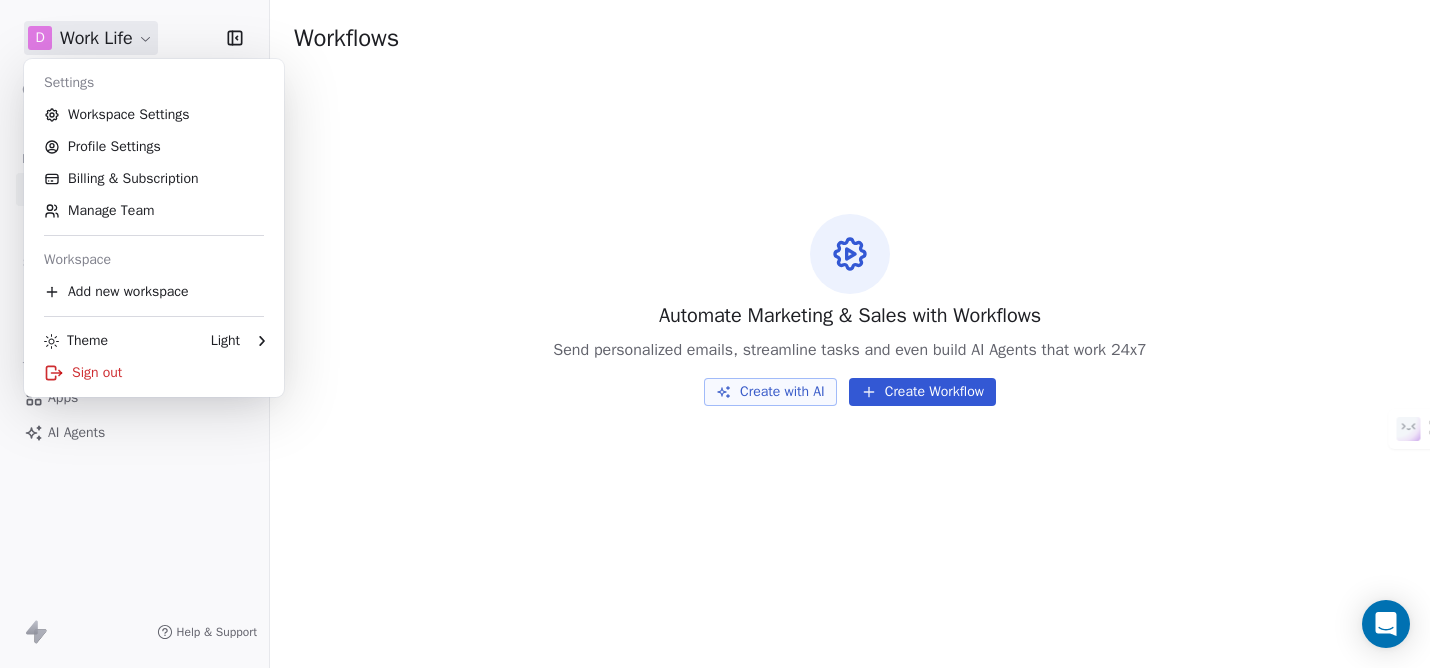 click on "D Work Life Contacts People Marketing Workflows Campaigns Sales Pipelines Sequences Beta Tools Apps AI Agents Help & Support Workflows Automate Marketing & Sales with Workflows Send personalized emails, streamline tasks and even build AI Agents that work 24x7 Create with AI Create Workflow
Settings Workspace Settings Profile Settings Billing & Subscription Manage Team Workspace Add new workspace Theme Light Sign out" at bounding box center (715, 334) 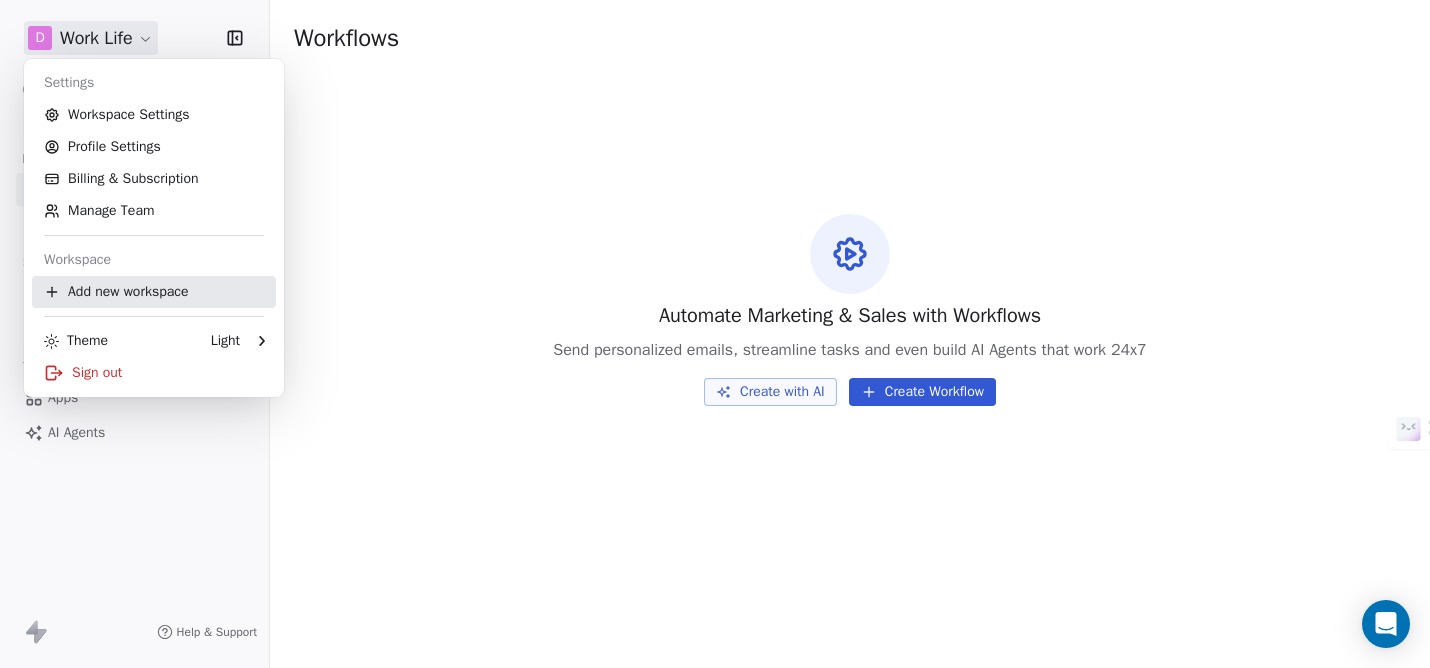 click on "Add new workspace" at bounding box center [154, 292] 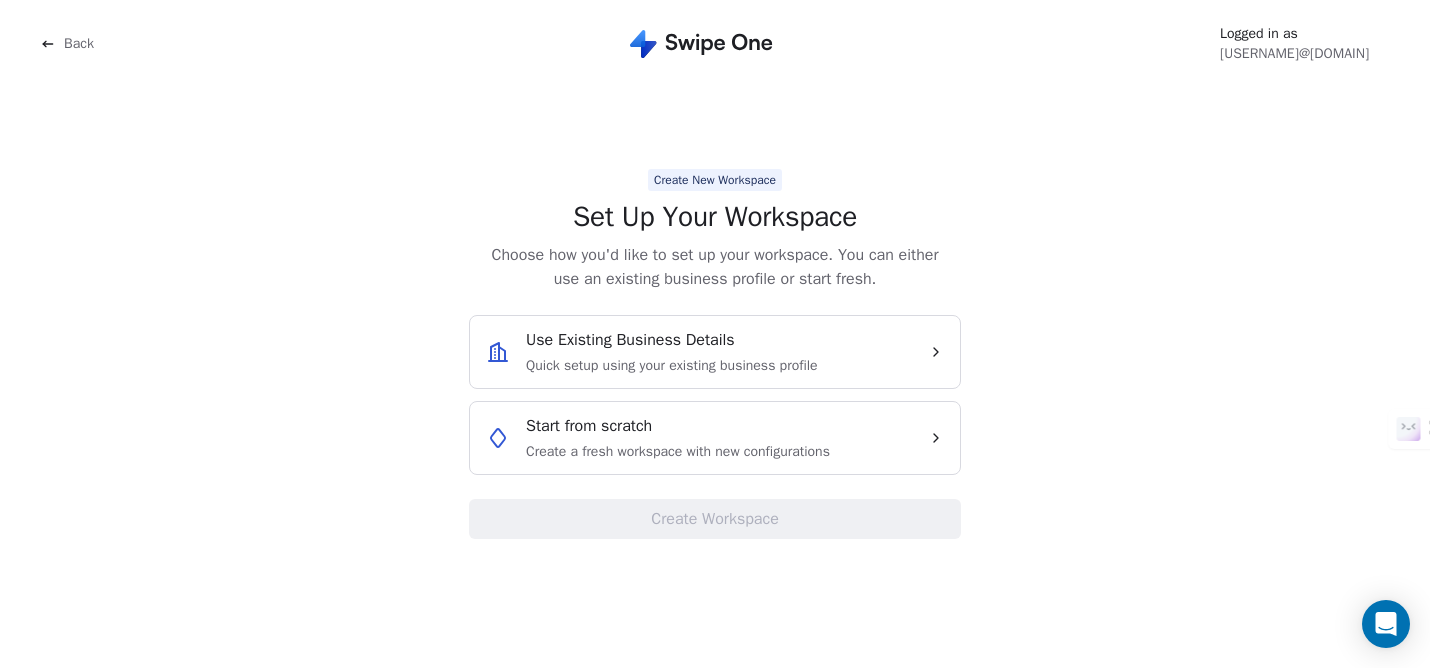 click 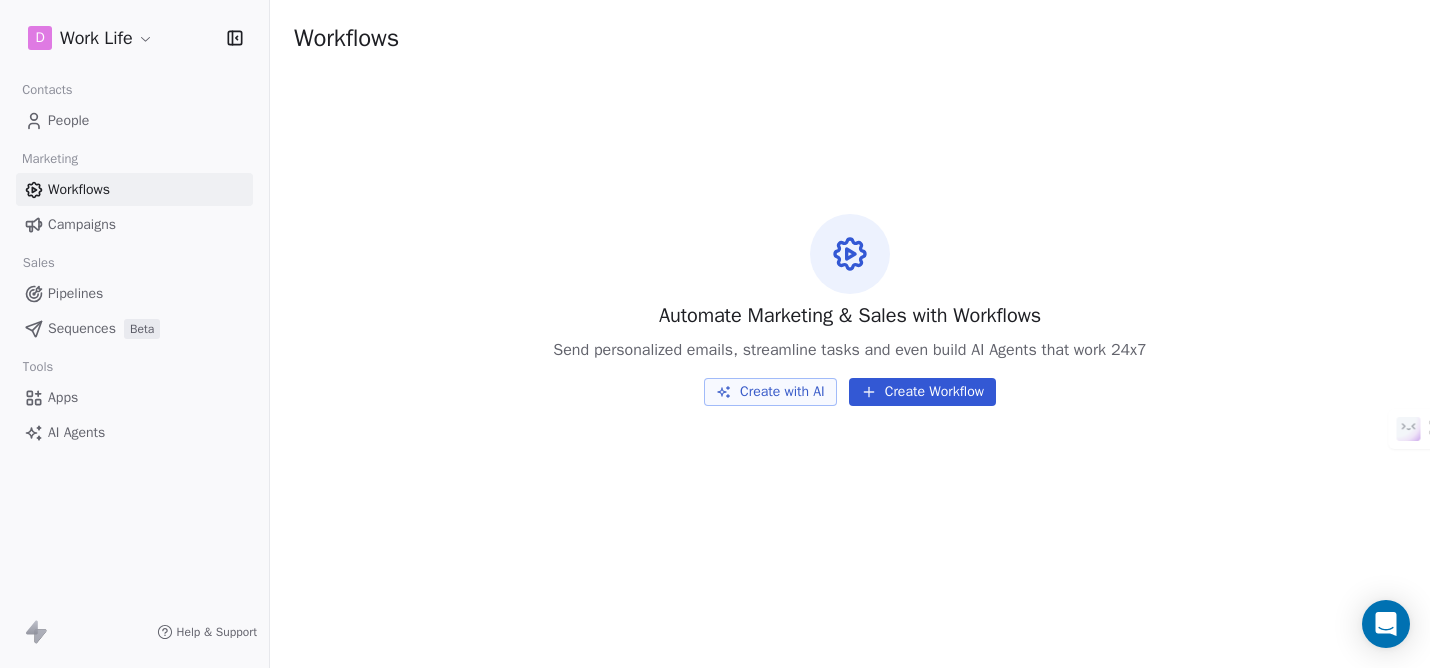 click on "People" at bounding box center [68, 120] 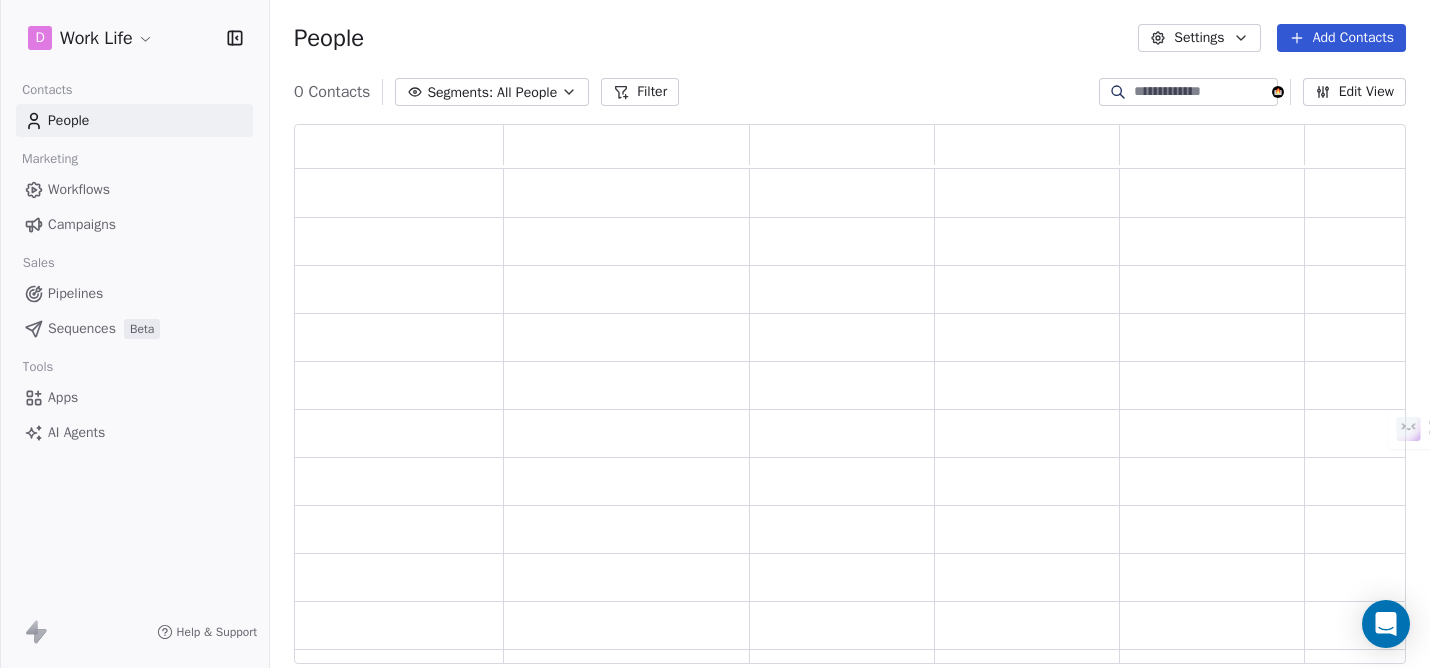 scroll, scrollTop: 16, scrollLeft: 16, axis: both 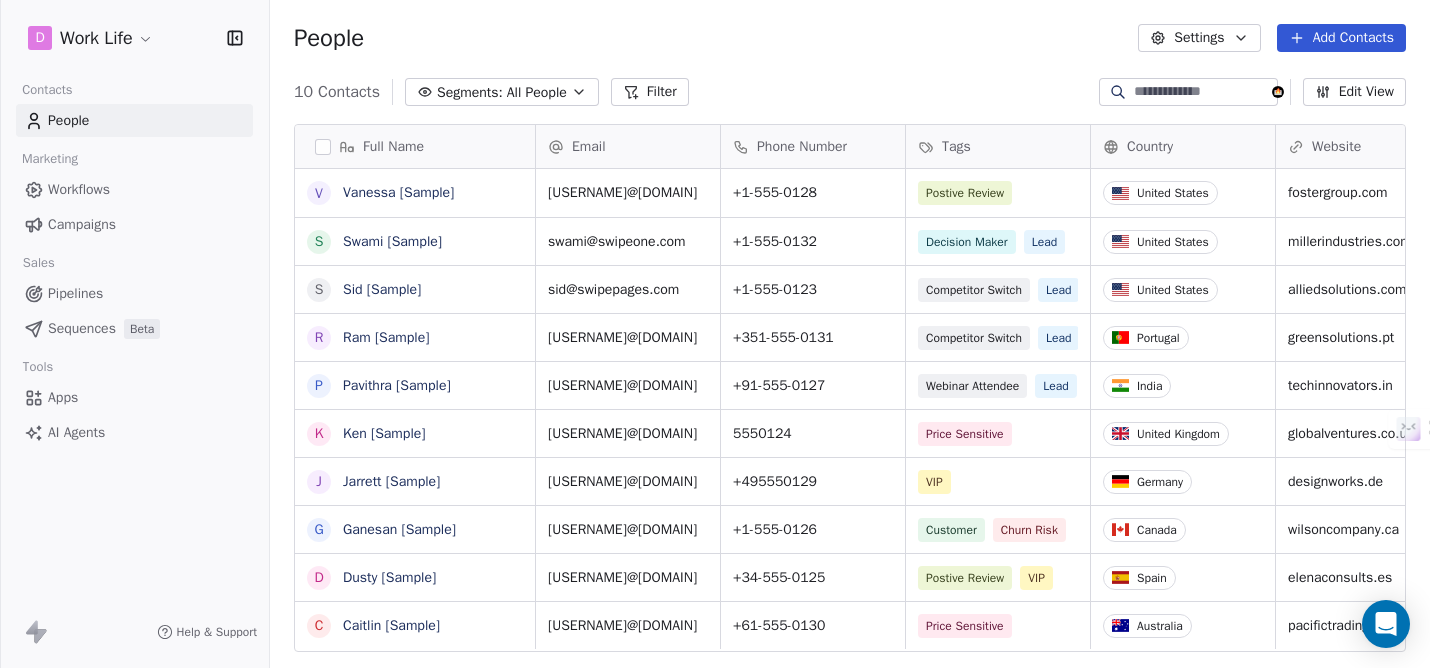 click on "Settings" at bounding box center (1199, 38) 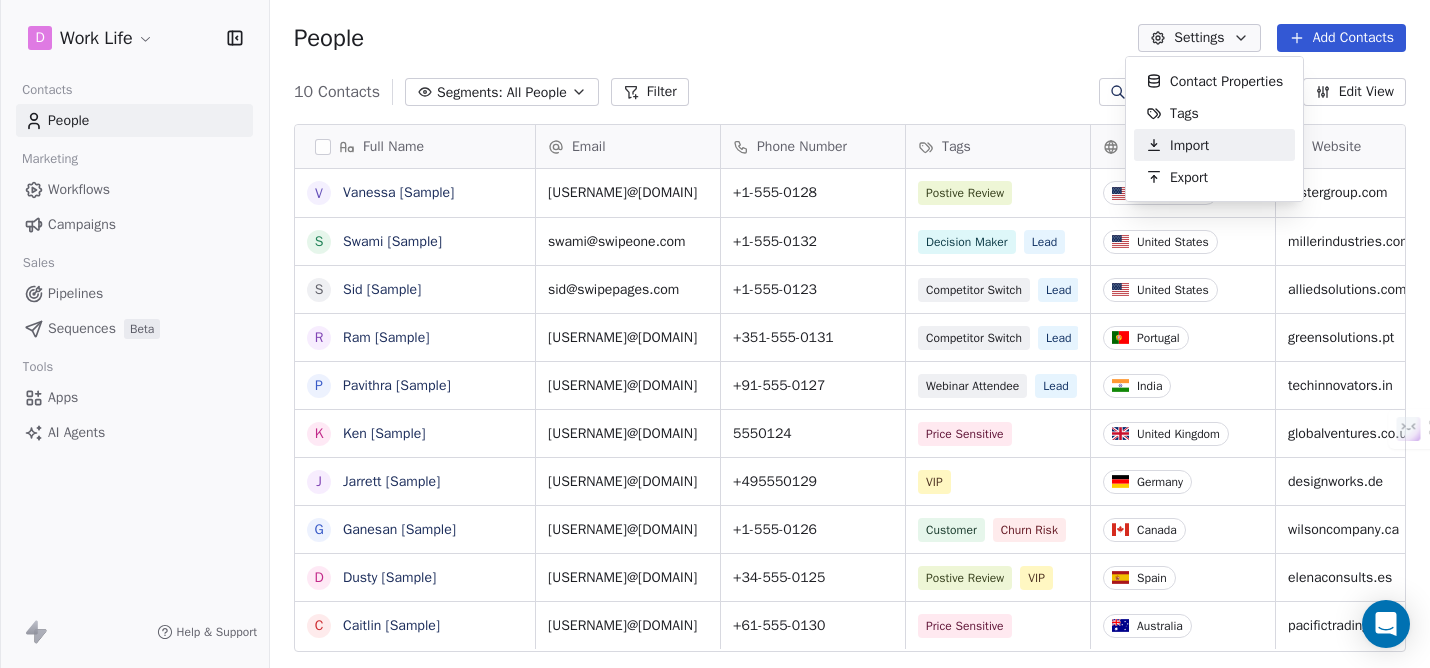click on "Import" at bounding box center [1189, 145] 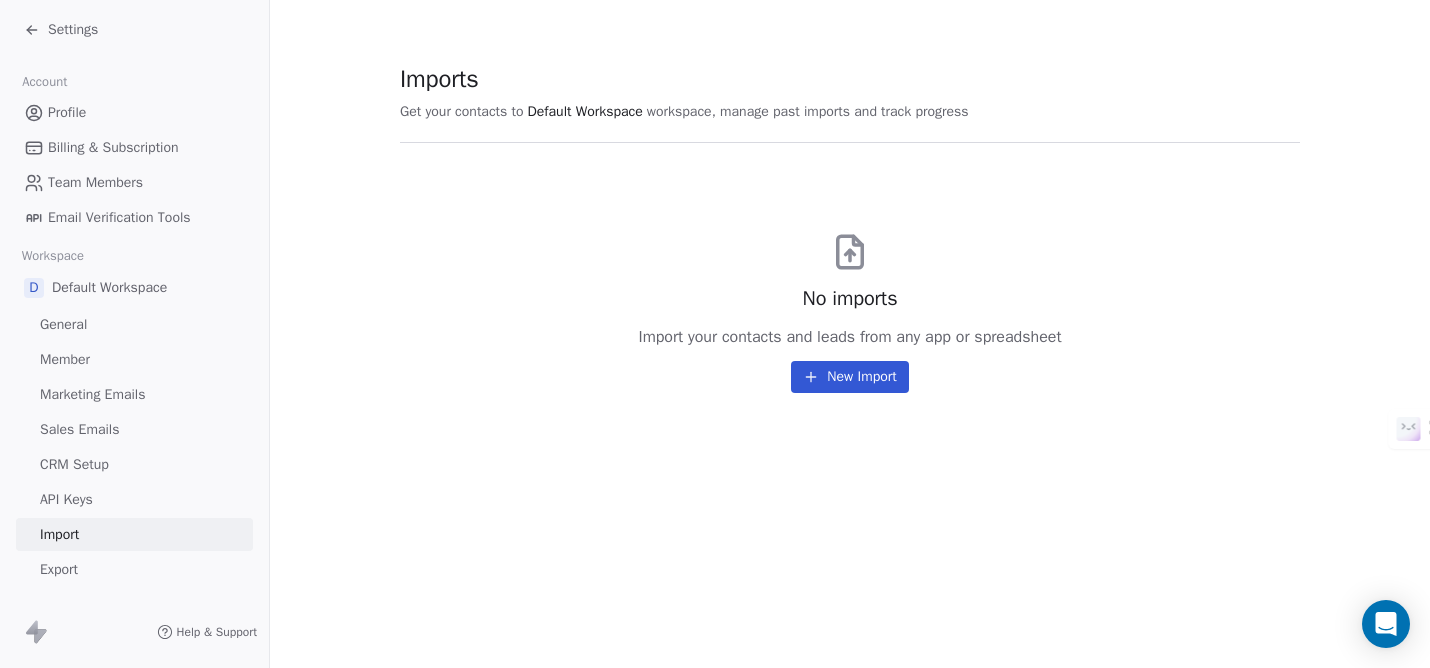 click on "New Import" at bounding box center [849, 377] 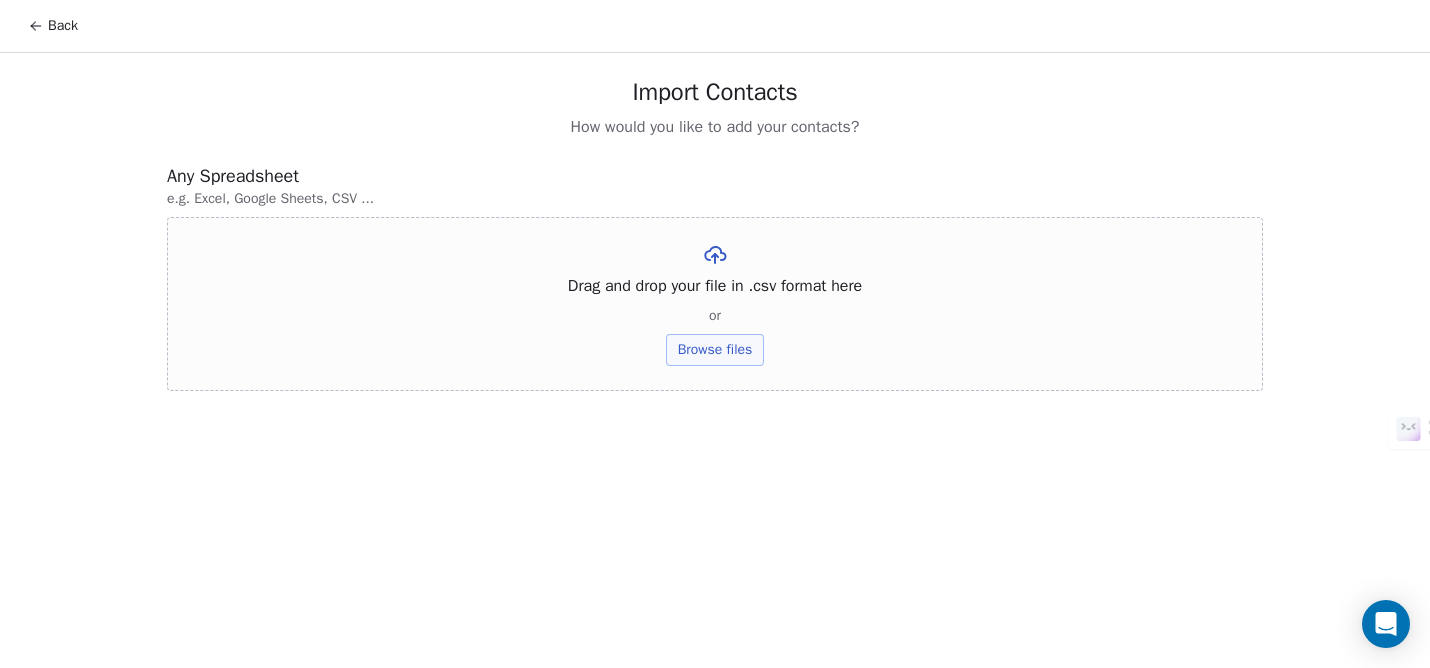 click on "Browse files" at bounding box center [715, 350] 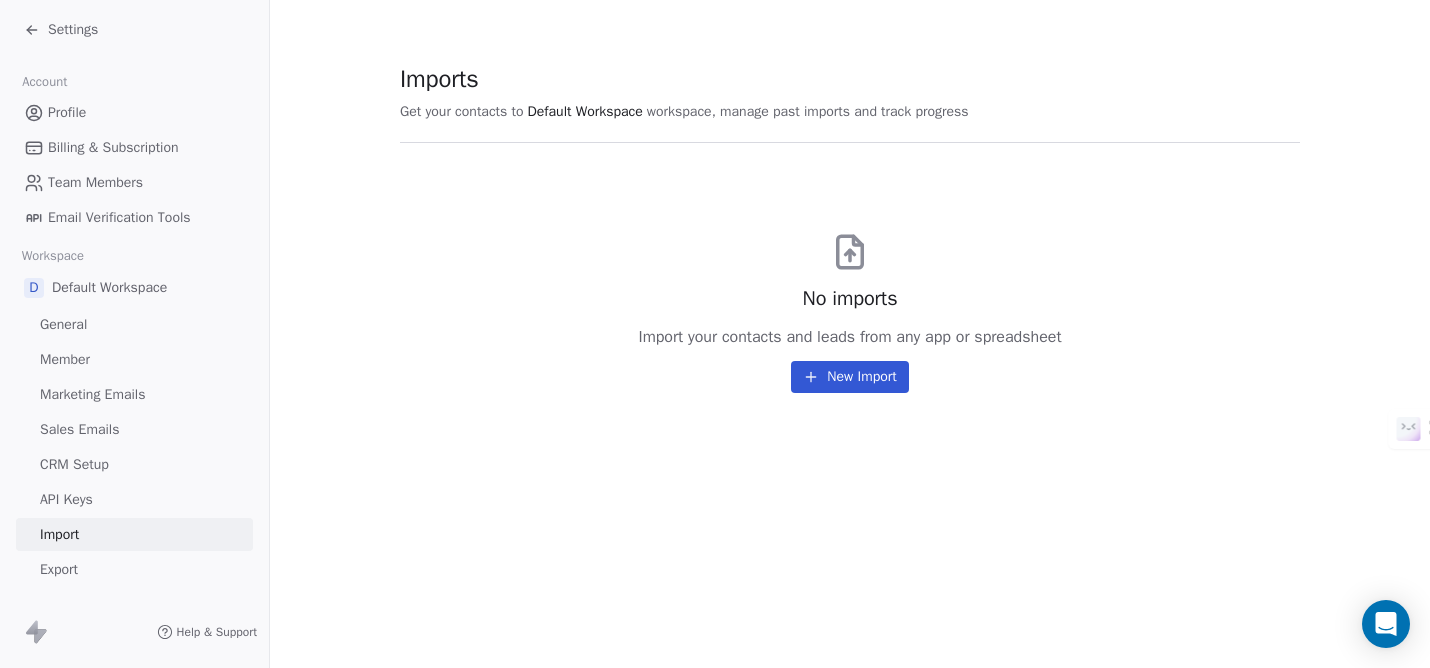 click on "CRM Setup" at bounding box center (74, 464) 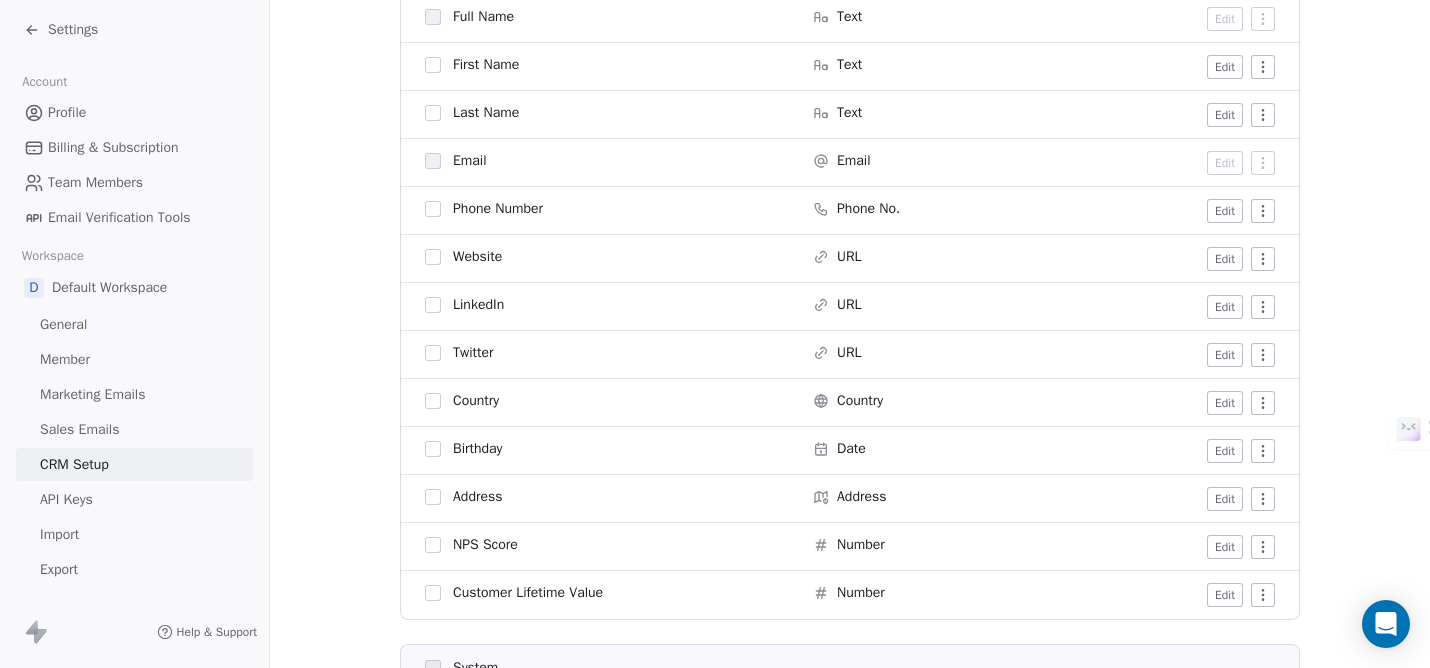 scroll, scrollTop: 0, scrollLeft: 0, axis: both 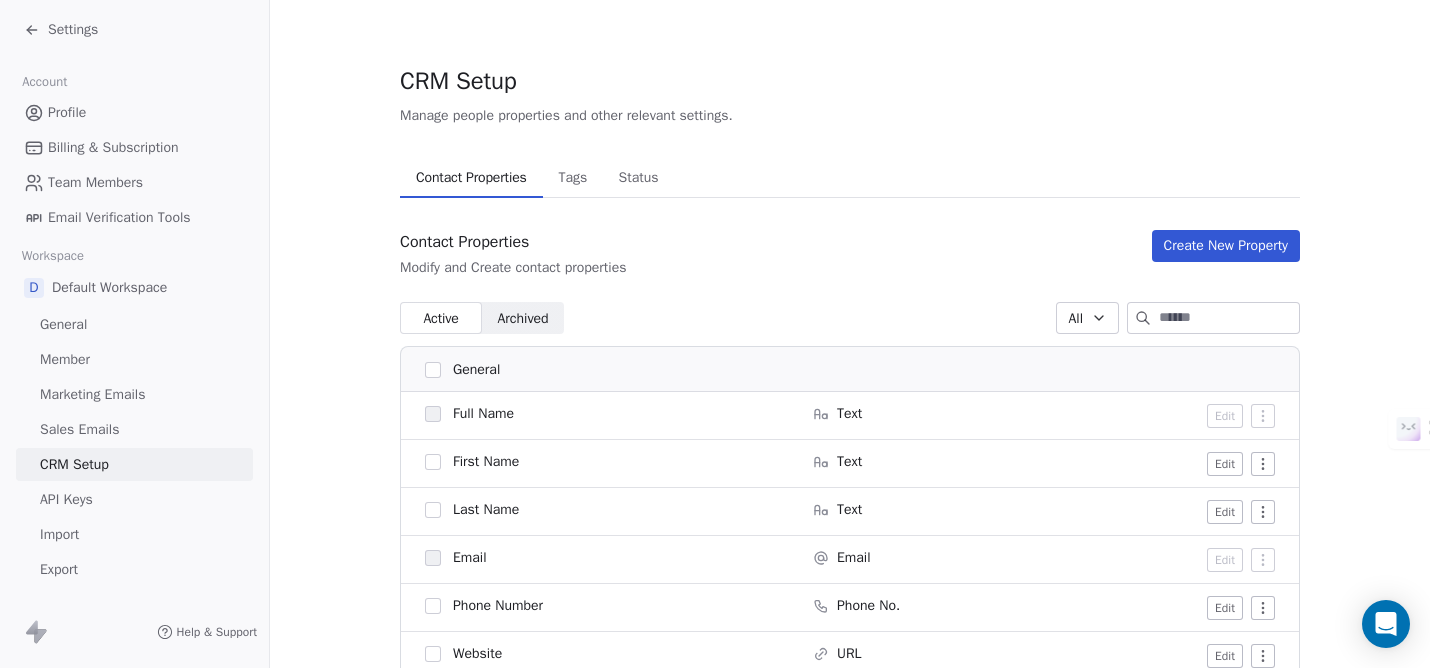 click on "Create New Property" at bounding box center [1226, 246] 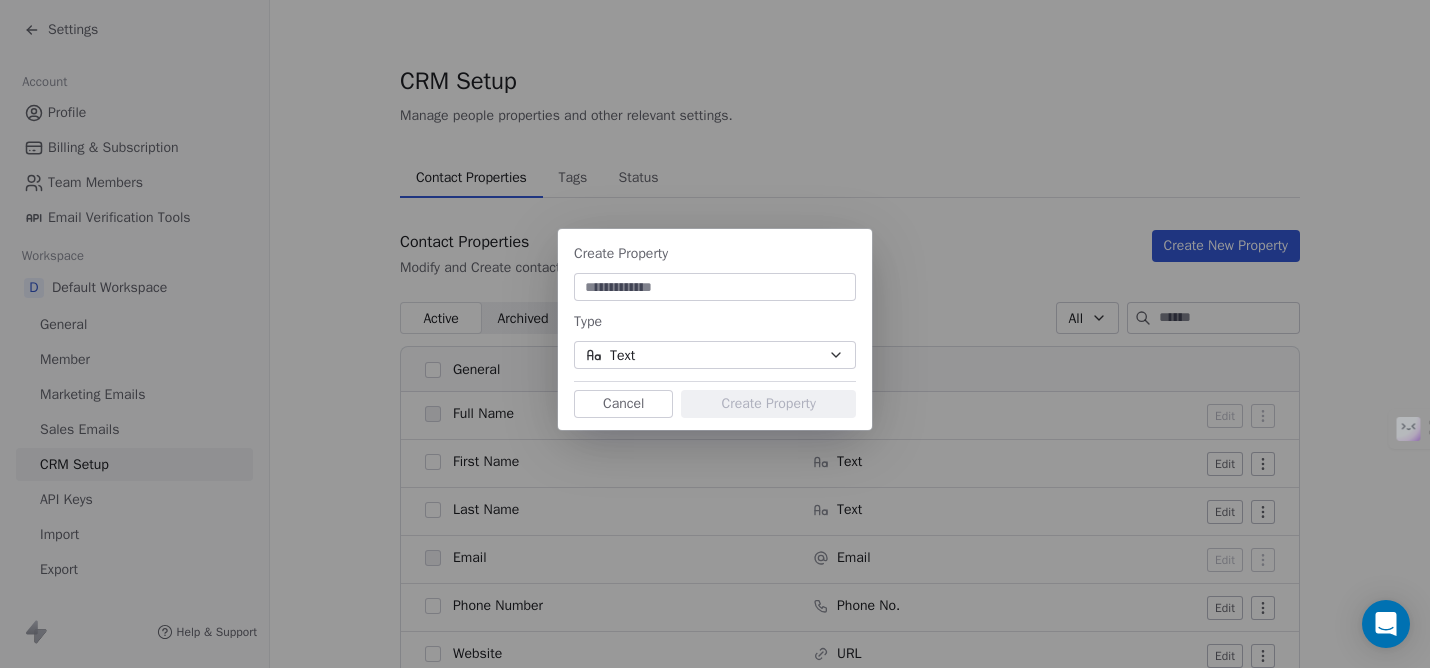 click on "Text" at bounding box center [715, 355] 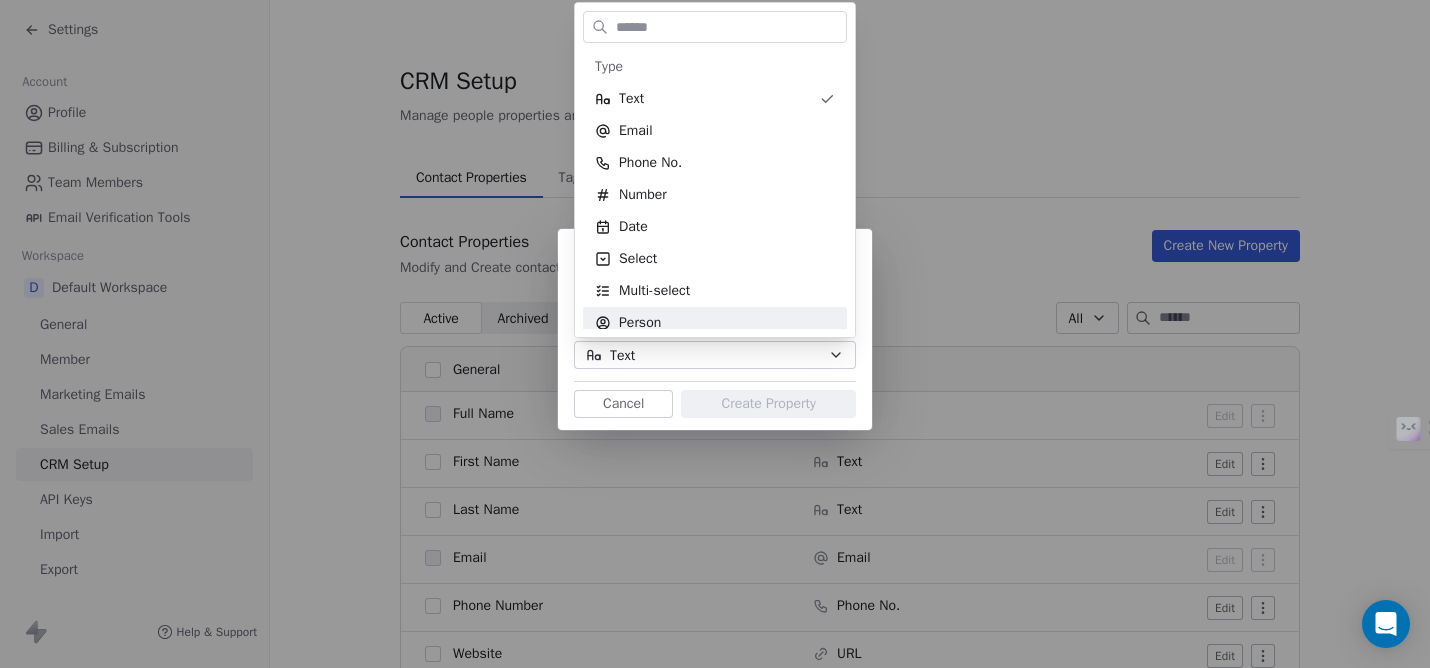 click on "Create Property Type Text Cancel Create Property" at bounding box center [715, 334] 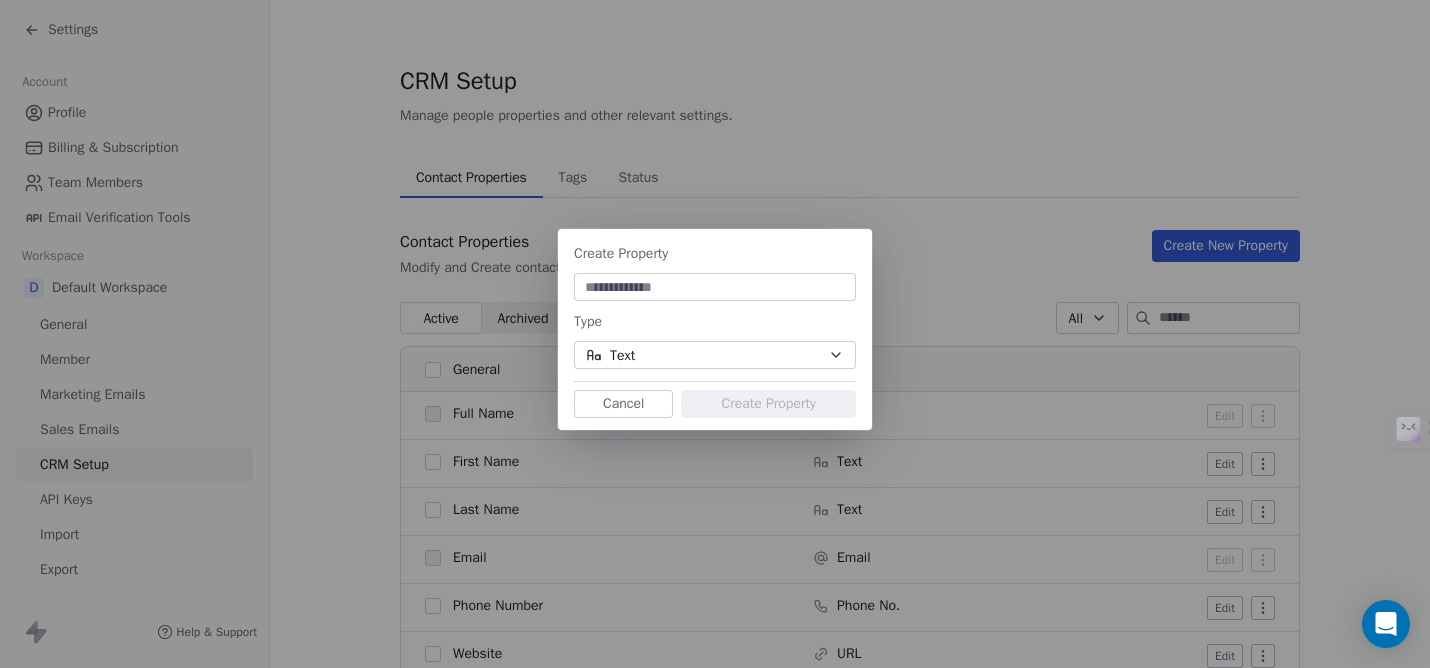 click on "Cancel" at bounding box center (623, 404) 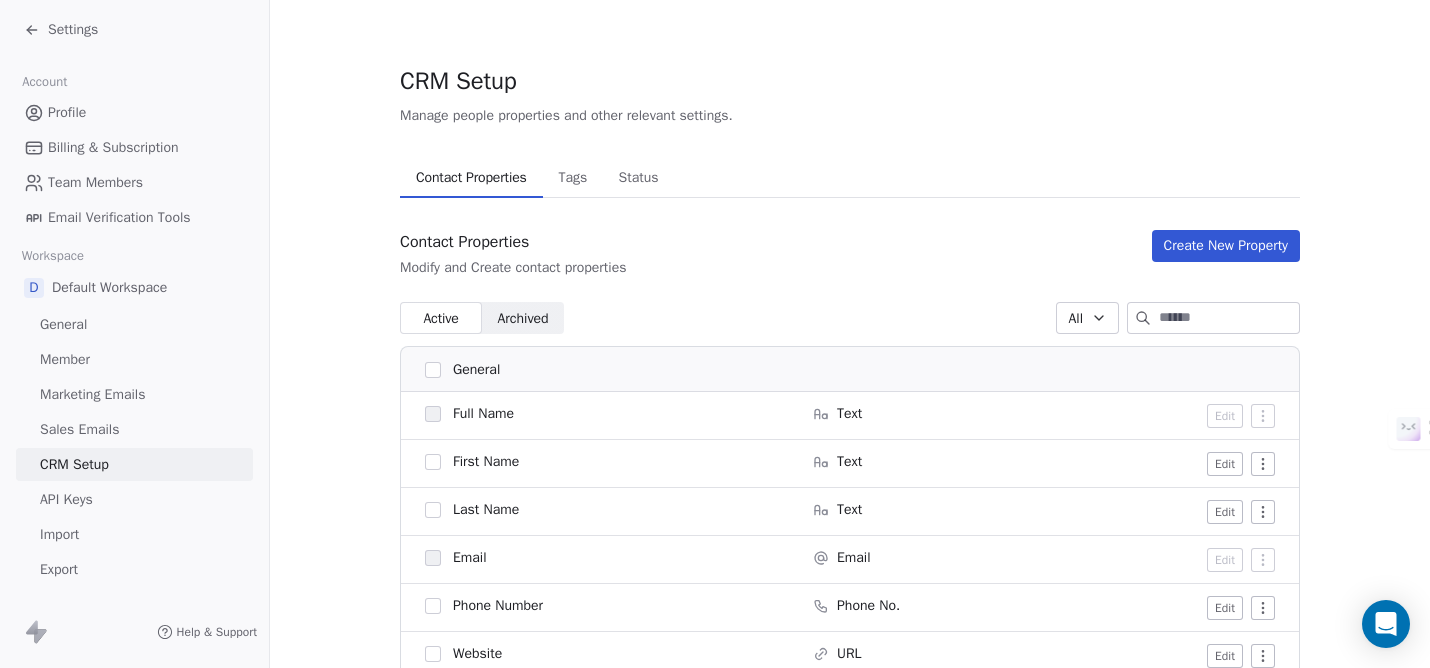 click on "Archived" at bounding box center (522, 318) 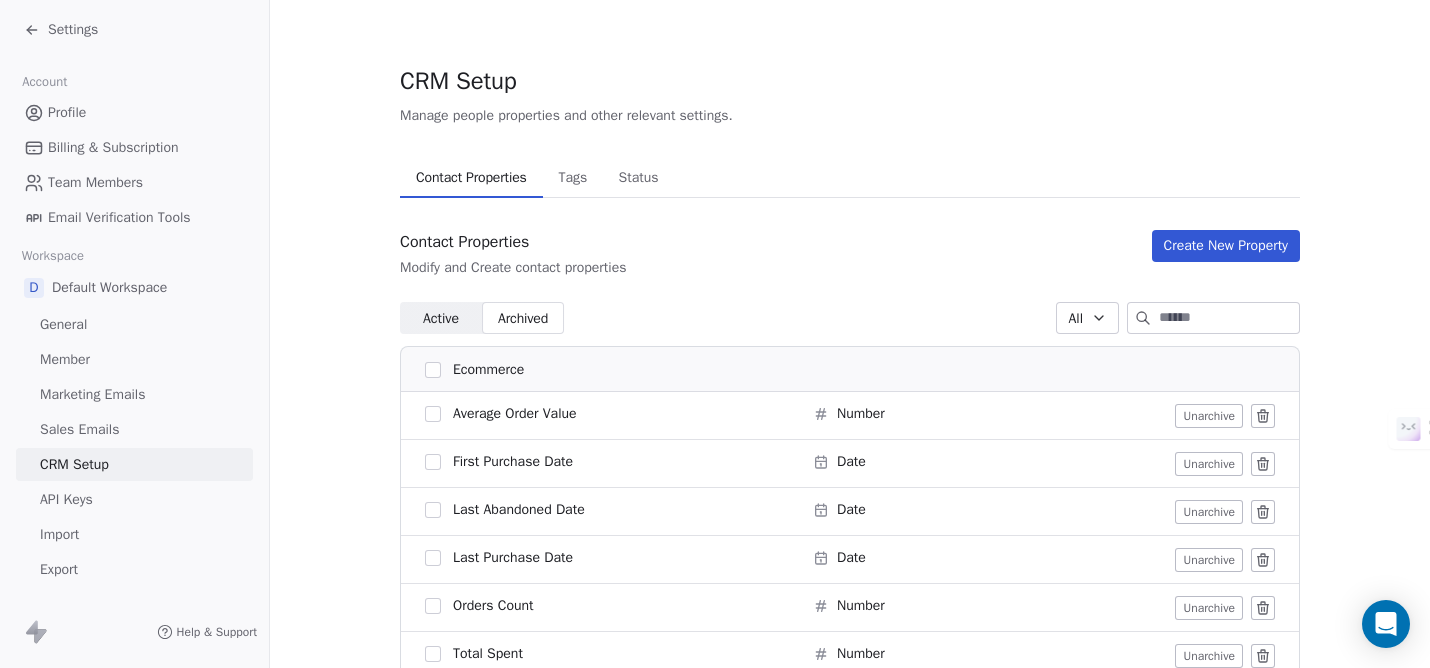 click on "Active" at bounding box center (441, 318) 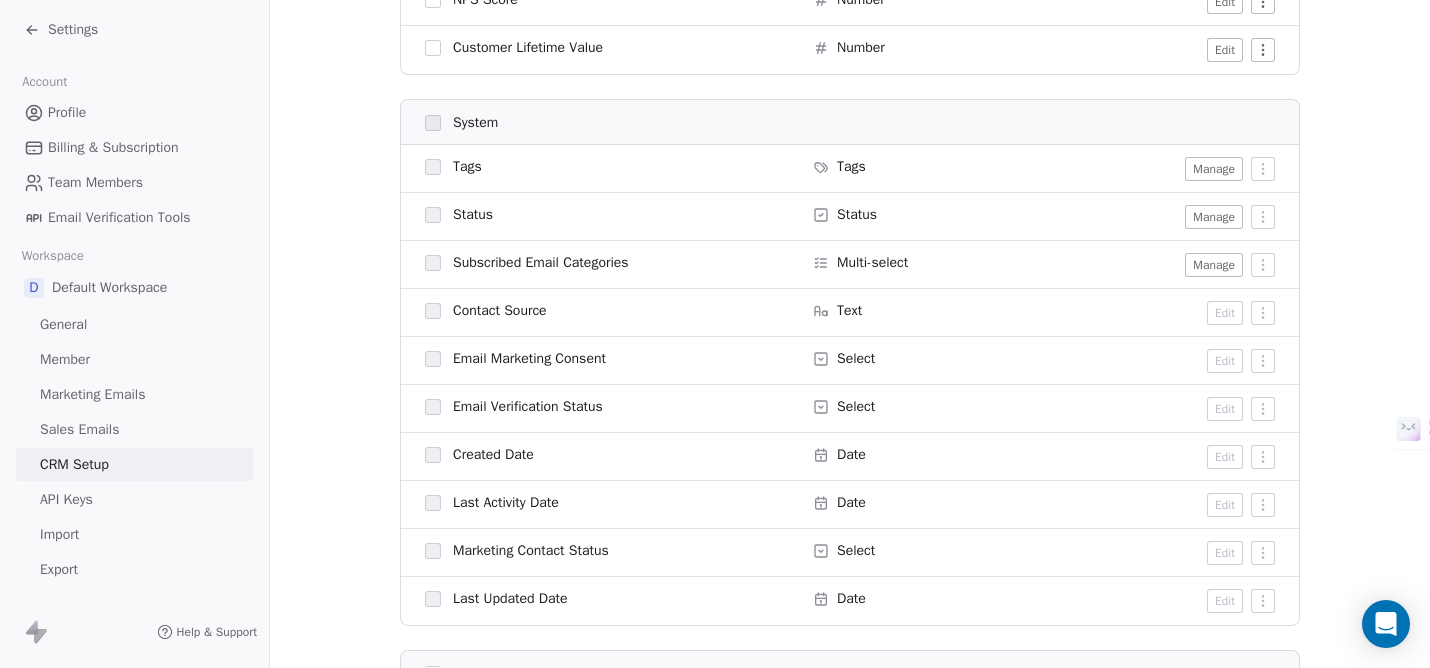 scroll, scrollTop: 167, scrollLeft: 0, axis: vertical 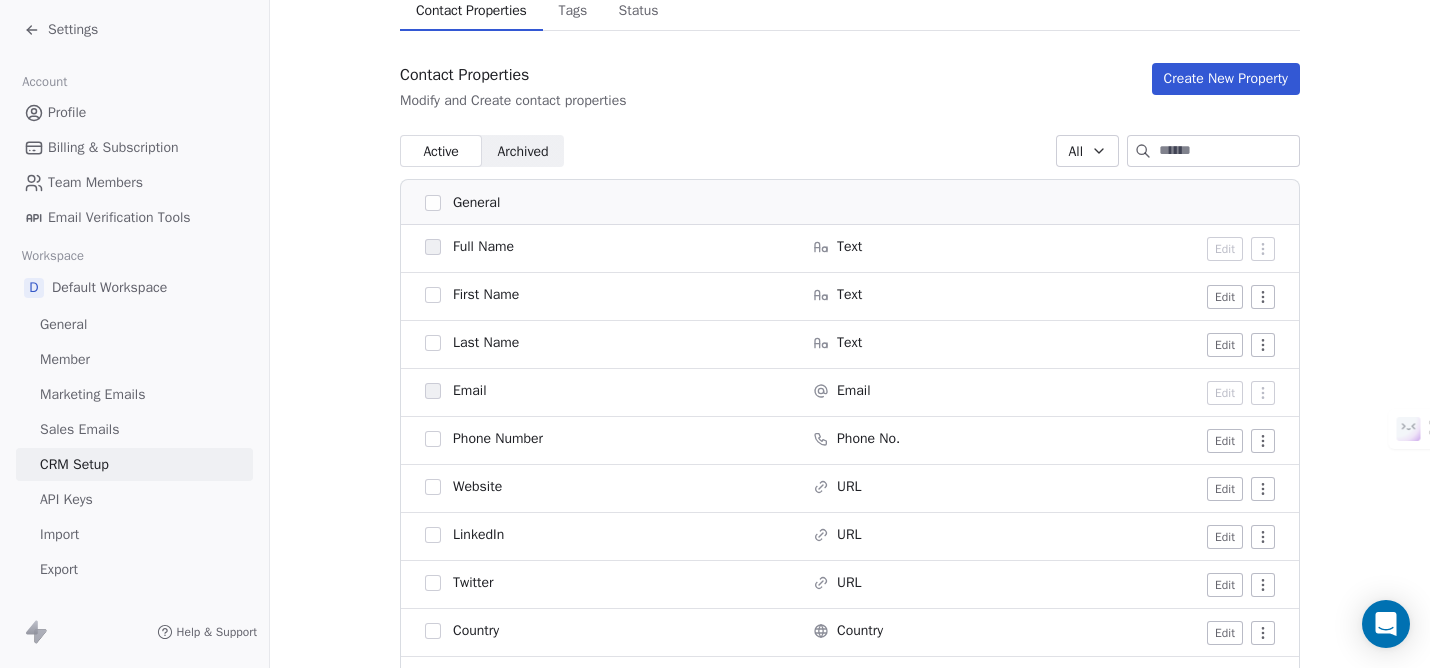 click on "Edit" at bounding box center (1225, 297) 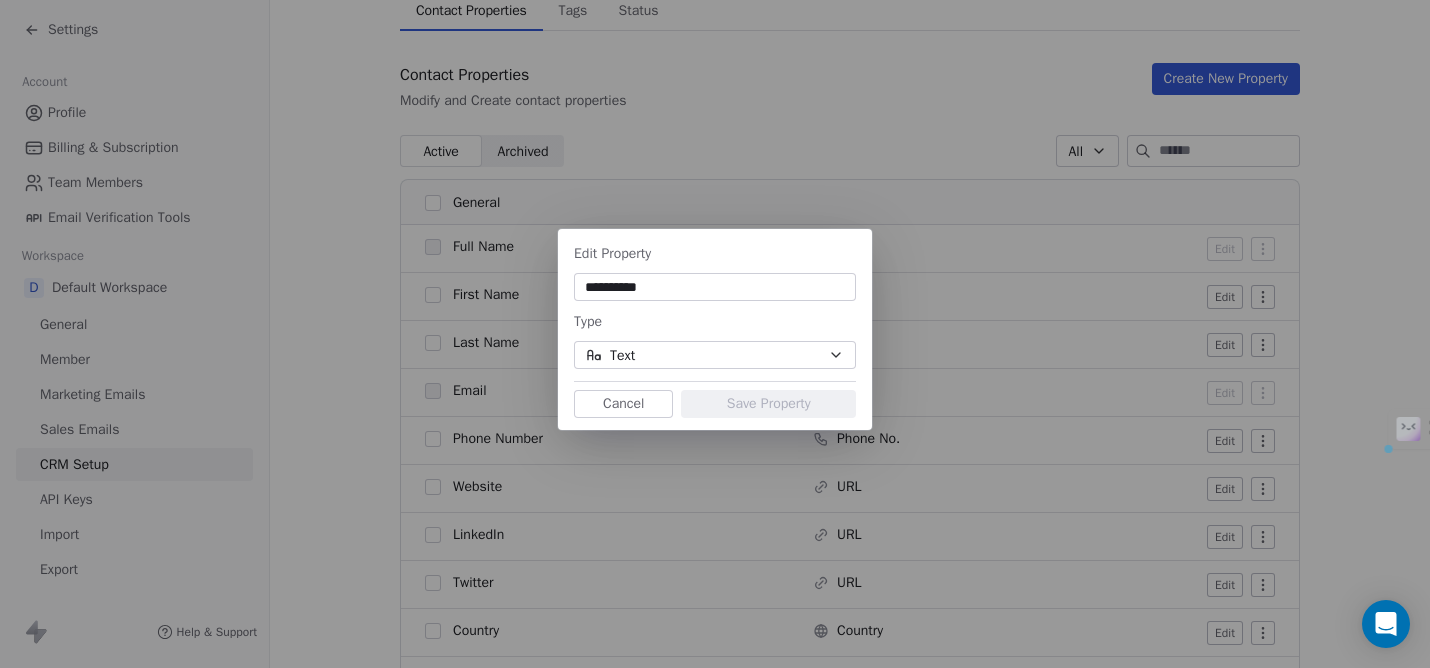 click on "**********" at bounding box center (715, 334) 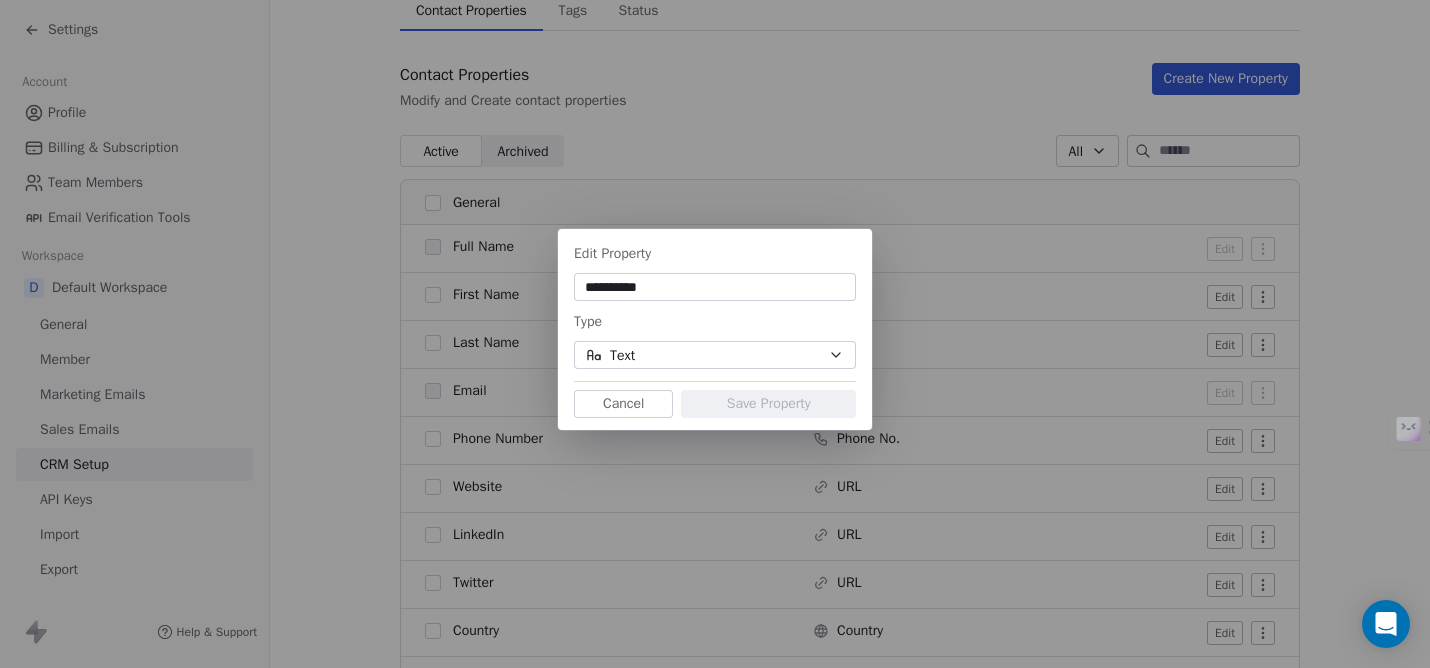 click on "Cancel" at bounding box center (623, 404) 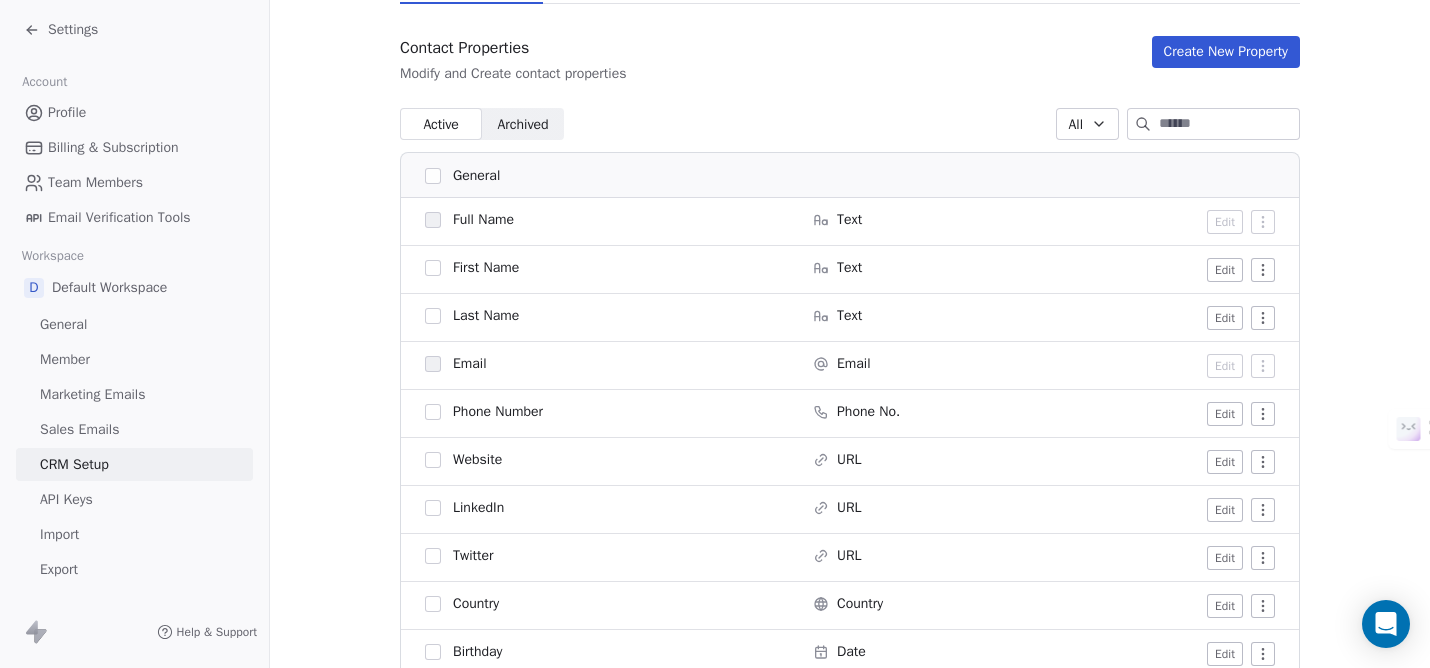 scroll, scrollTop: 189, scrollLeft: 0, axis: vertical 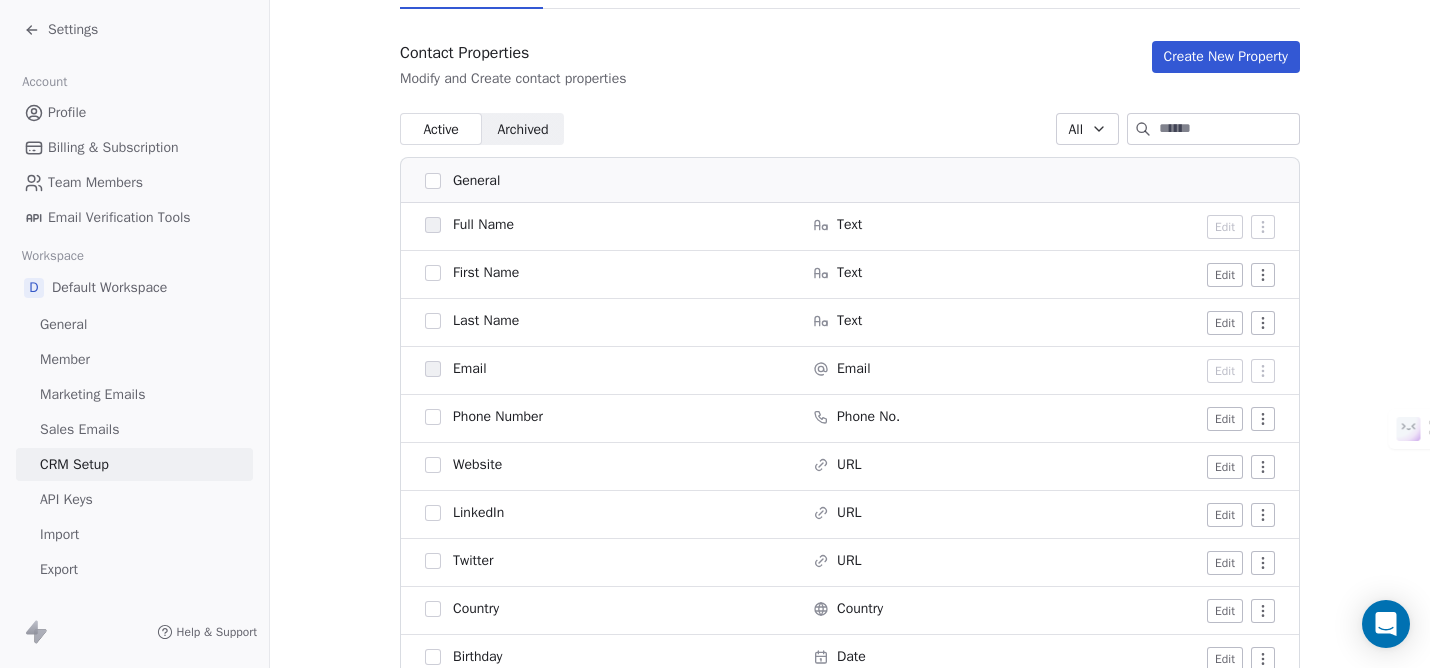 click on "Create New Property" at bounding box center (1226, 57) 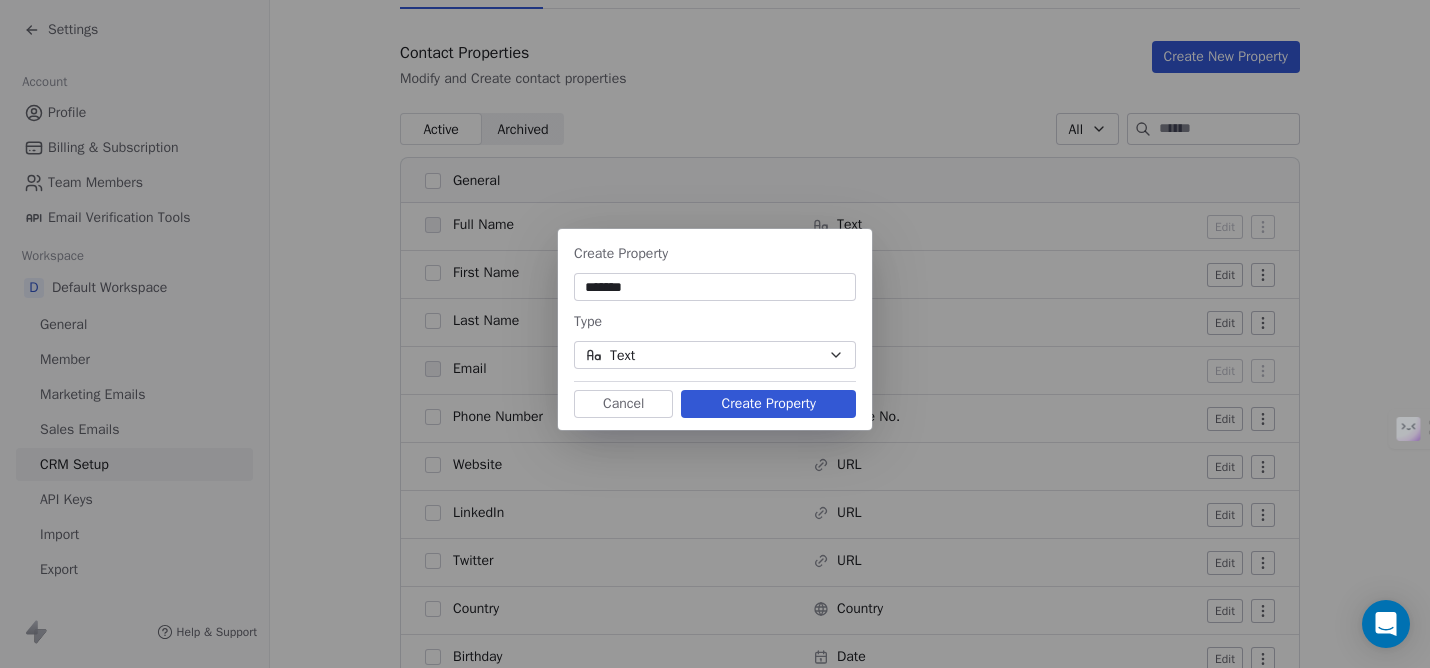 type on "*******" 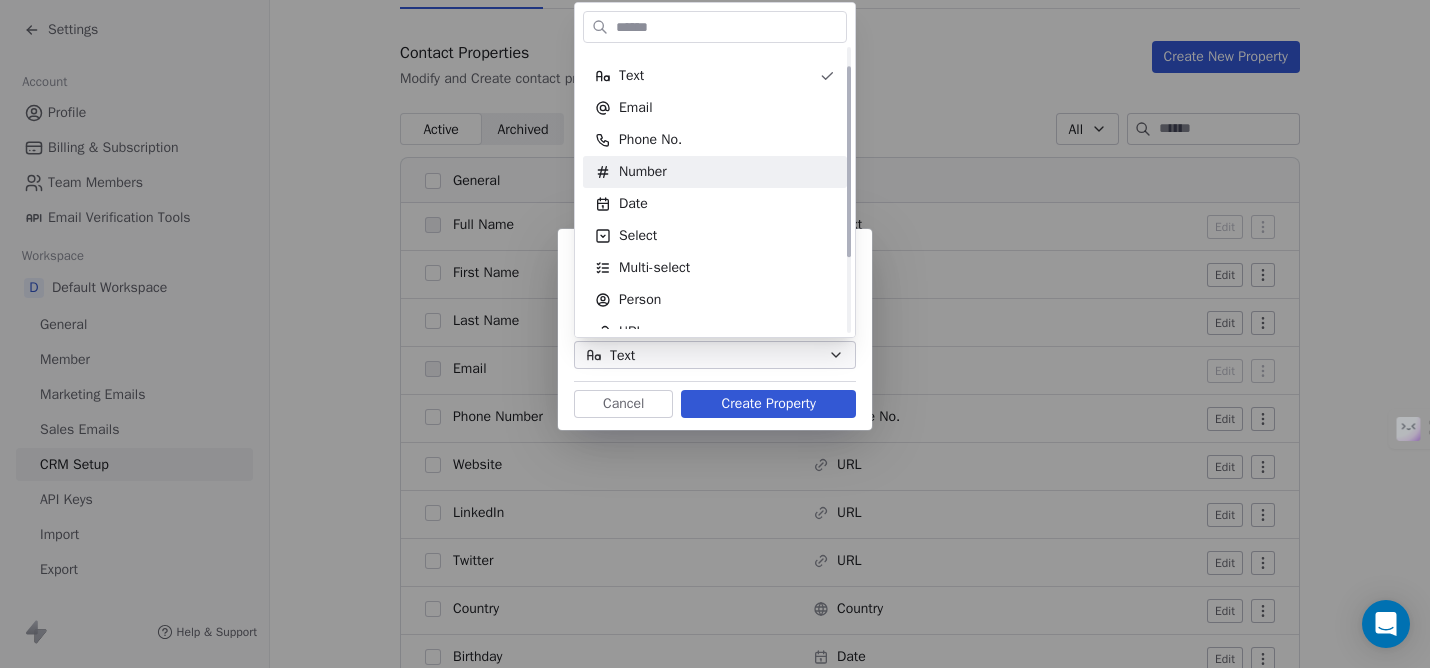 scroll, scrollTop: 0, scrollLeft: 0, axis: both 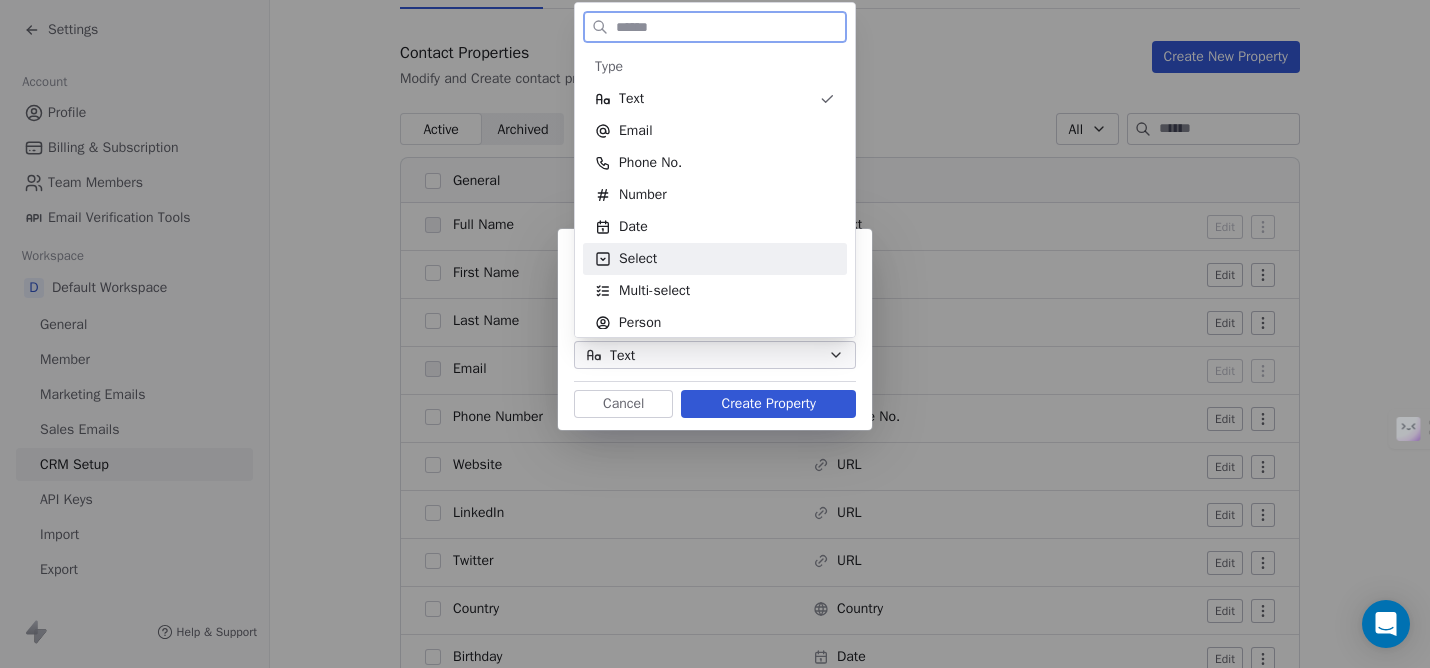 click on "Select" at bounding box center (638, 259) 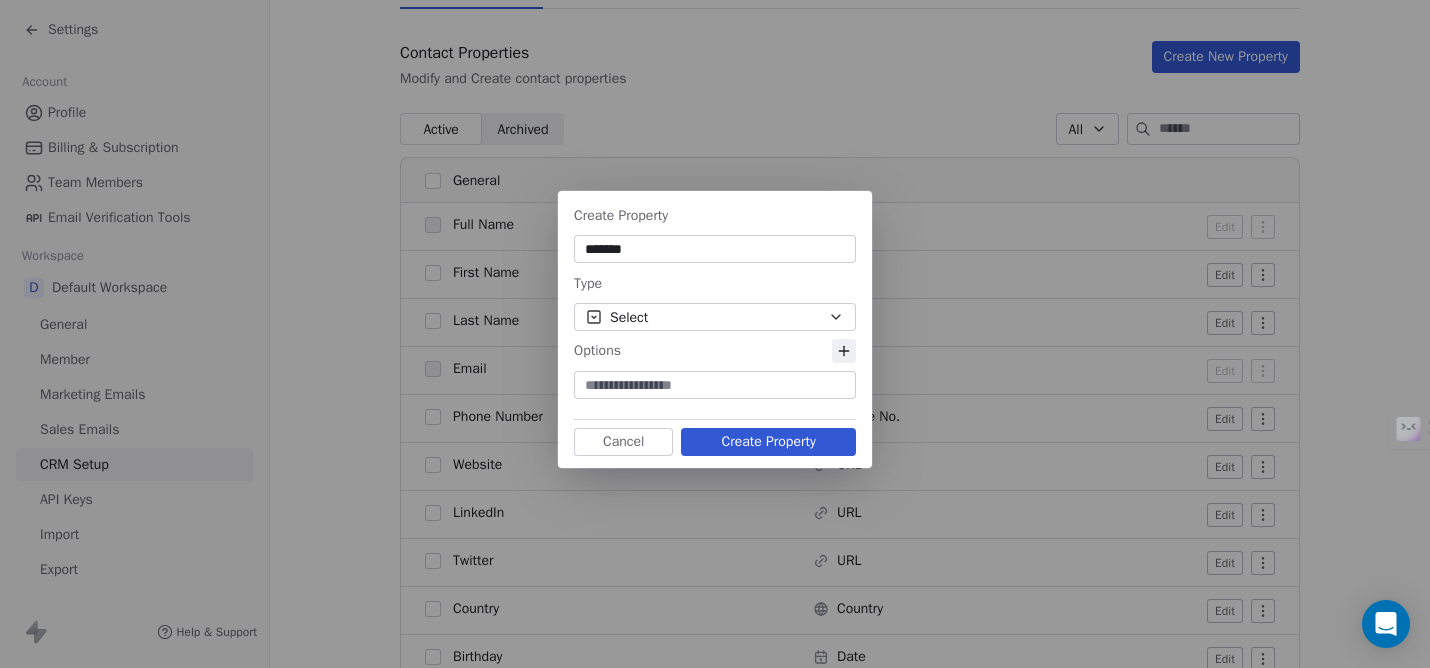 click on "Select" at bounding box center (715, 317) 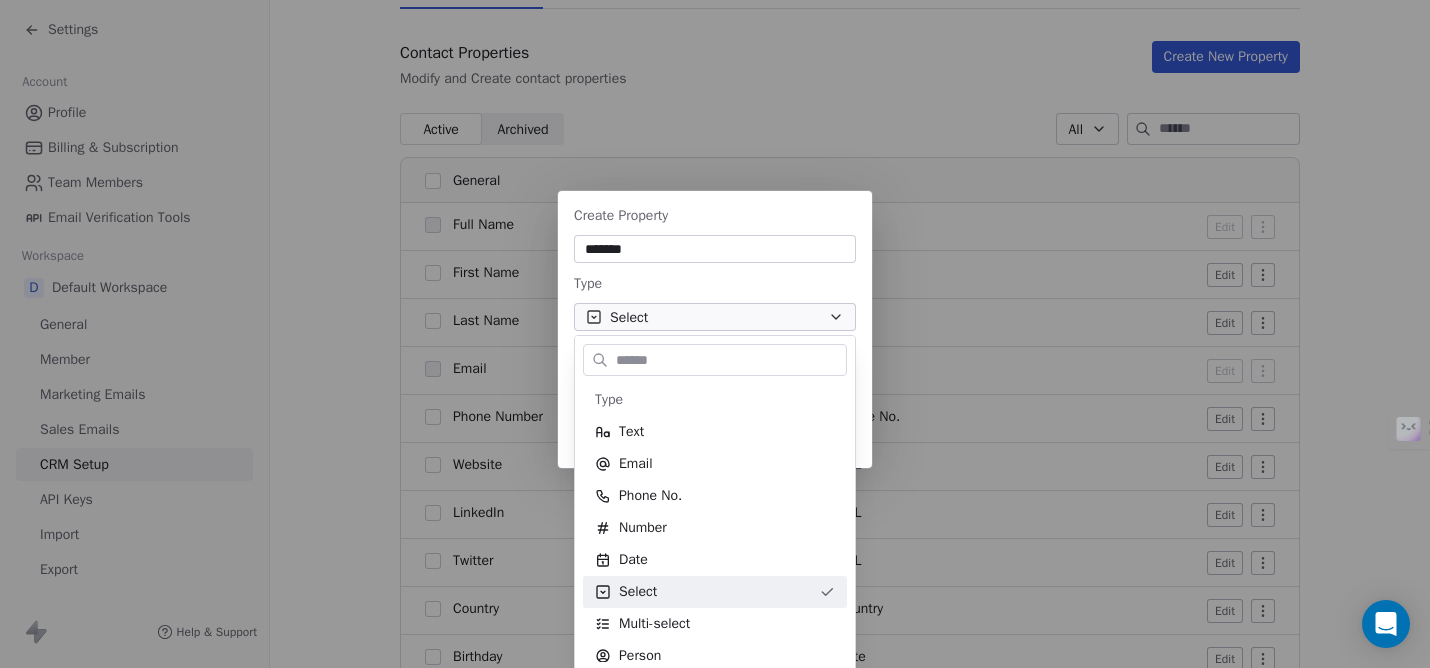 click on "Create Property ******* Type Select Options
To pick up a draggable item, press the space bar.
While dragging, use the arrow keys to move the item.
Press space again to drop the item in its new position, or press escape to cancel.
Cancel Create Property" at bounding box center (715, 333) 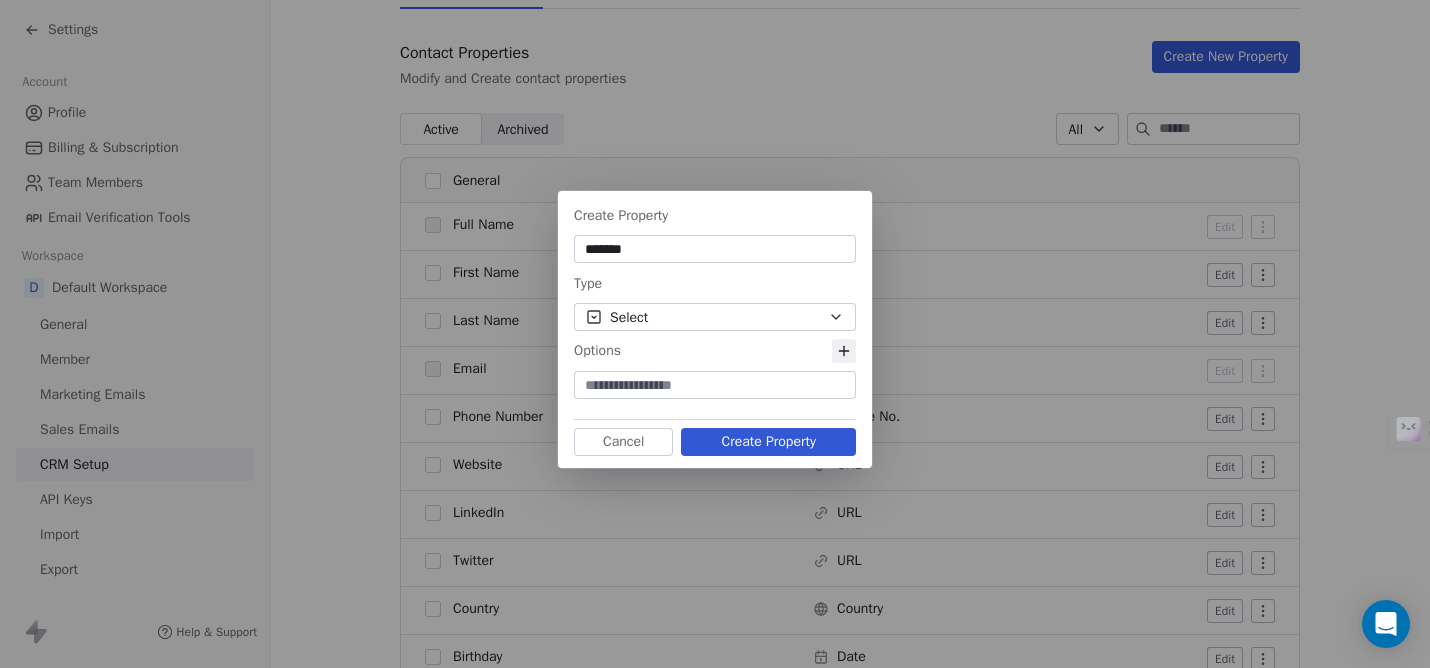 click at bounding box center (715, 385) 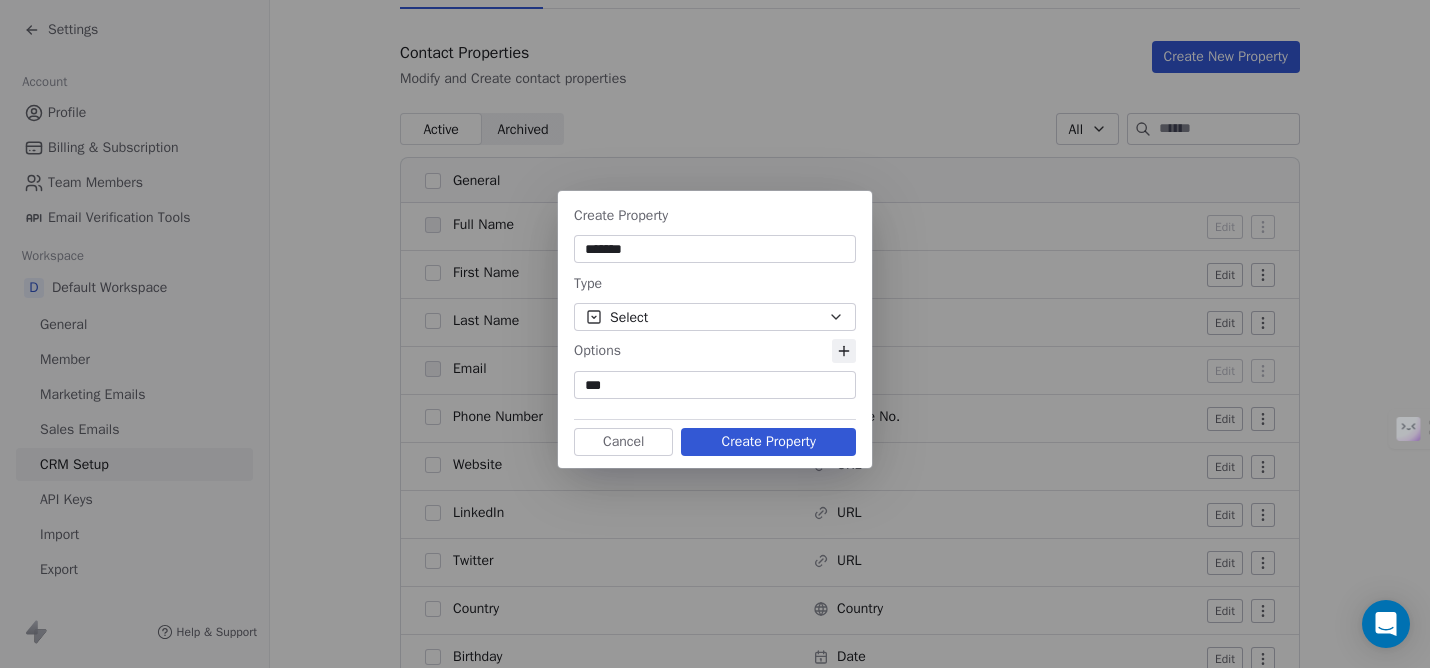click 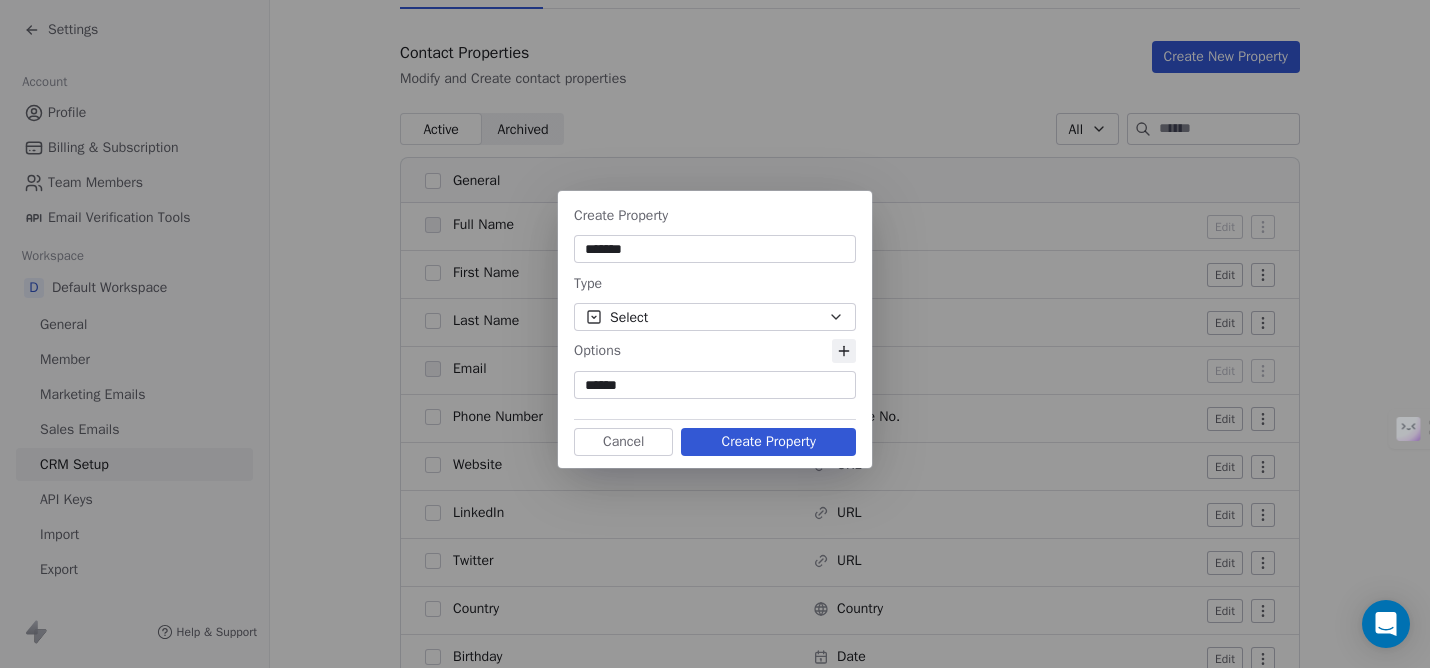 type on "******" 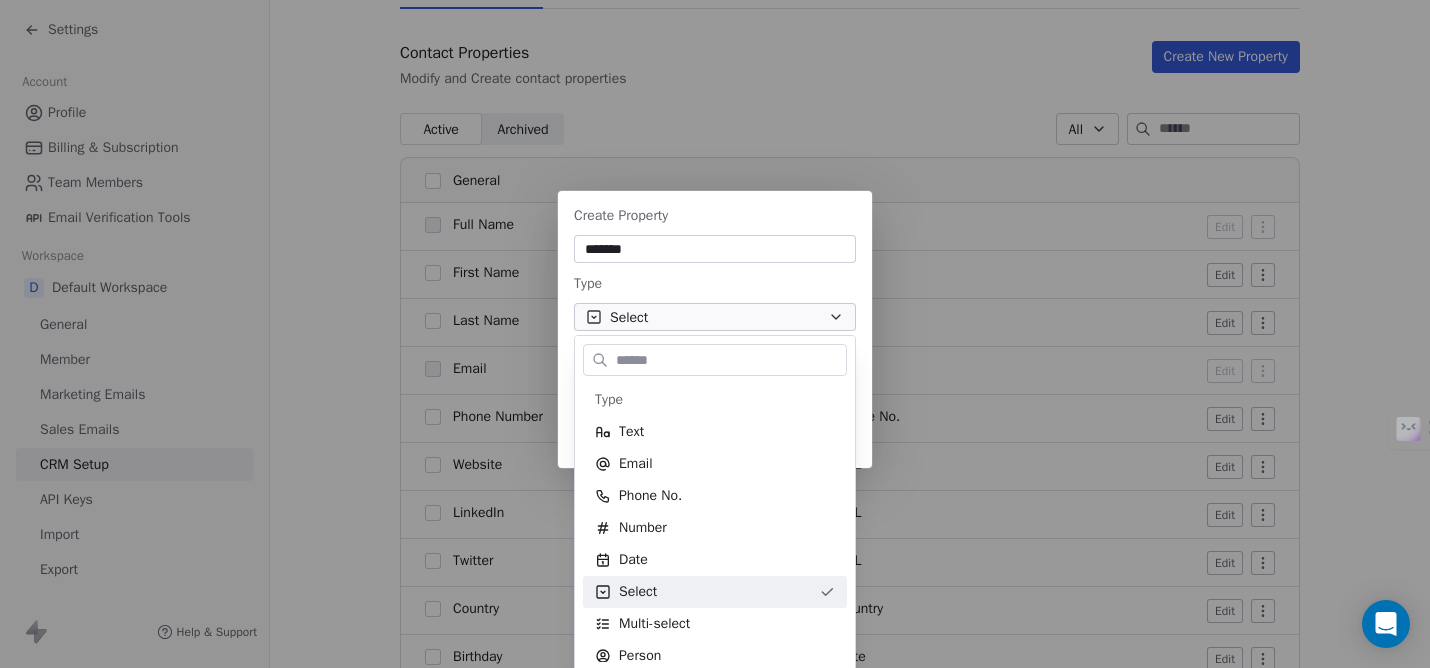 click on "Create Property ******* Type Select Options ******
To pick up a draggable item, press the space bar.
While dragging, use the arrow keys to move the item.
Press space again to drop the item in its new position, or press escape to cancel.
Cancel Create Property" at bounding box center [715, 333] 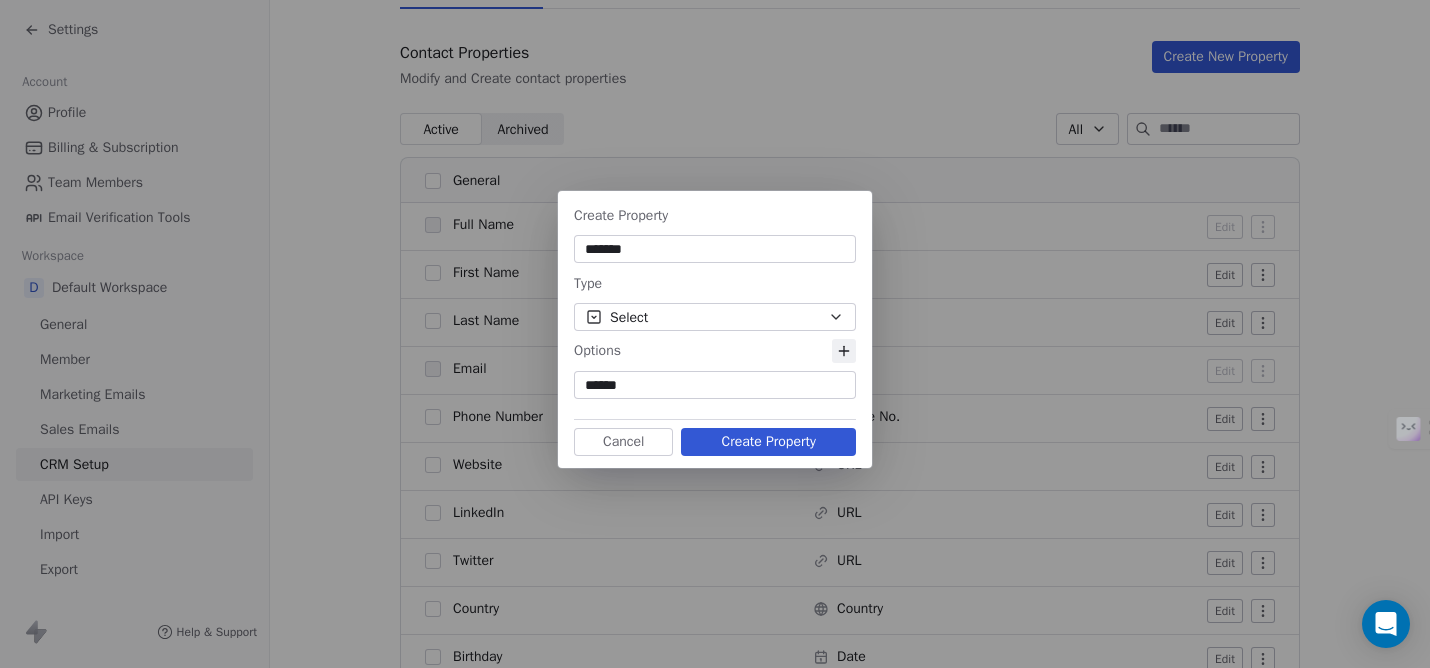 click 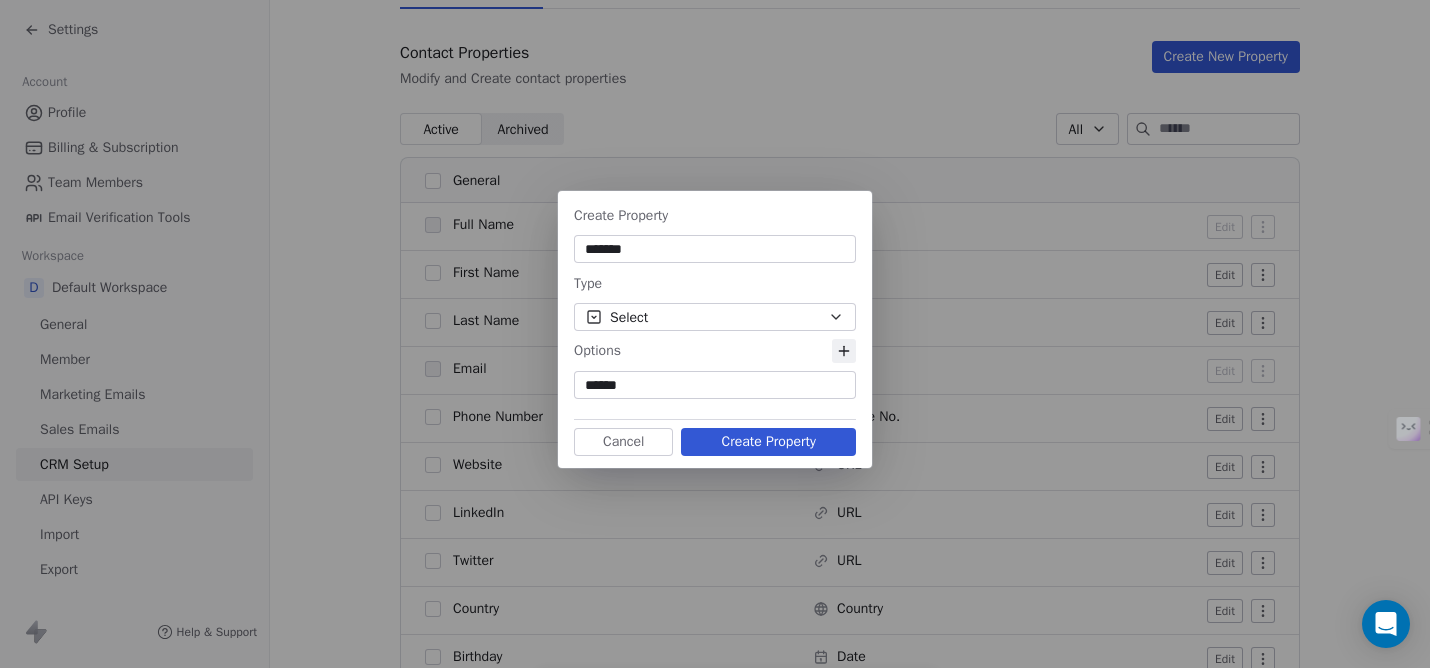 click on "Create Property" at bounding box center (768, 442) 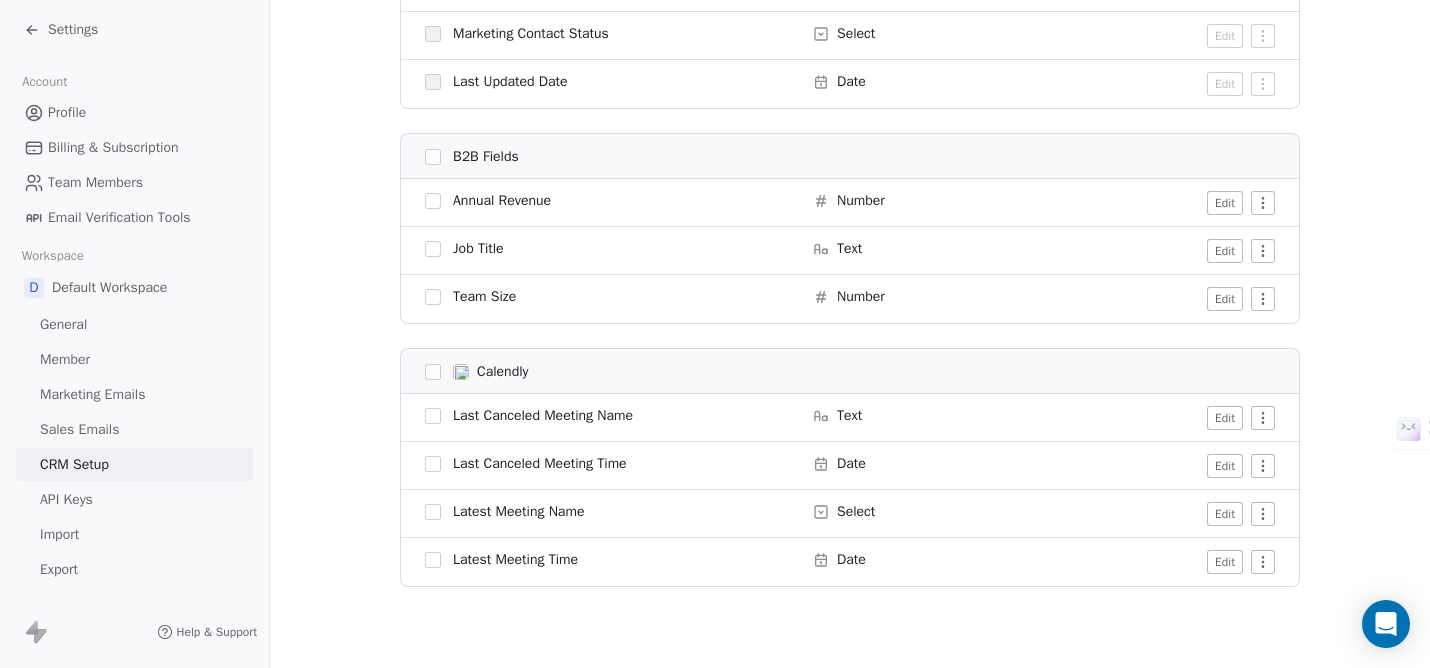 scroll, scrollTop: 1466, scrollLeft: 0, axis: vertical 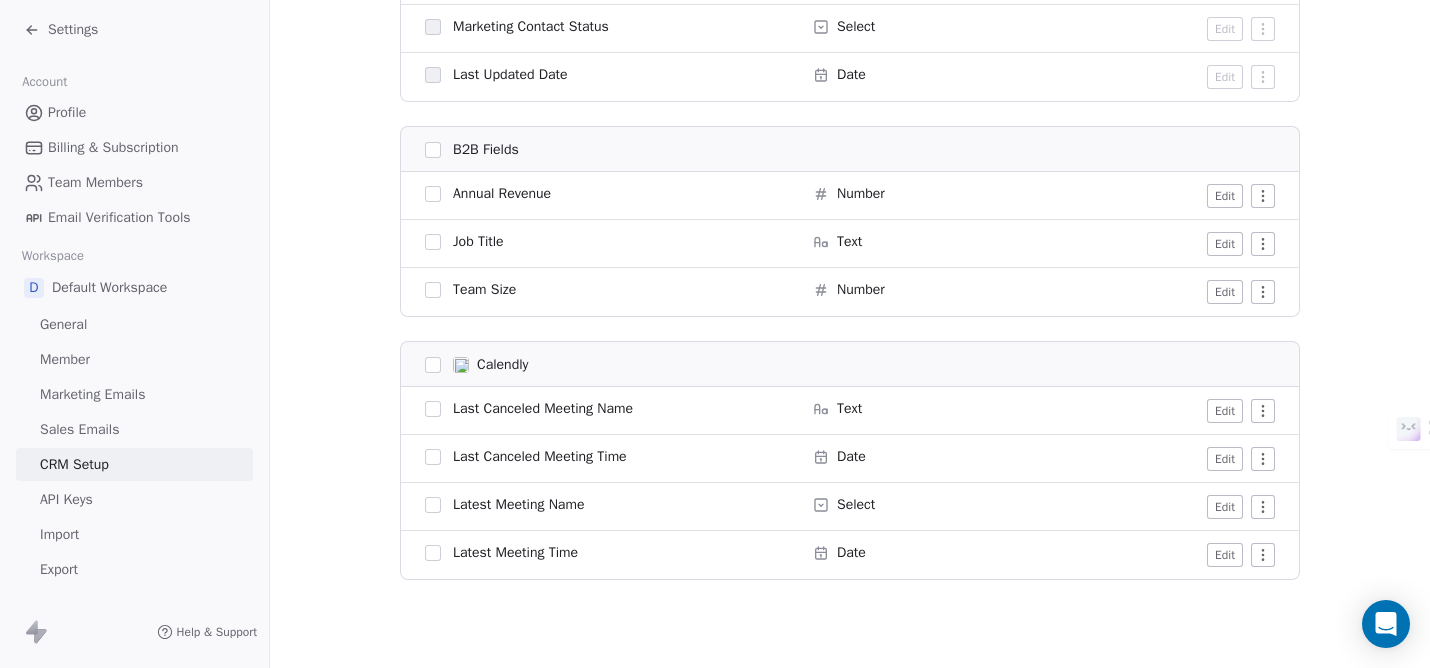 click 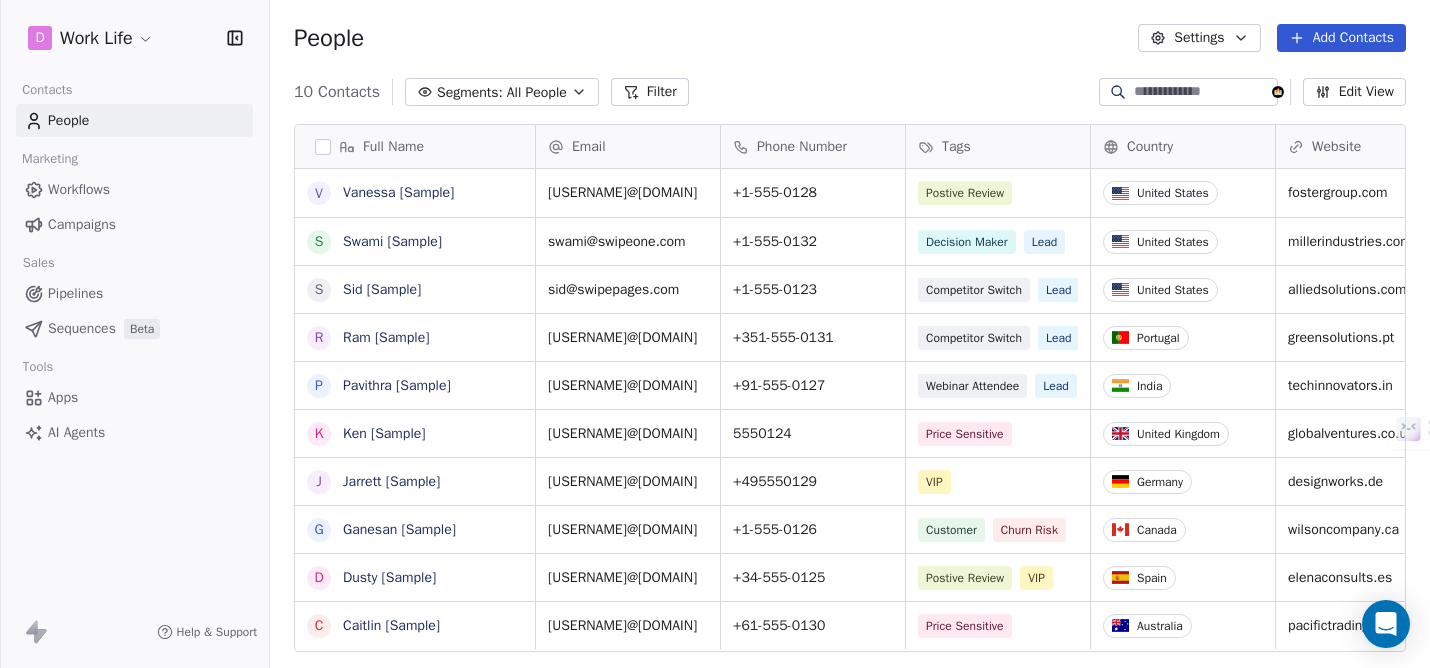scroll, scrollTop: 16, scrollLeft: 16, axis: both 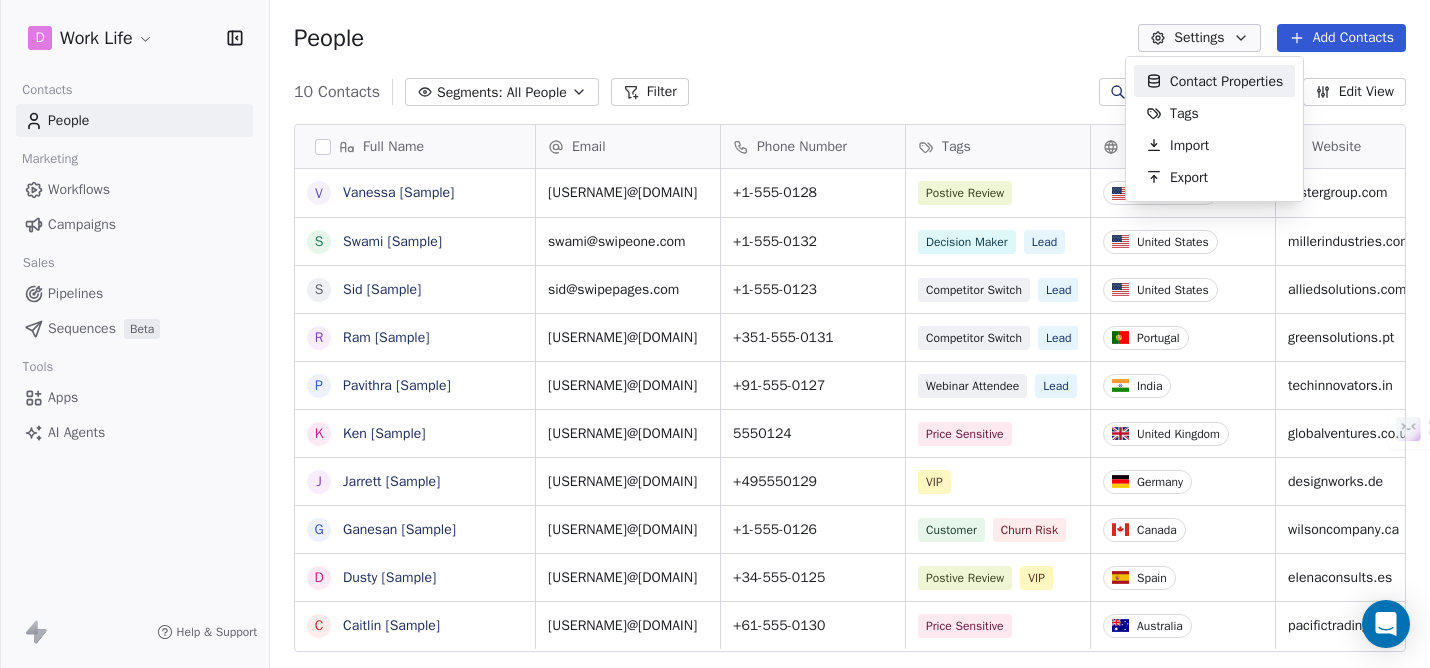 click on "Contact Properties" at bounding box center [1226, 81] 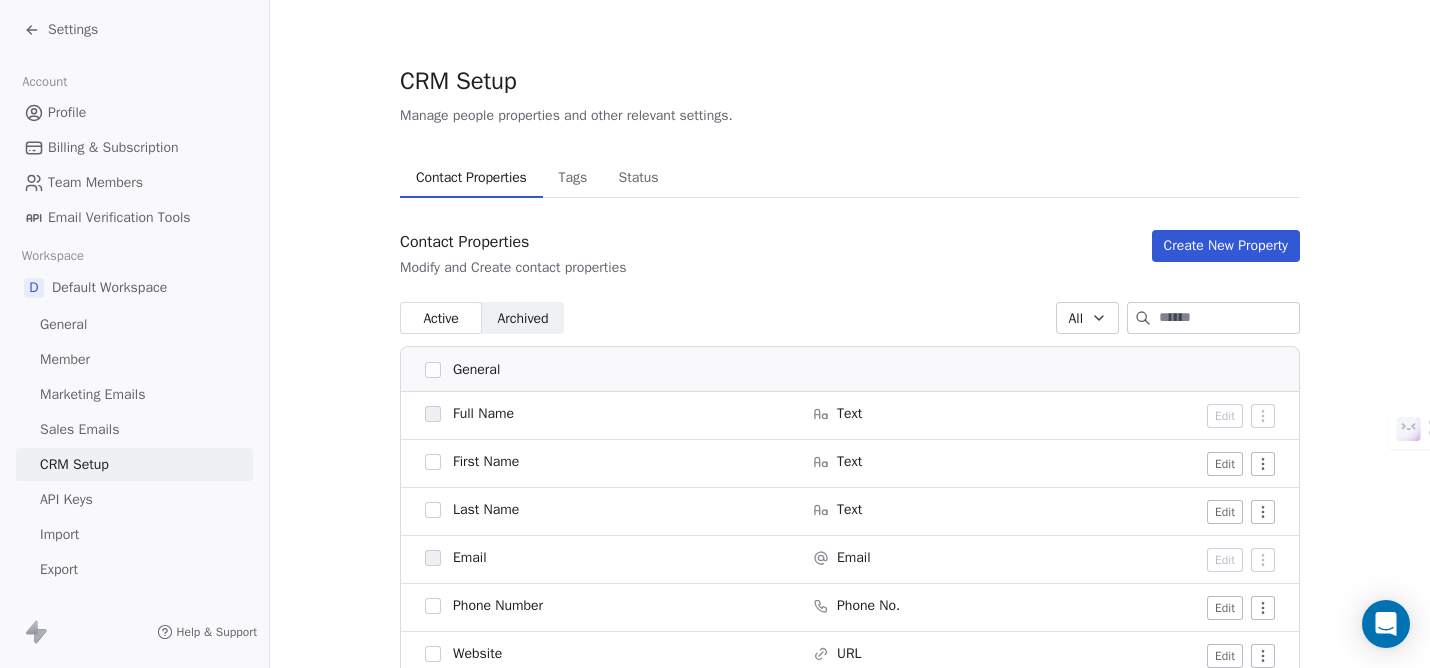 click 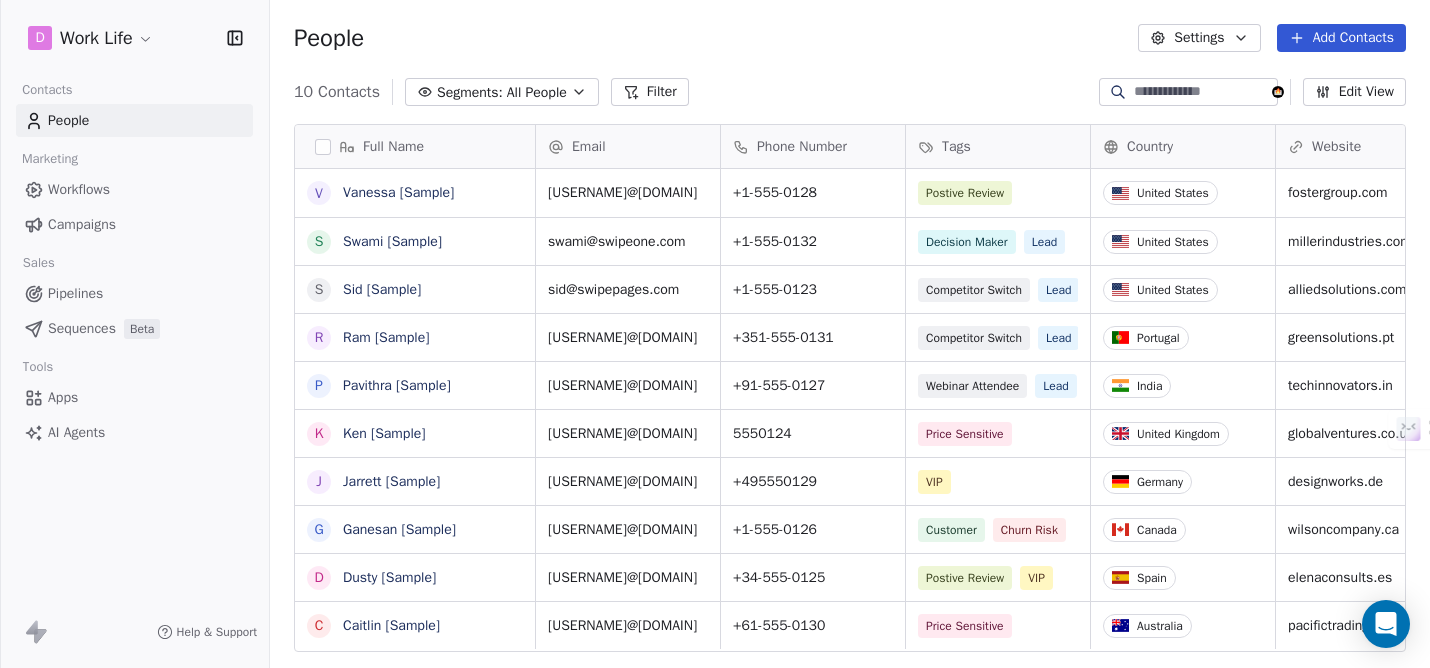 scroll, scrollTop: 16, scrollLeft: 16, axis: both 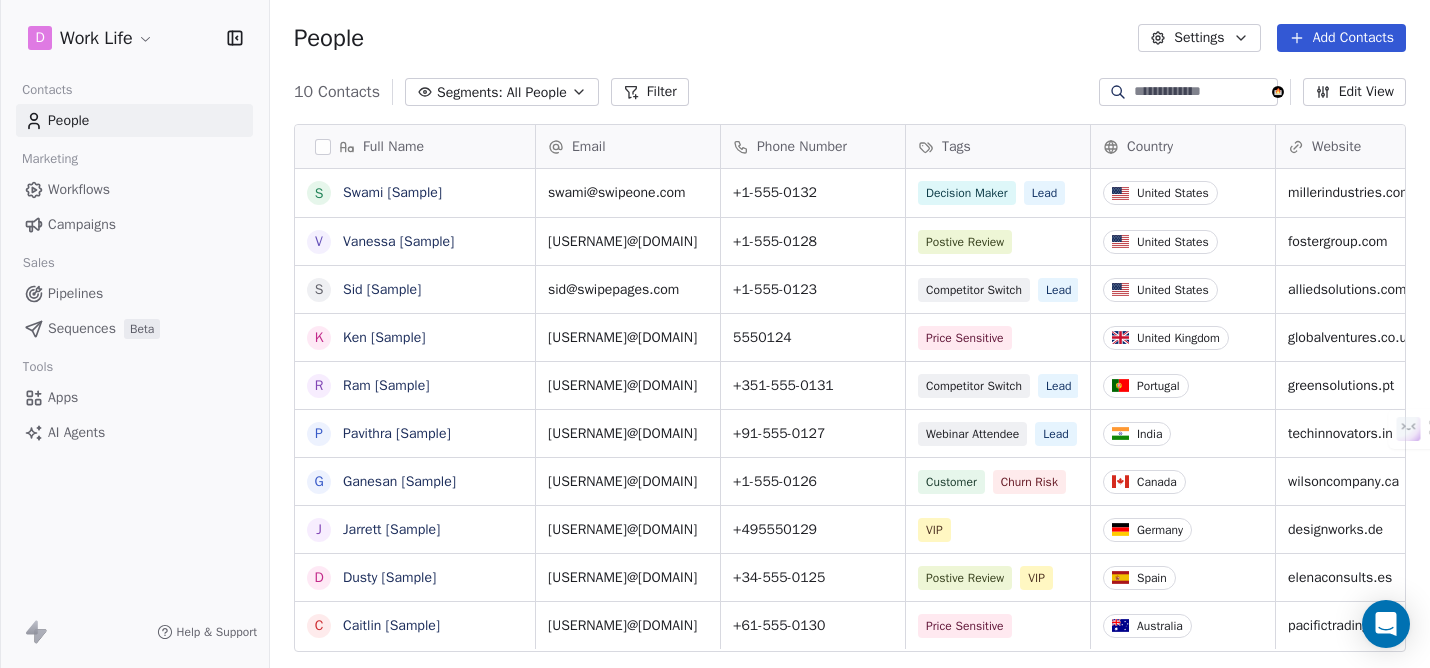 click on "Add Contacts" at bounding box center (1341, 38) 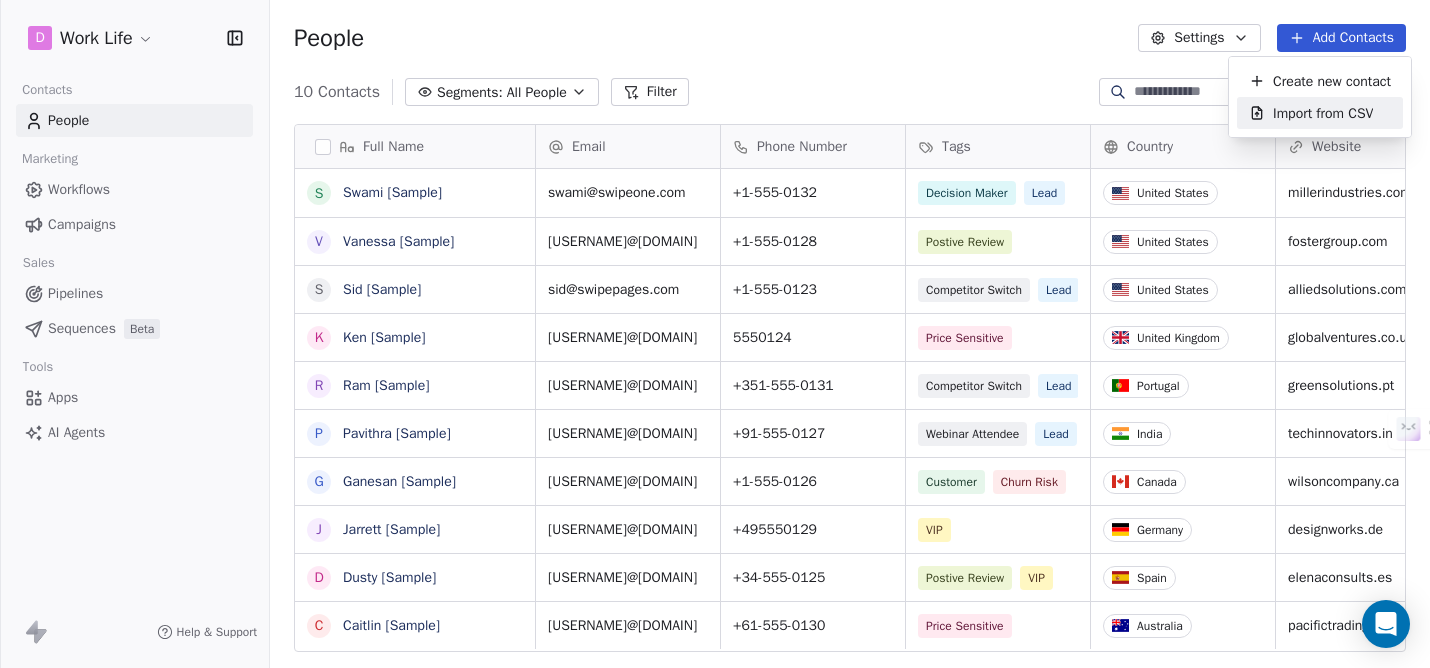click on "D Work Life Contacts People Marketing Workflows Campaigns Sales Pipelines Sequences Beta Tools Apps AI Agents Help & Support People Settings Add Contacts 10 Contacts Segments: All People Filter
Edit View Tag Add to Sequence Export Full Name S Swami [Sample] V Vanessa [Sample] S Sid [Sample] K Ken [Sample] R Ram [Sample] P Pavithra [Sample] G Ganesan [Sample] J Jarrett [Sample] D Dusty [Sample] C Caitlin [Sample] Email Phone Number Tags Country Website Job Title Status Contact Source swami@swipeone.com +1-555-0132 Decision Maker Lead United States millerindustries.com President New Lead Social Media vanessa@appsumo.com +1-555-0128 Postive Review United States fostergroup.com Managing Director closed_won Referral sid@swipepages.com +1-555-0123 Competitor Switch Lead United States alliedsolutions.com Director of Operations qualifying Website Form ken@swipepages.com 5550124 Price Sensitive United Kingdom globalventures.co.uk CEO contacted LinkedIn ram@swipeone.com +351-555-0131 Lead Portugal" at bounding box center [715, 334] 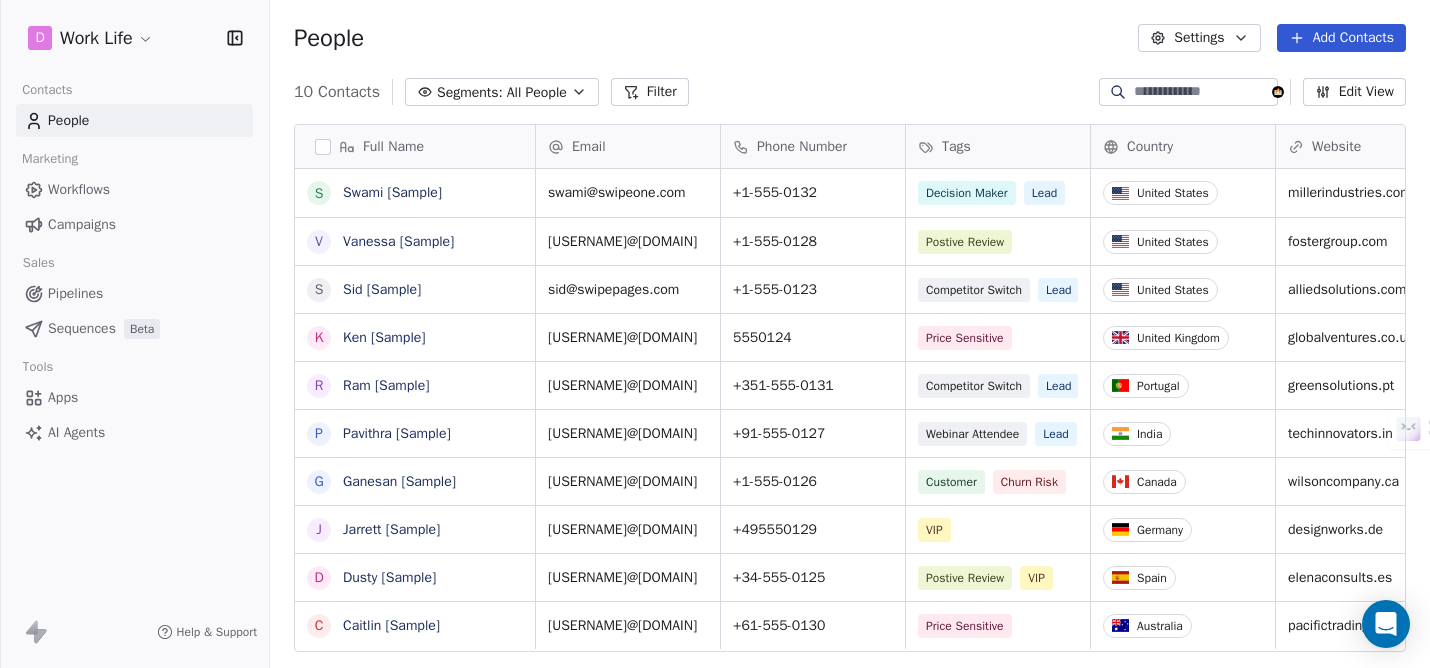 click 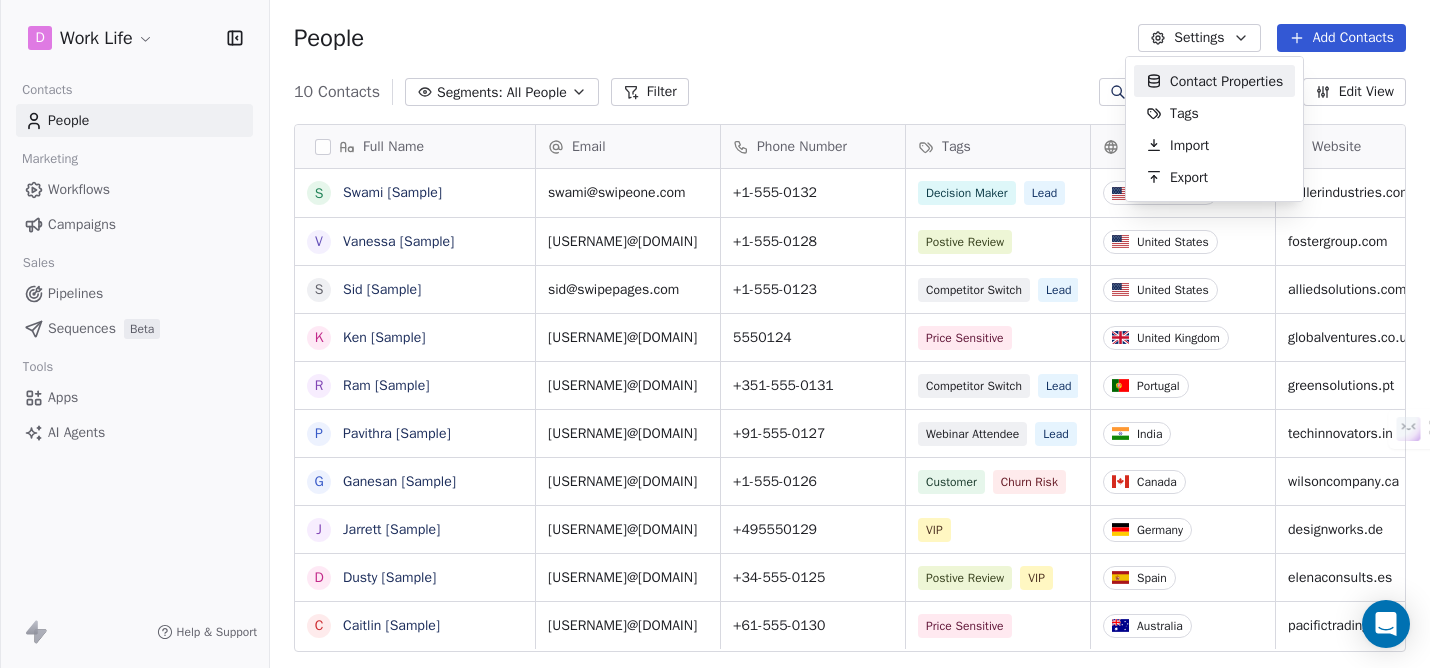 click on "D Work Life Contacts People Marketing Workflows Campaigns Sales Pipelines Sequences Beta Tools Apps AI Agents Help & Support People Settings Add Contacts 10 Contacts Segments: All People Filter
Edit View Tag Add to Sequence Export Full Name S Swami [Sample] V Vanessa [Sample] S Sid [Sample] K Ken [Sample] R Ram [Sample] P Pavithra [Sample] G Ganesan [Sample] J Jarrett [Sample] D Dusty [Sample] C Caitlin [Sample] Email Phone Number Tags Country Website Job Title Status Contact Source swami@swipeone.com +1-555-0132 Decision Maker Lead United States millerindustries.com President New Lead Social Media vanessa@appsumo.com +1-555-0128 Postive Review United States fostergroup.com Managing Director closed_won Referral sid@swipepages.com +1-555-0123 Competitor Switch Lead United States alliedsolutions.com Director of Operations qualifying Website Form ken@swipepages.com 5550124 Price Sensitive United Kingdom globalventures.co.uk CEO contacted LinkedIn ram@swipeone.com +351-555-0131 Lead Portugal" at bounding box center (715, 334) 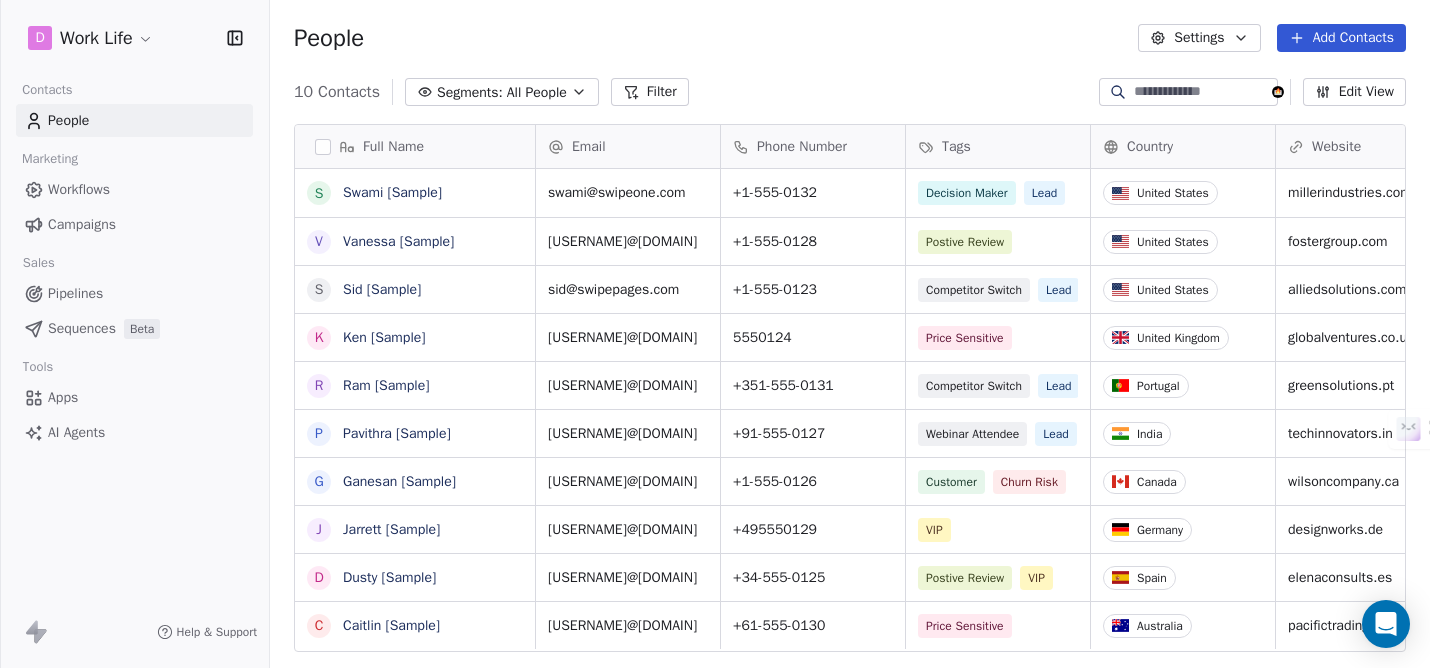 click on "Edit View" at bounding box center [1354, 92] 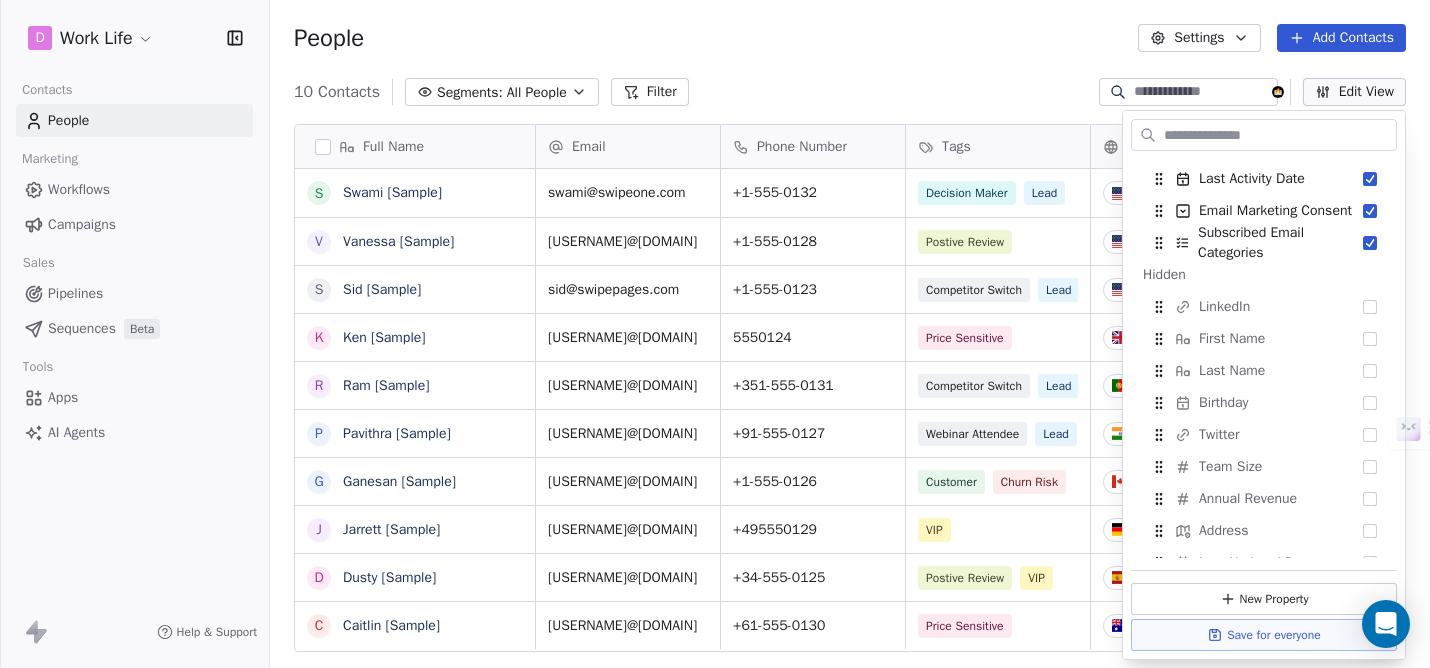 scroll, scrollTop: 428, scrollLeft: 0, axis: vertical 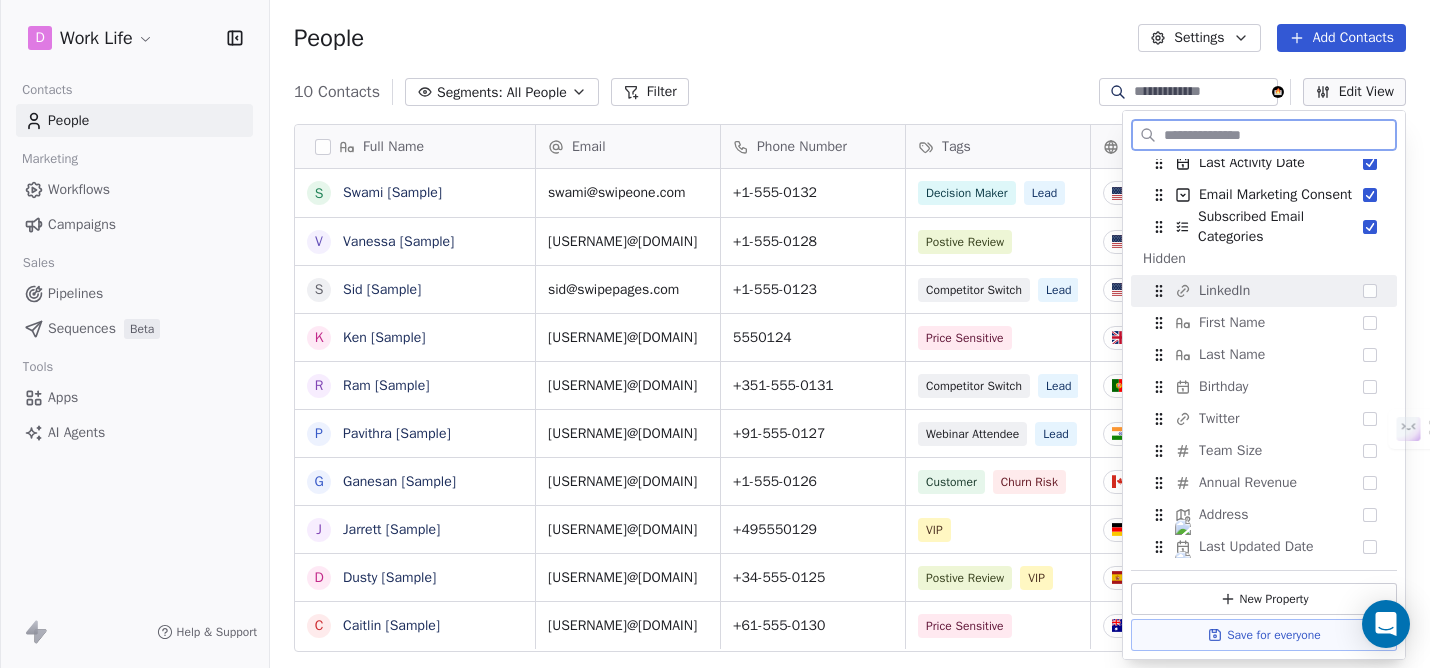 click at bounding box center (1370, 291) 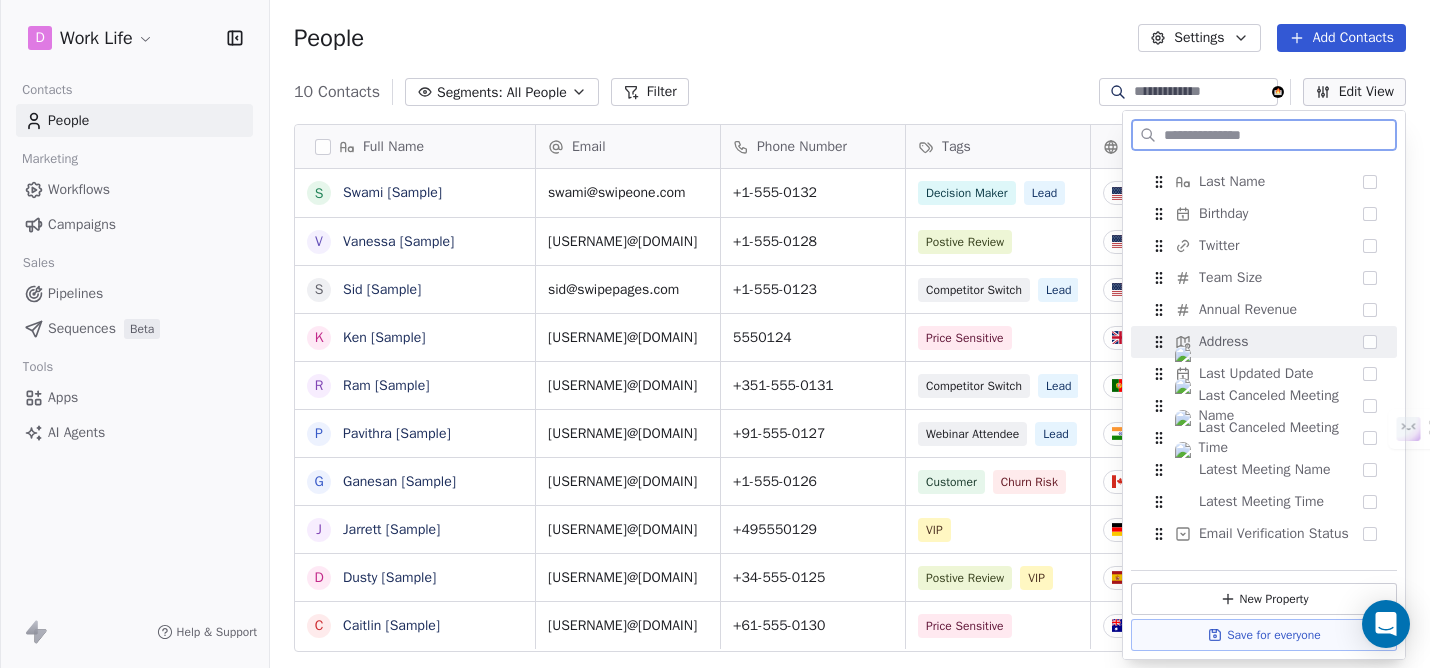 scroll, scrollTop: 625, scrollLeft: 0, axis: vertical 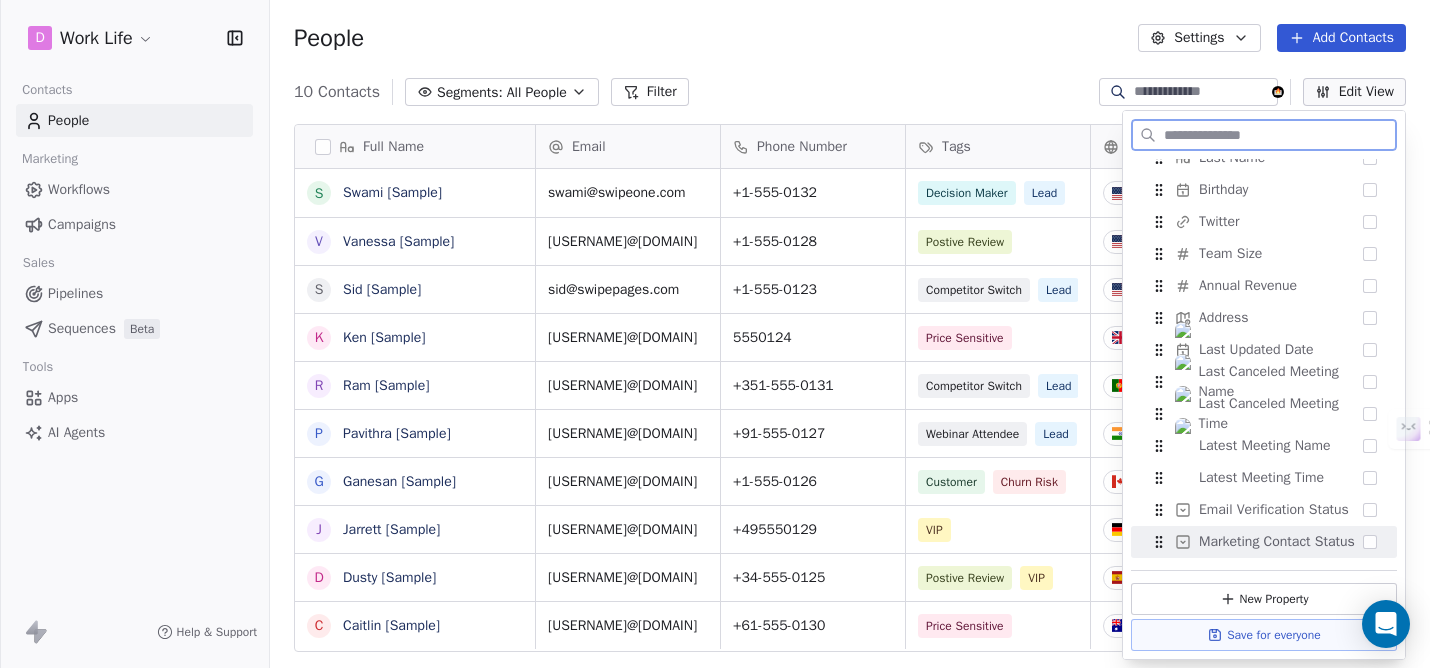 click on "Save for everyone" at bounding box center [1264, 635] 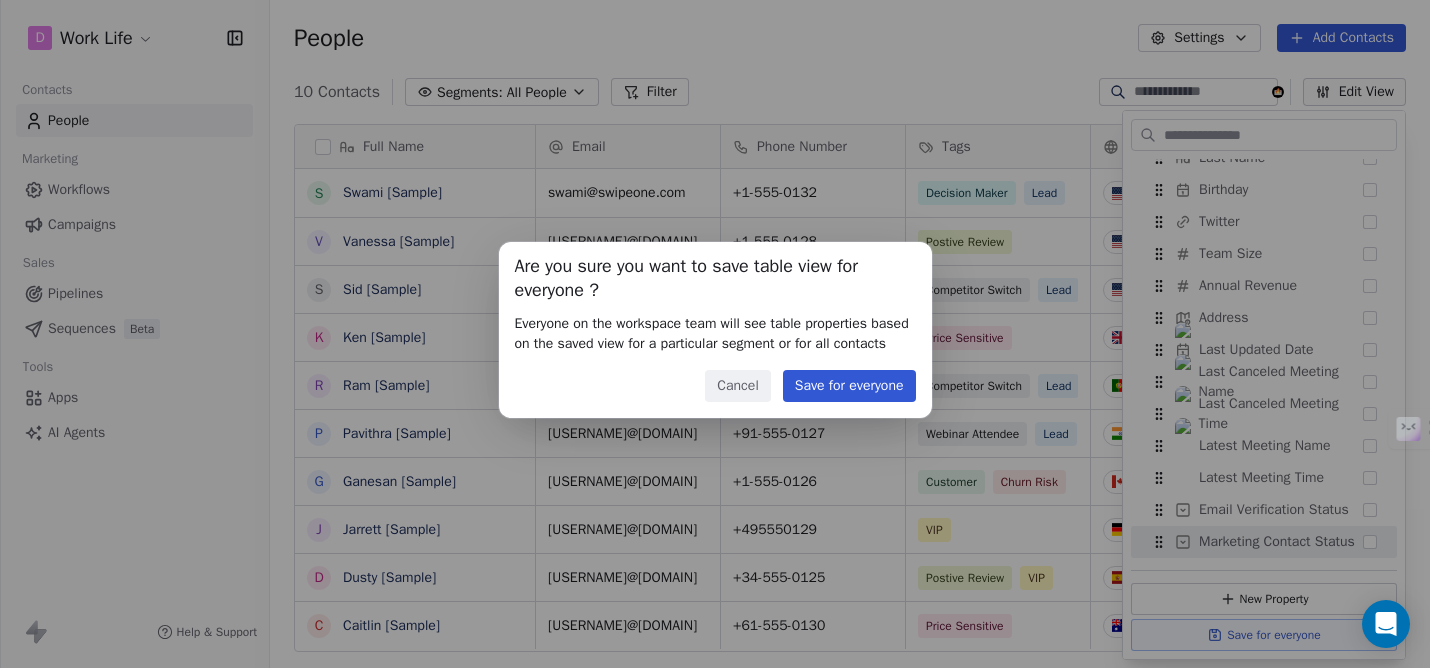click on "Save for everyone" at bounding box center [849, 386] 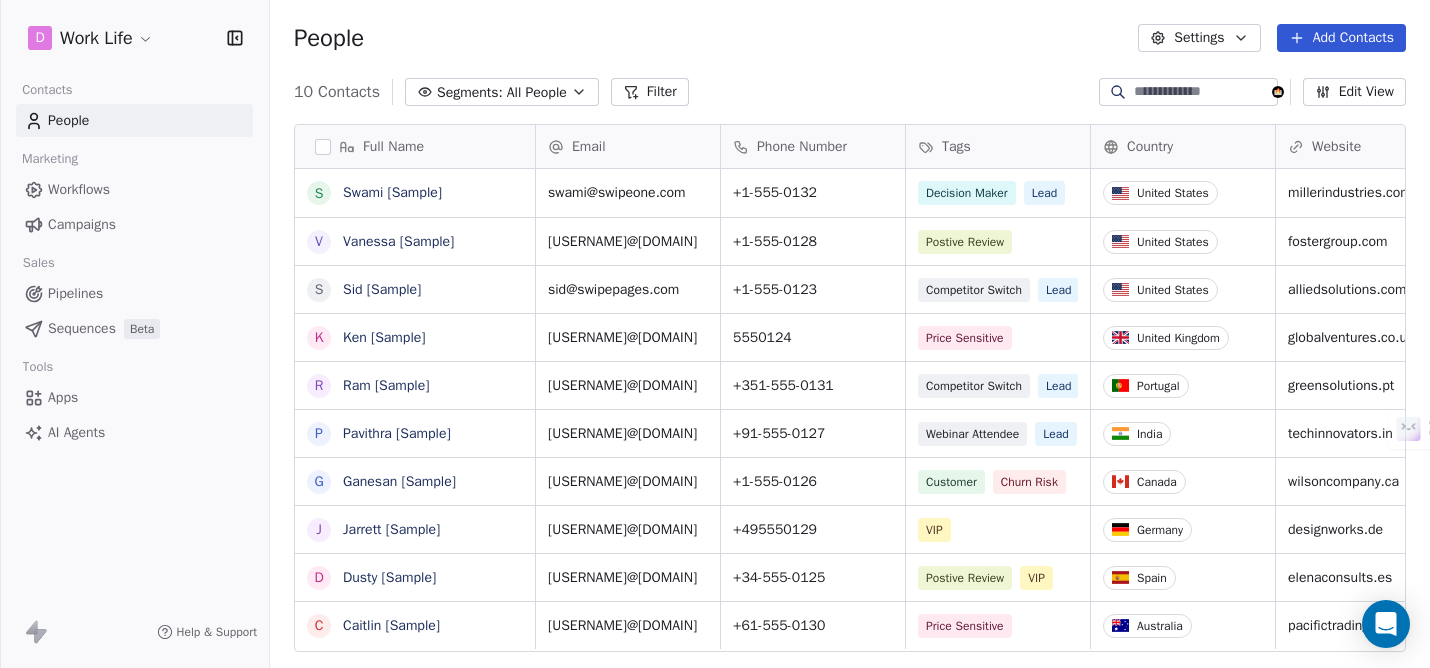 click on "D Work Life Contacts People Marketing Workflows Campaigns Sales Pipelines Sequences Beta Tools Apps AI Agents Help & Support People Settings Add Contacts 10 Contacts Segments: All People Filter
Edit View Tag Add to Sequence Export Full Name S Swami [Sample] V Vanessa [Sample] S Sid [Sample] K Ken [Sample] R Ram [Sample] P Pavithra [Sample] G Ganesan [Sample] J Jarrett [Sample] D Dusty [Sample] C Caitlin [Sample] Email Phone Number Tags Country Website Job Title Status Contact Source swami@swipeone.com +1-555-0132 Decision Maker Lead United States millerindustries.com President New Lead Social Media vanessa@appsumo.com +1-555-0128 Postive Review United States fostergroup.com Managing Director closed_won Referral sid@swipepages.com +1-555-0123 Competitor Switch Lead United States alliedsolutions.com Director of Operations qualifying Website Form ken@swipepages.com 5550124 Price Sensitive United Kingdom globalventures.co.uk CEO contacted LinkedIn ram@swipeone.com +351-555-0131 Lead Portugal" at bounding box center (715, 334) 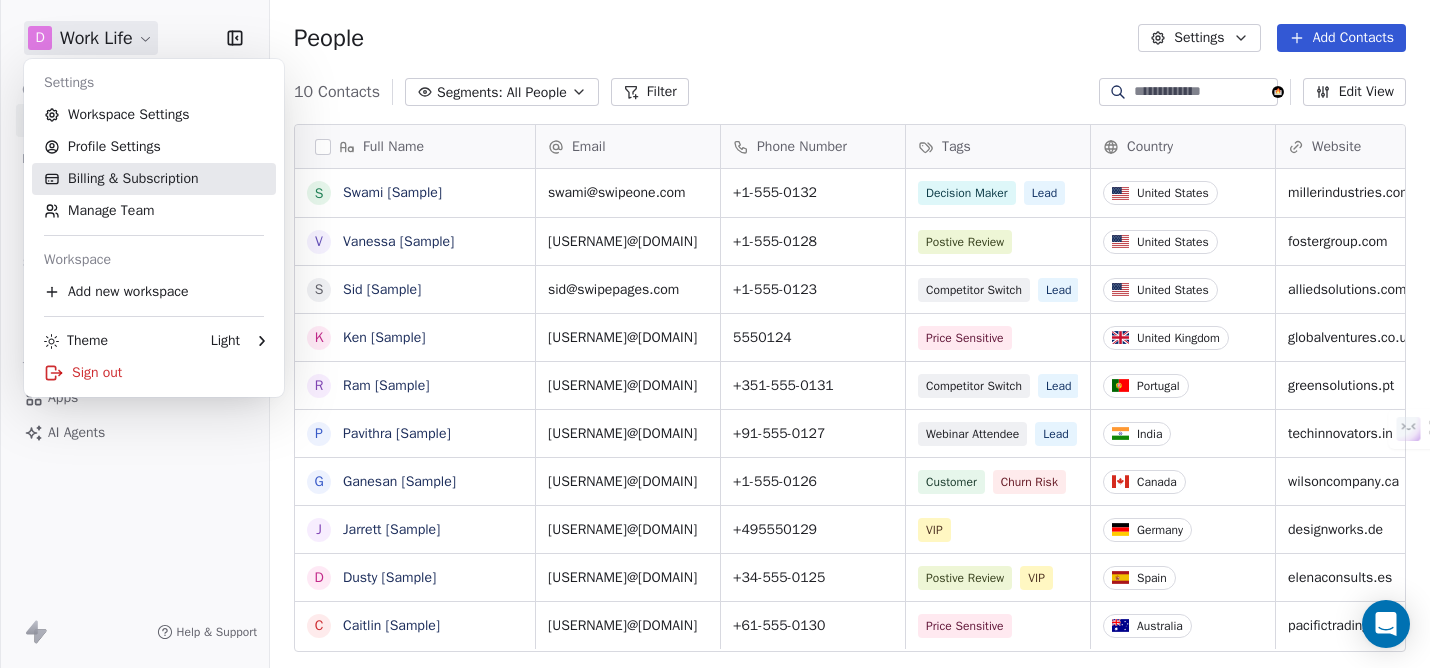 click on "Billing & Subscription" at bounding box center [154, 179] 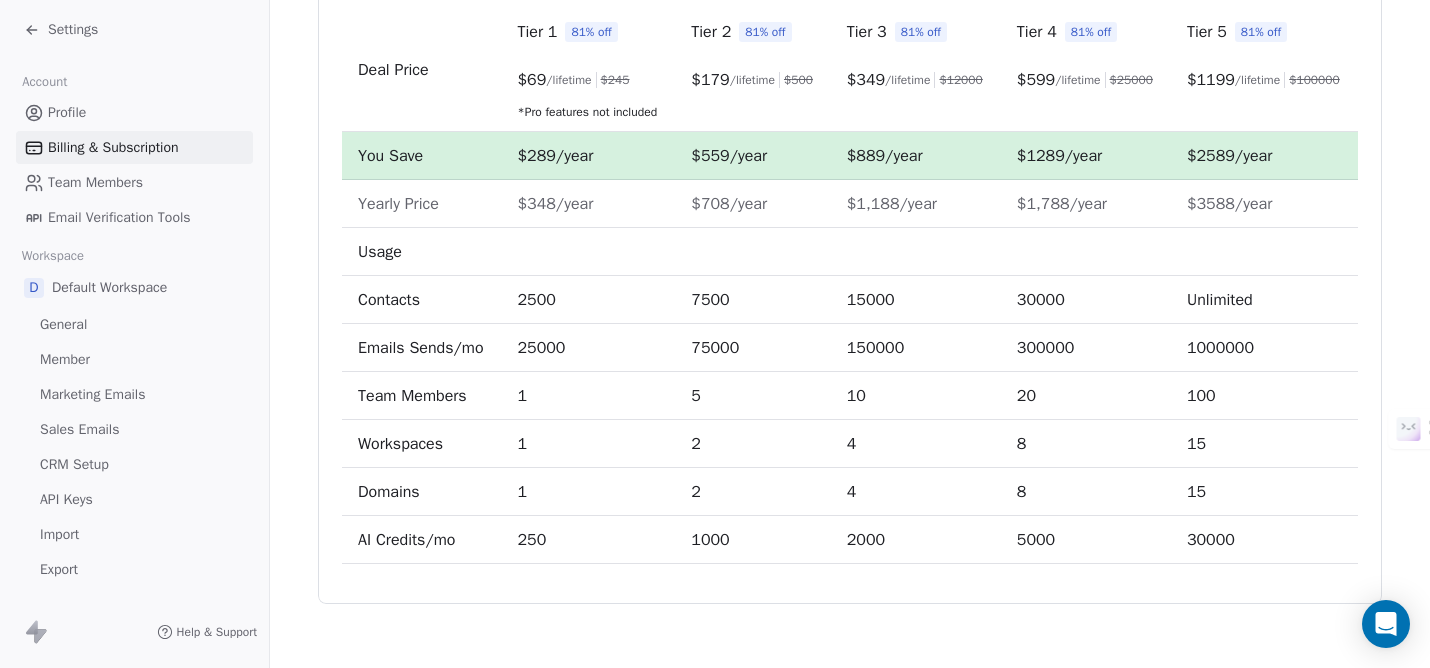 scroll, scrollTop: 796, scrollLeft: 0, axis: vertical 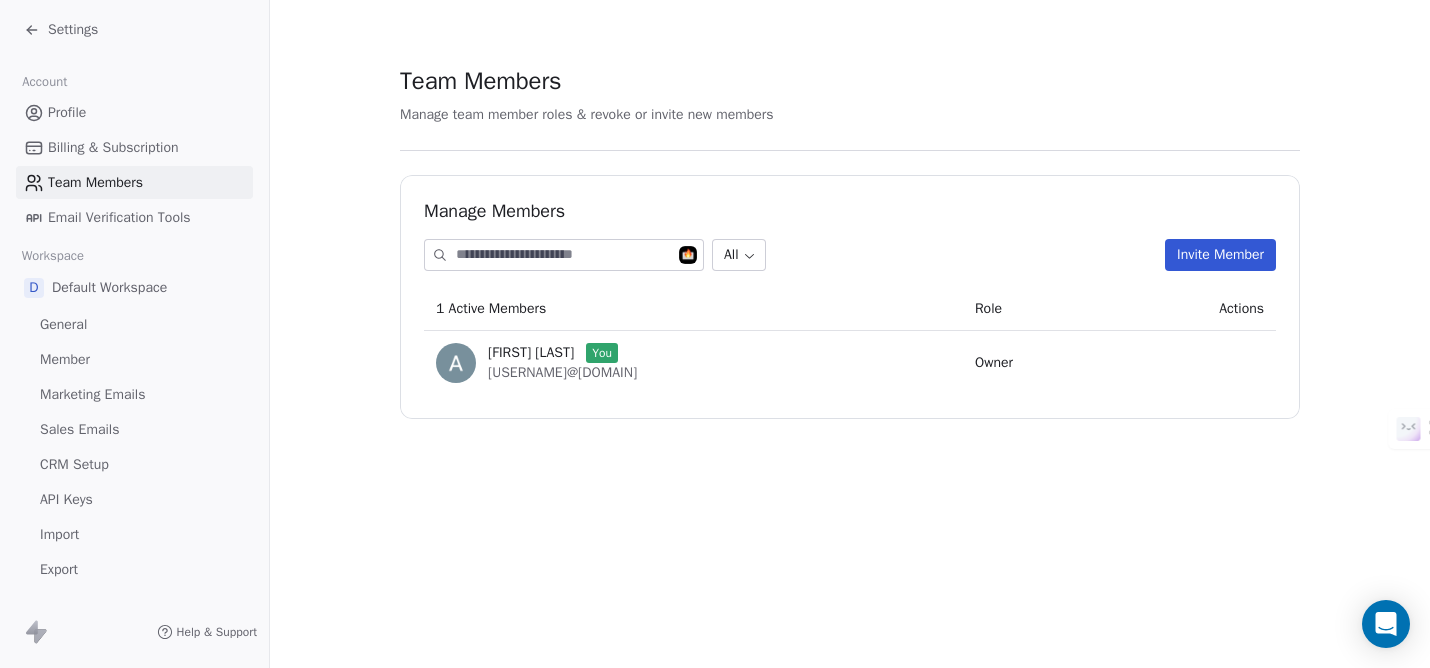 click on "Email Verification Tools" at bounding box center (119, 217) 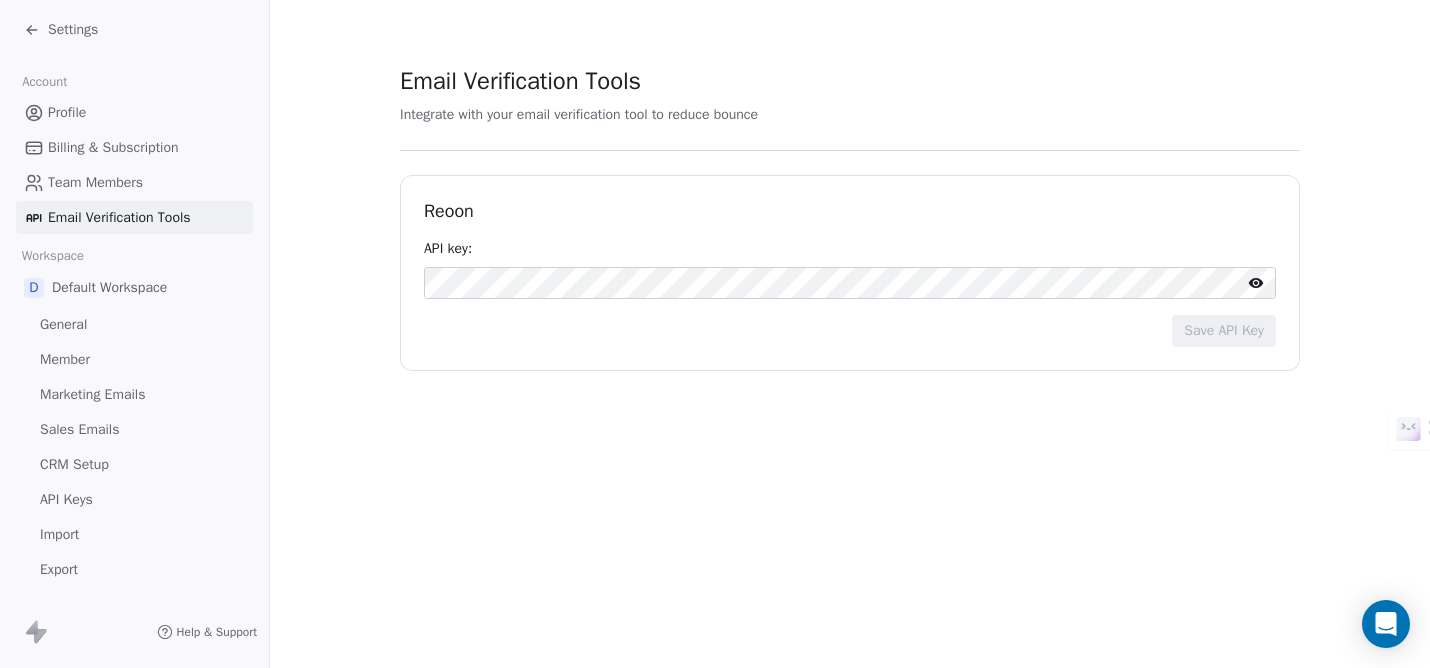 click on "Profile" at bounding box center [67, 112] 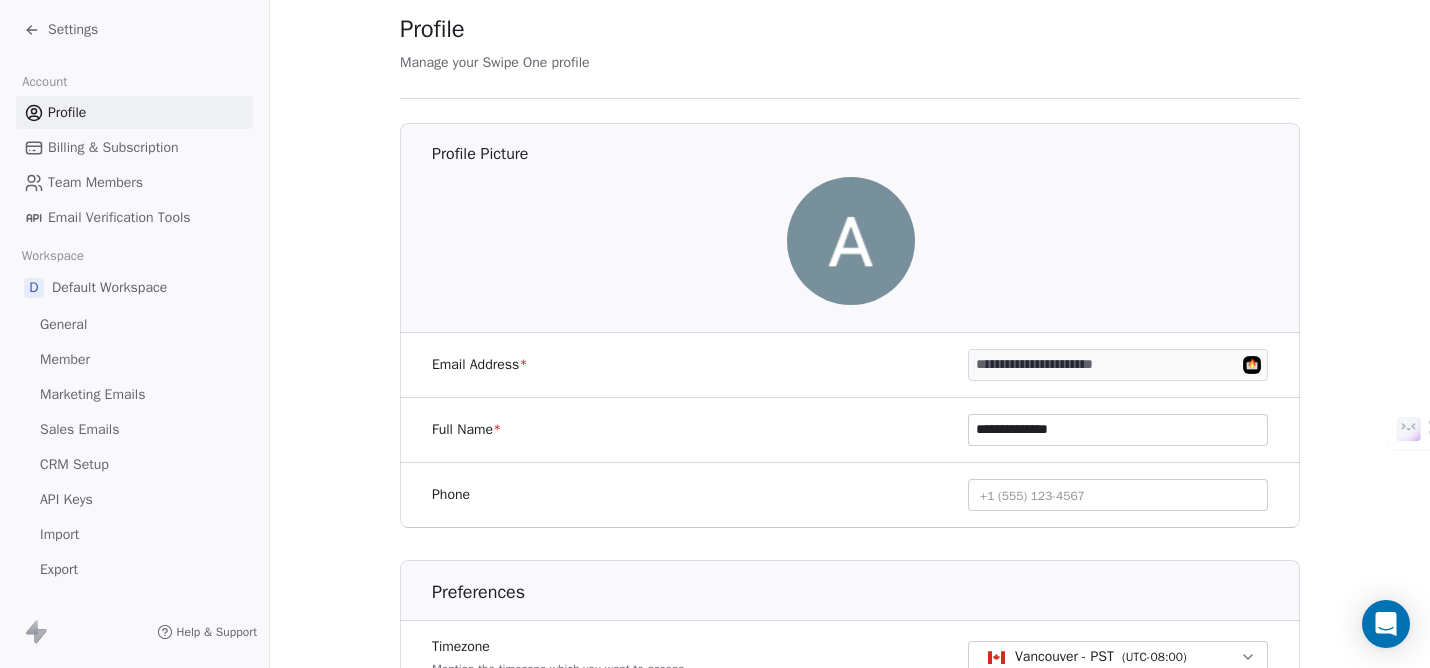scroll, scrollTop: 174, scrollLeft: 0, axis: vertical 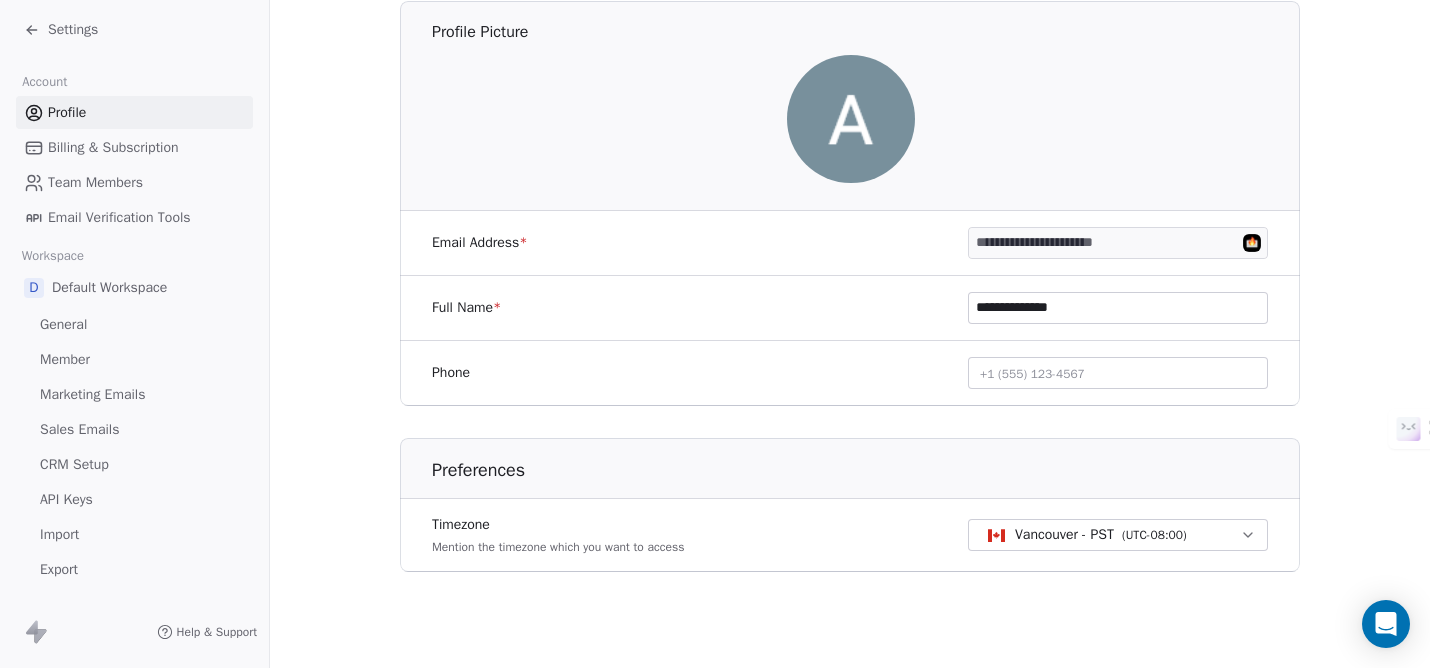 click on "Marketing Emails" at bounding box center [92, 394] 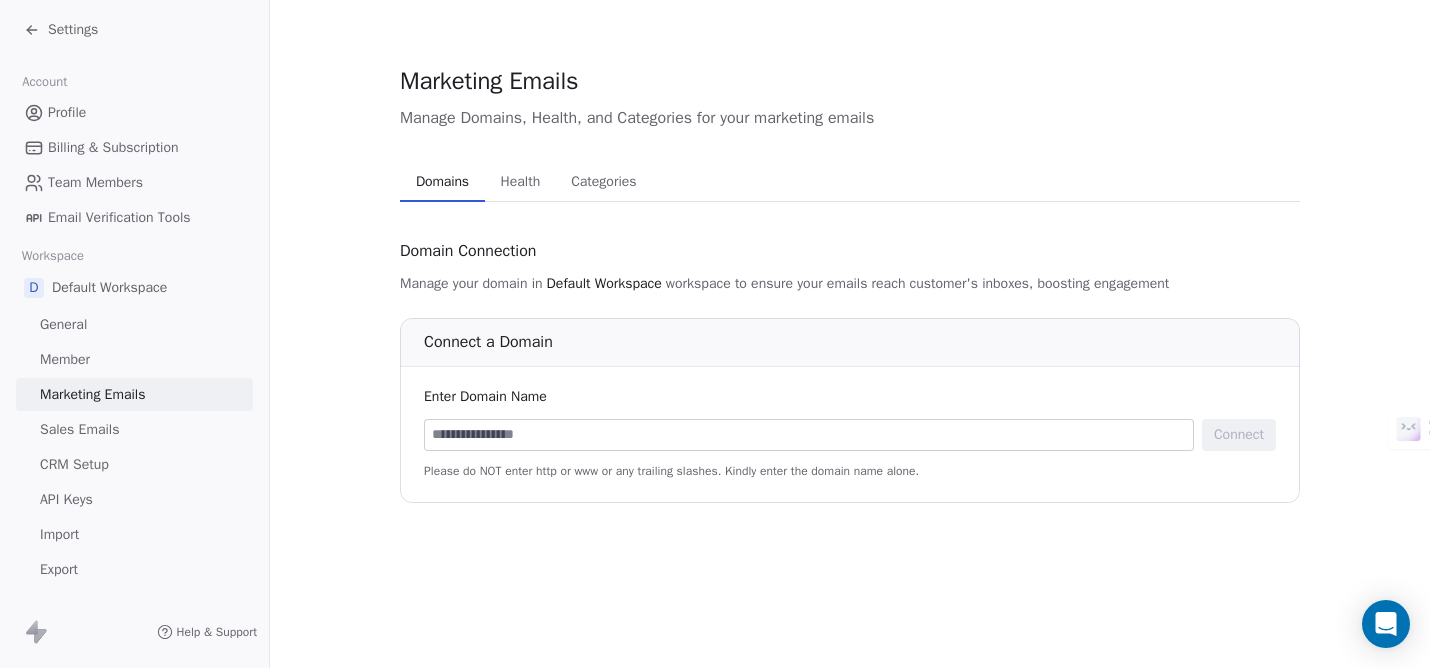 scroll, scrollTop: 0, scrollLeft: 0, axis: both 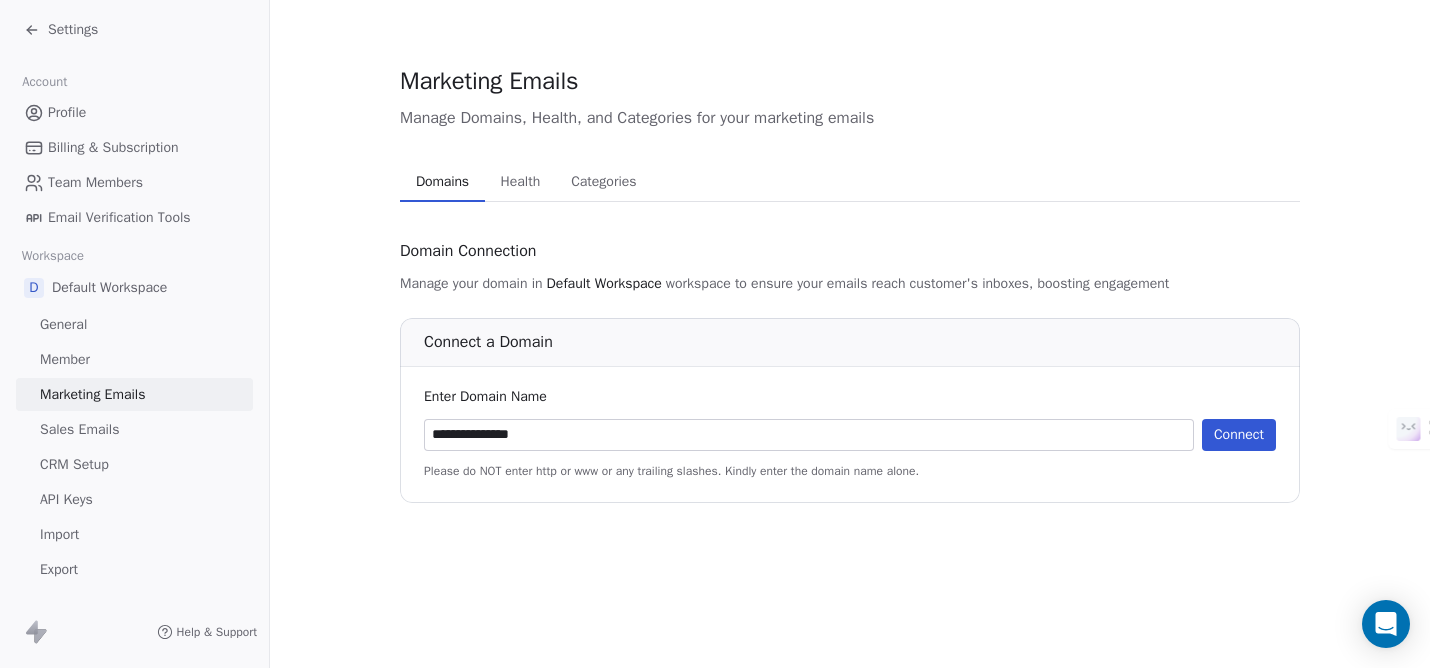 type on "**********" 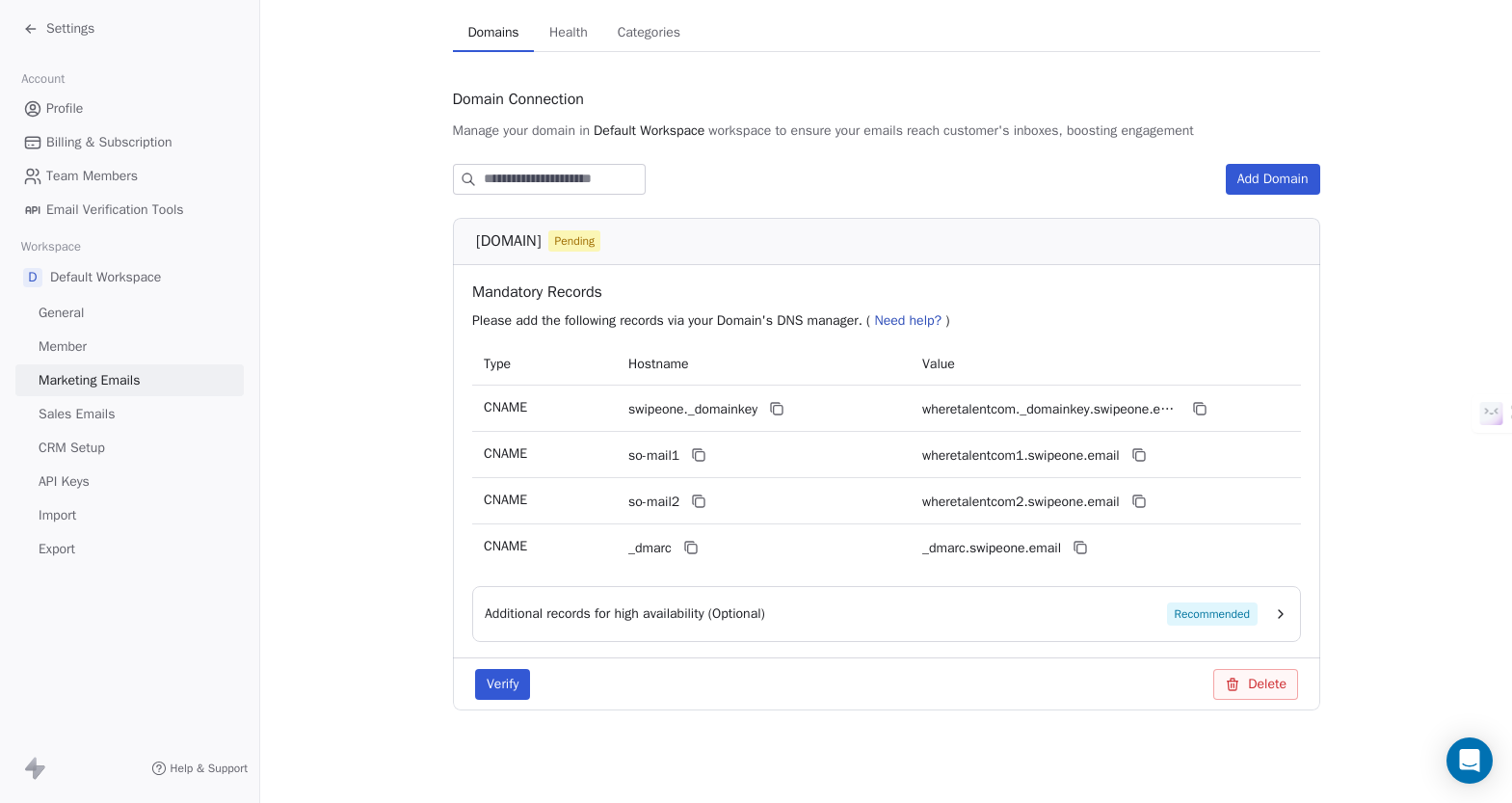 scroll, scrollTop: 143, scrollLeft: 0, axis: vertical 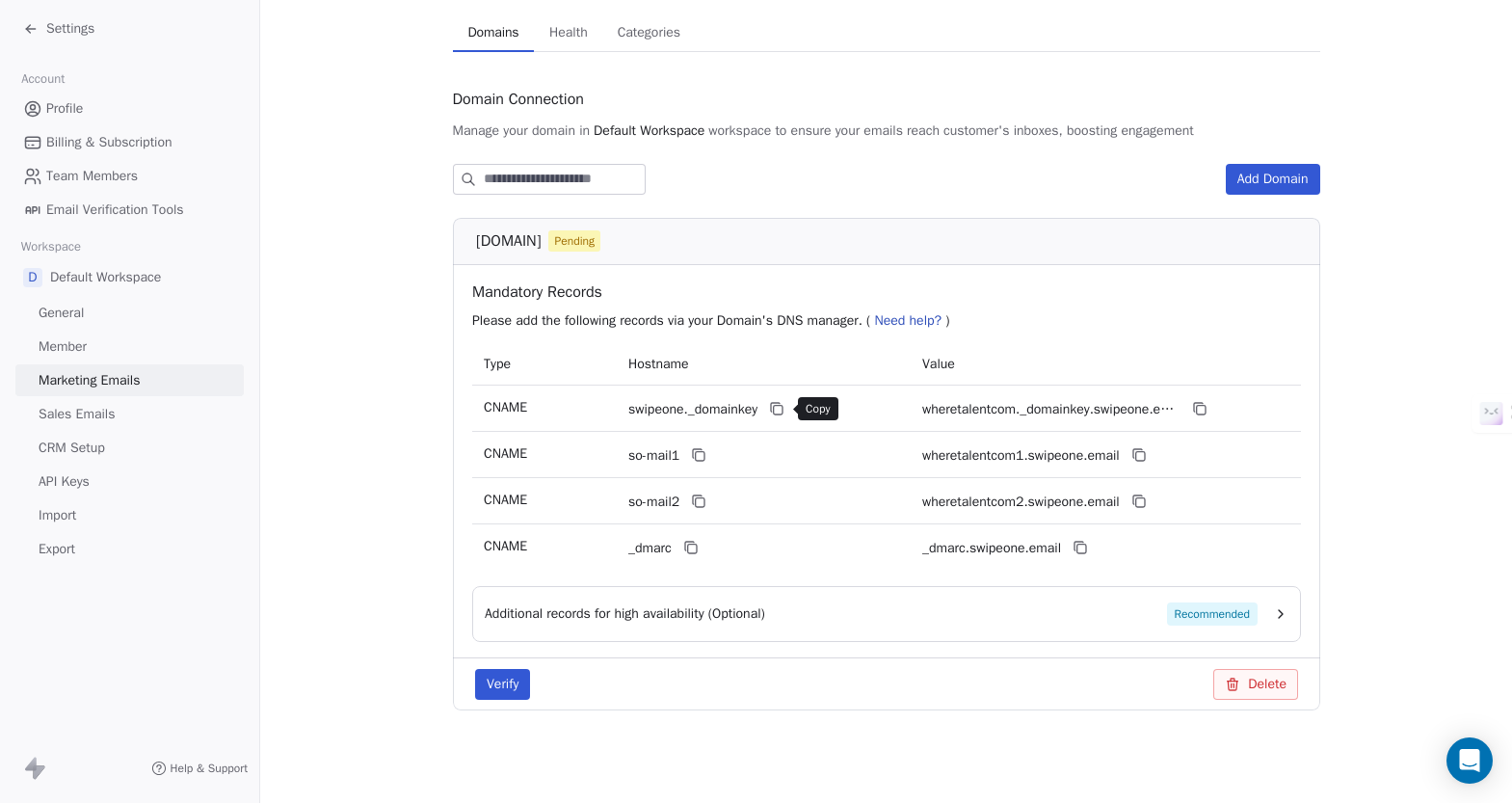 click 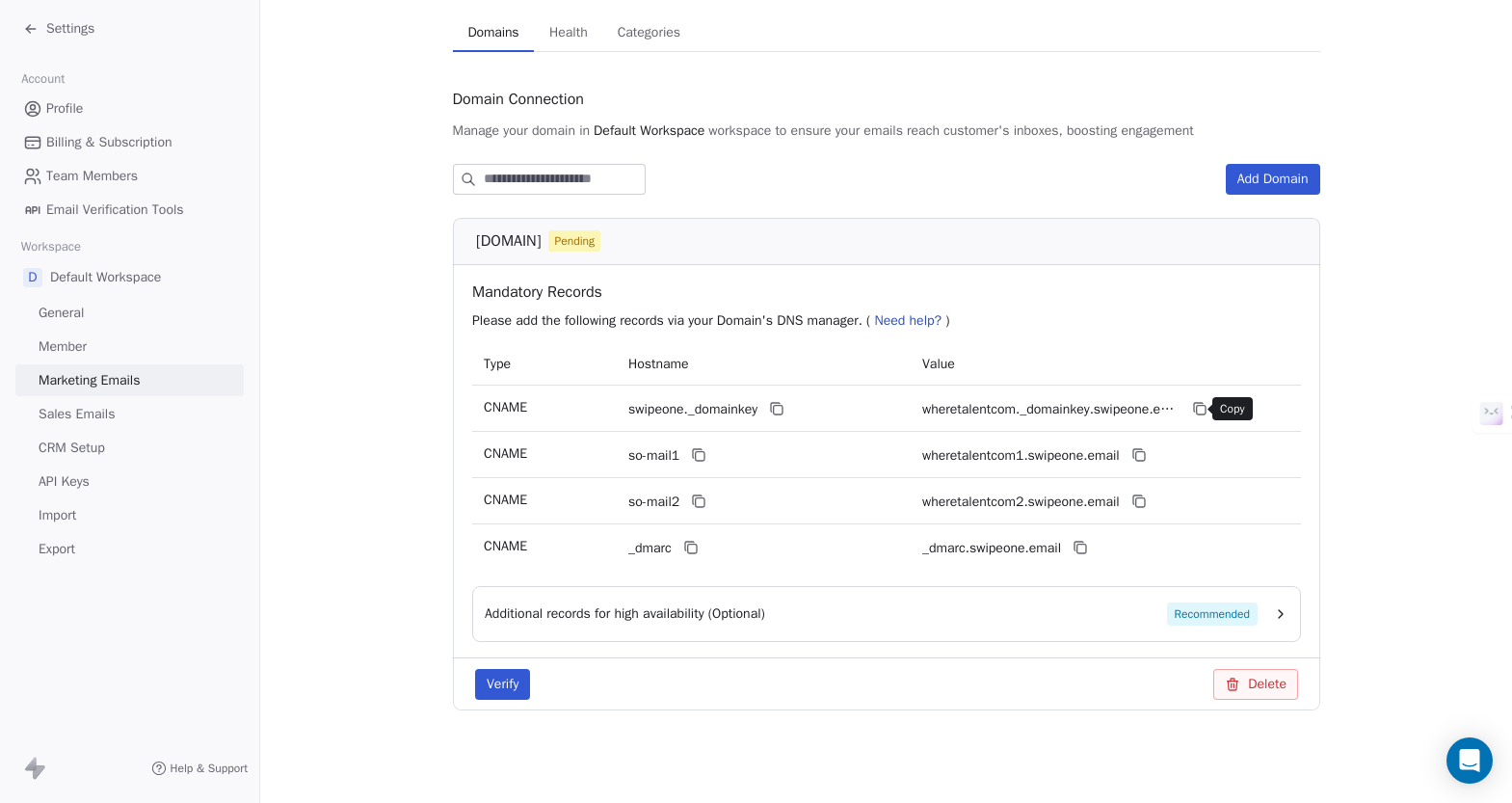 click 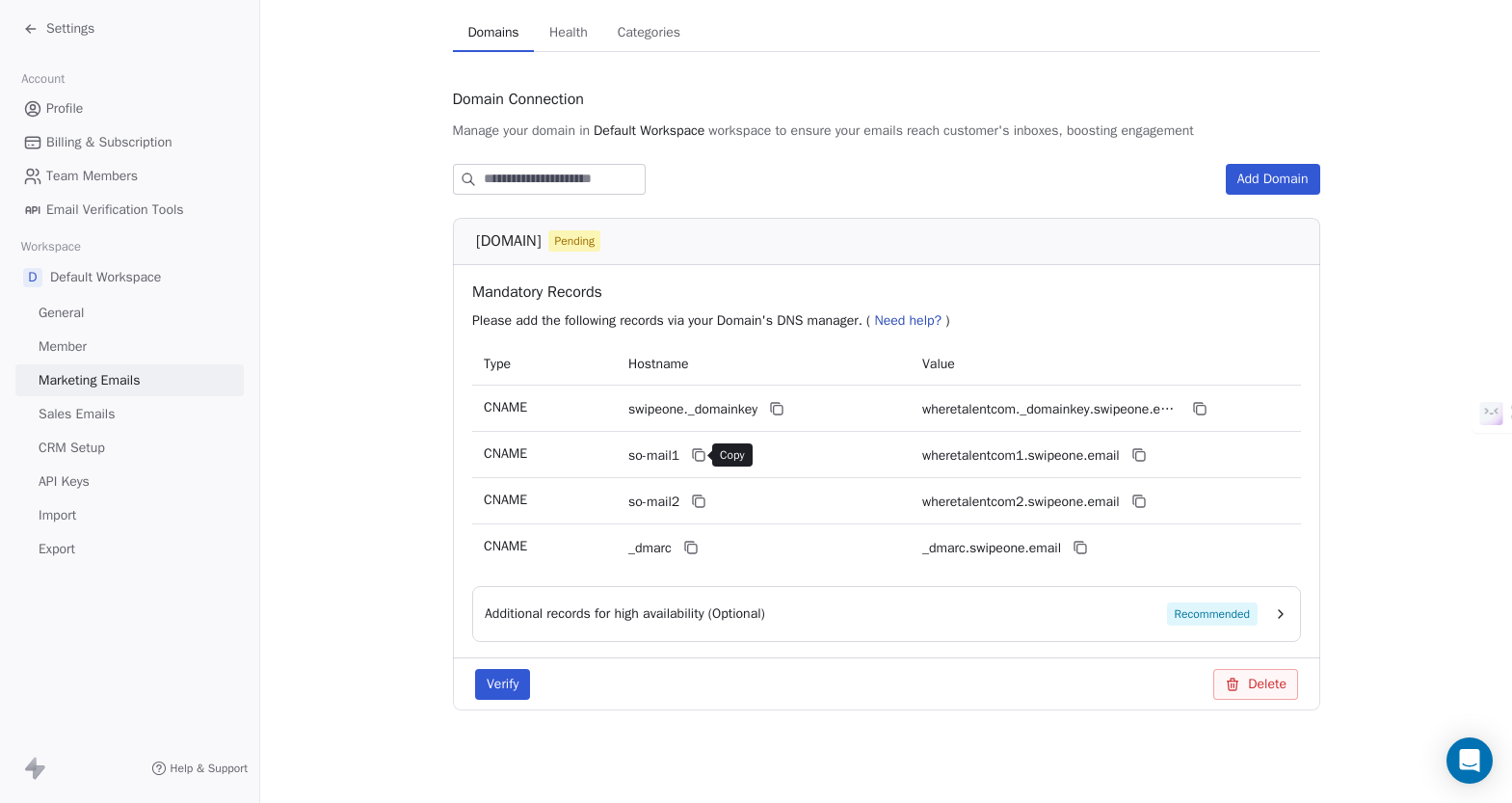 click 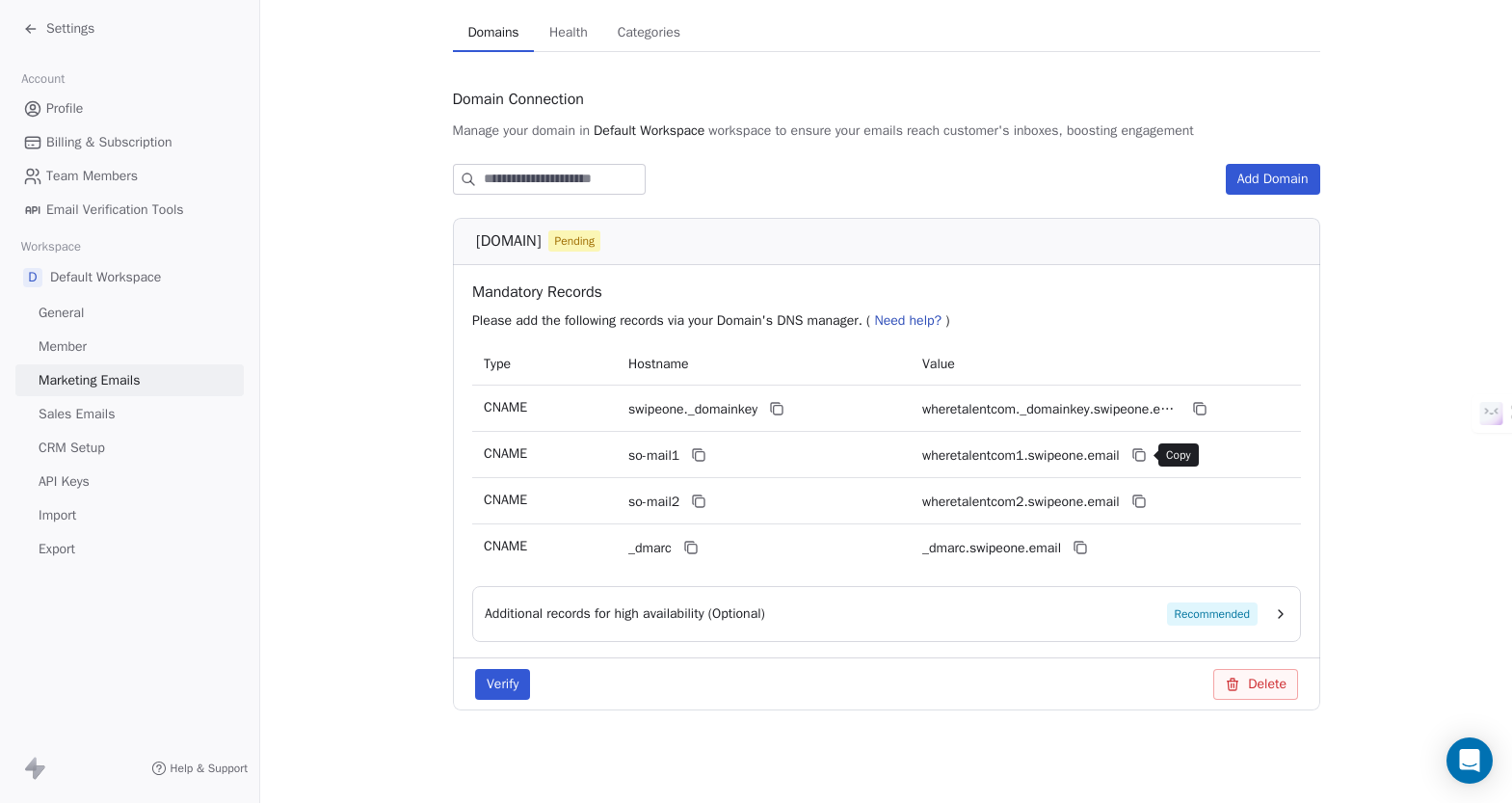 click 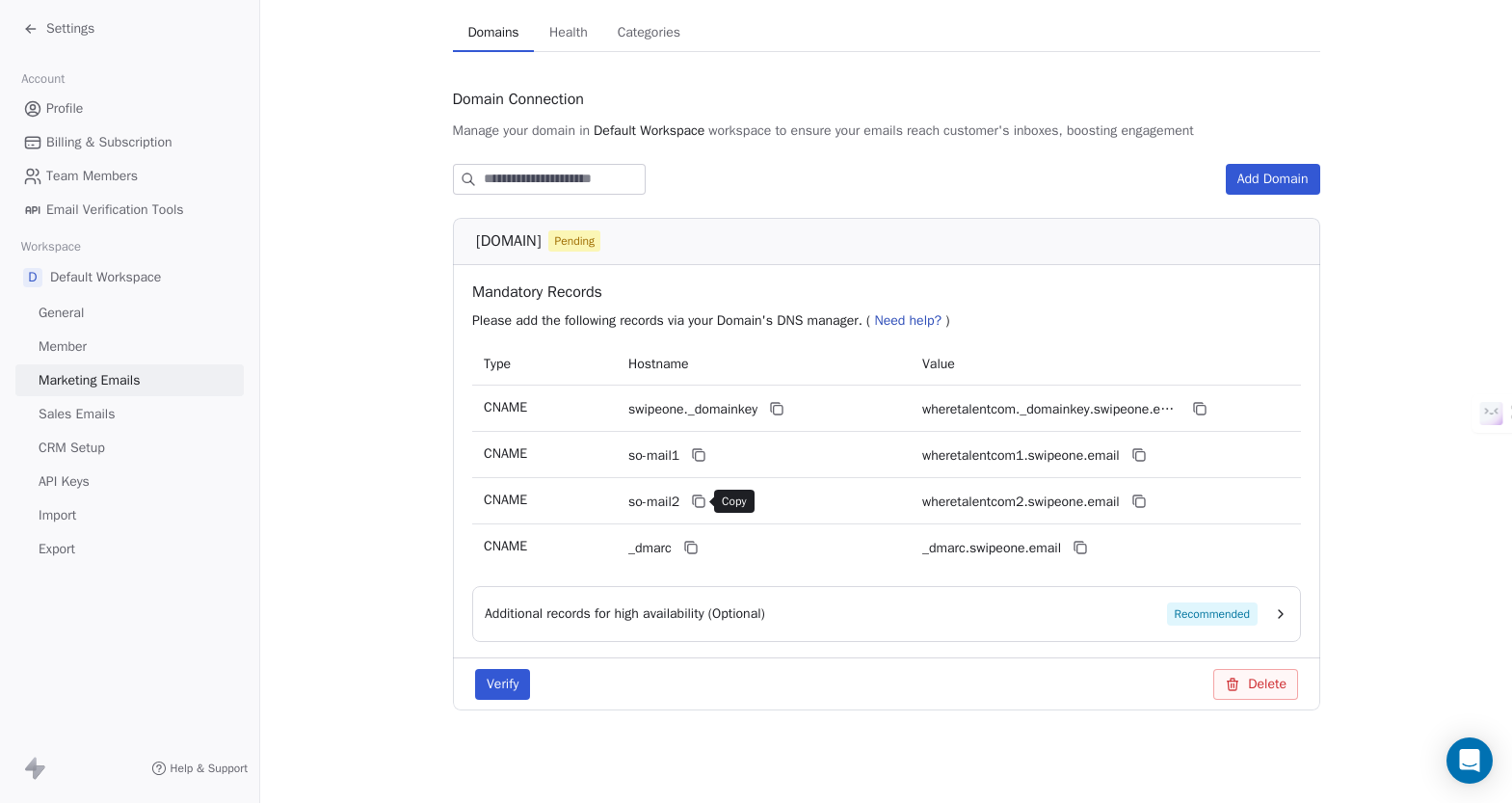click 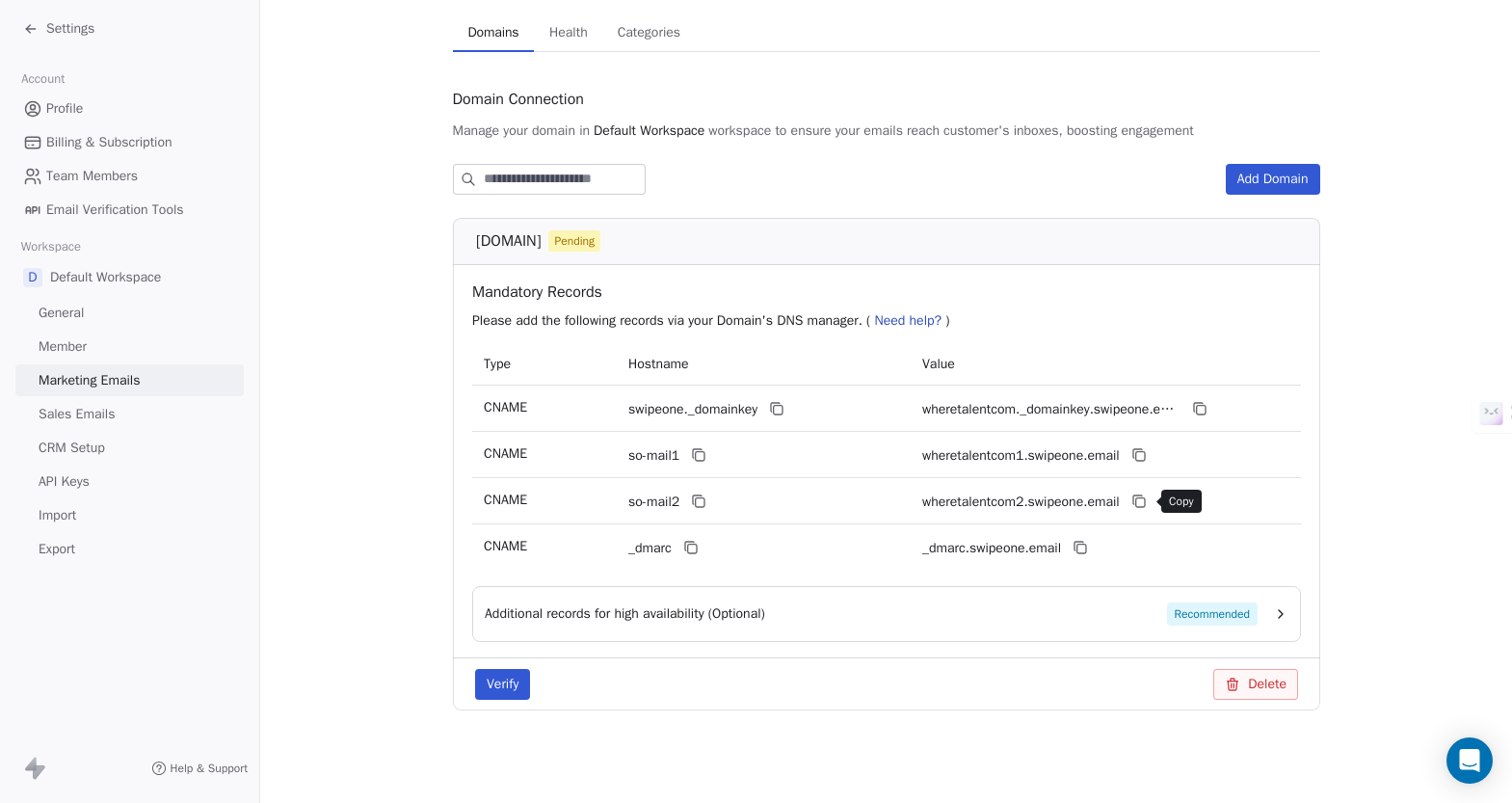 click 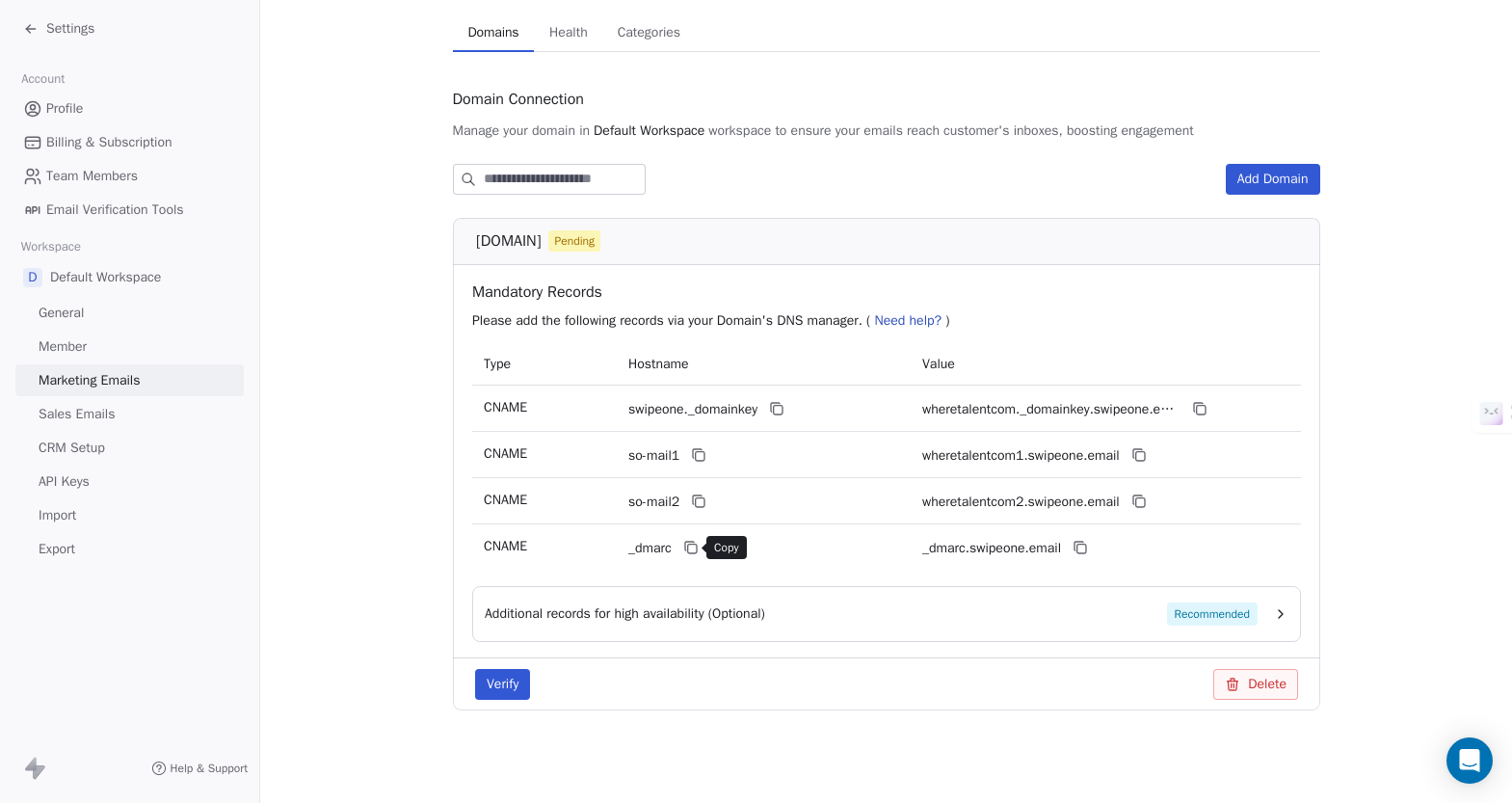 click 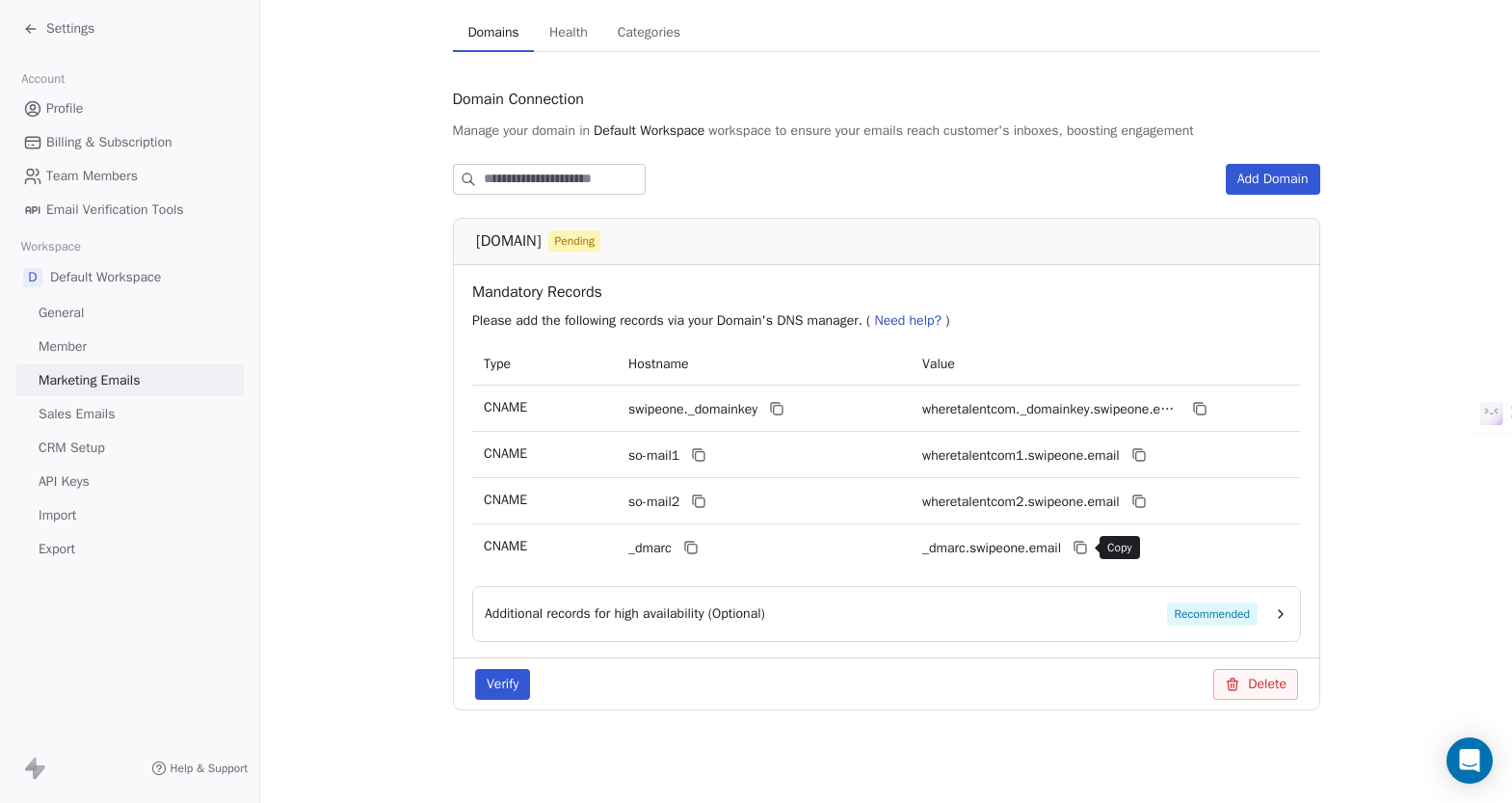 click 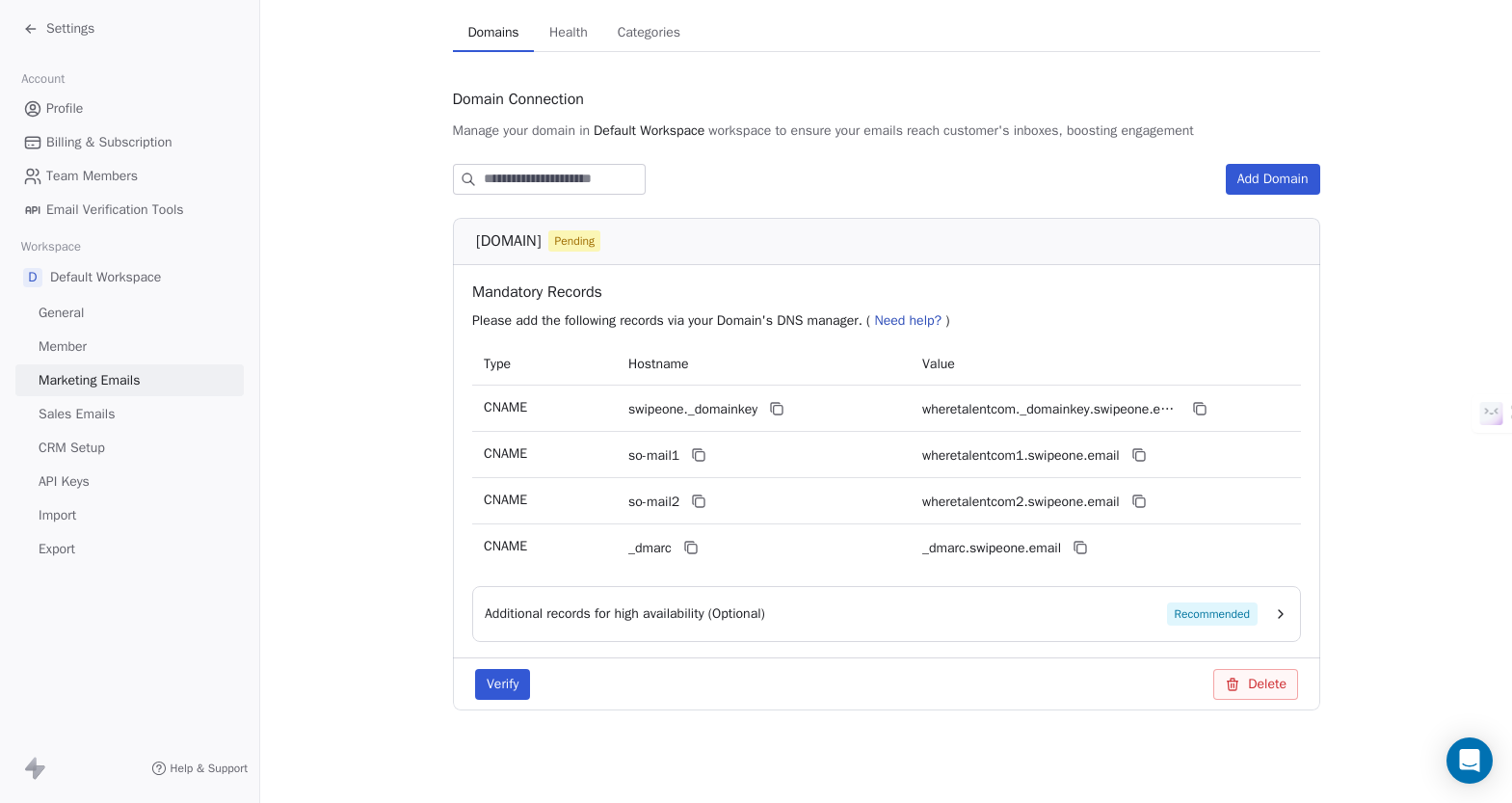click on "Verify" at bounding box center [502, 684] 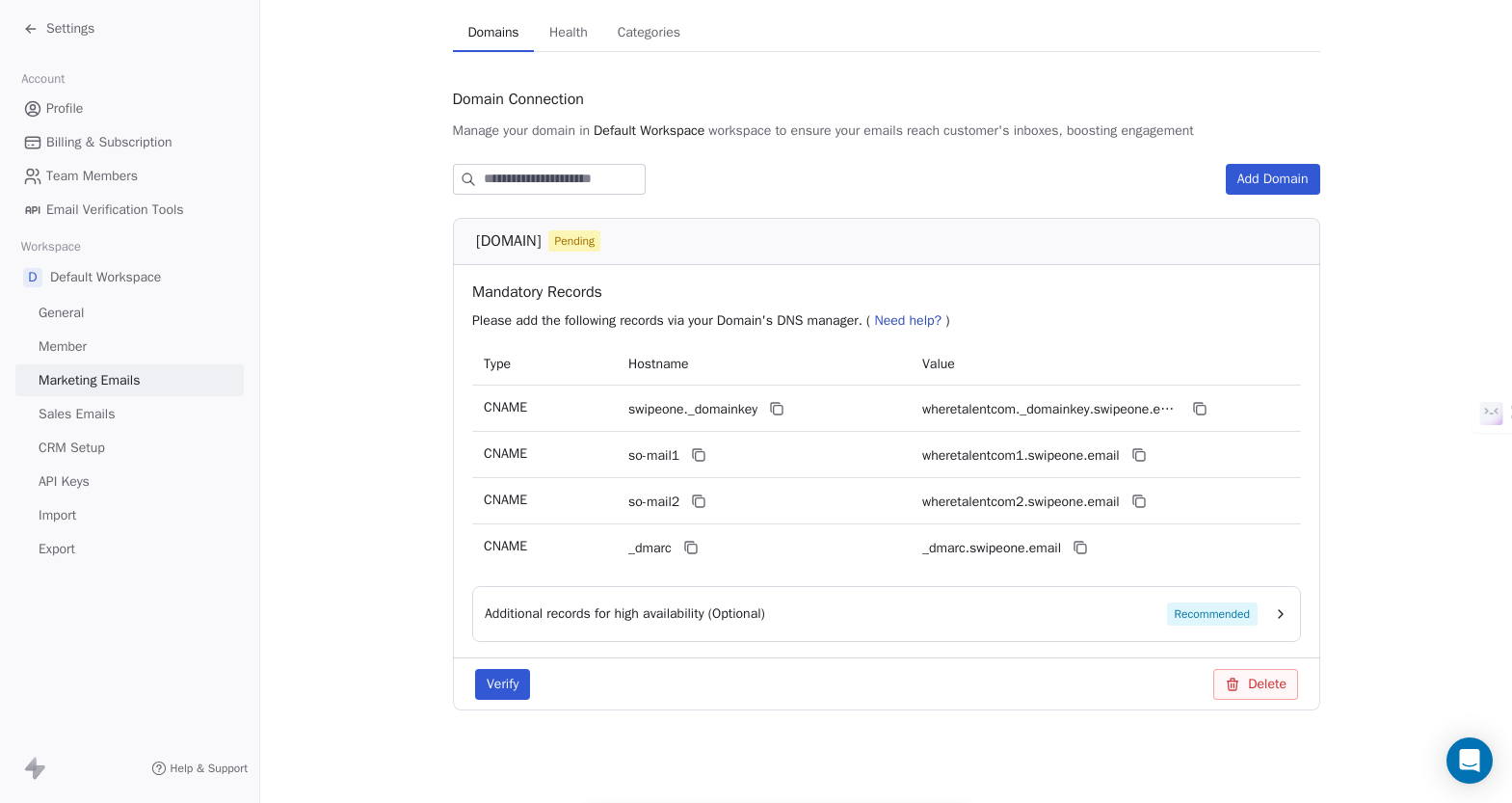 click on "Verify" at bounding box center [502, 684] 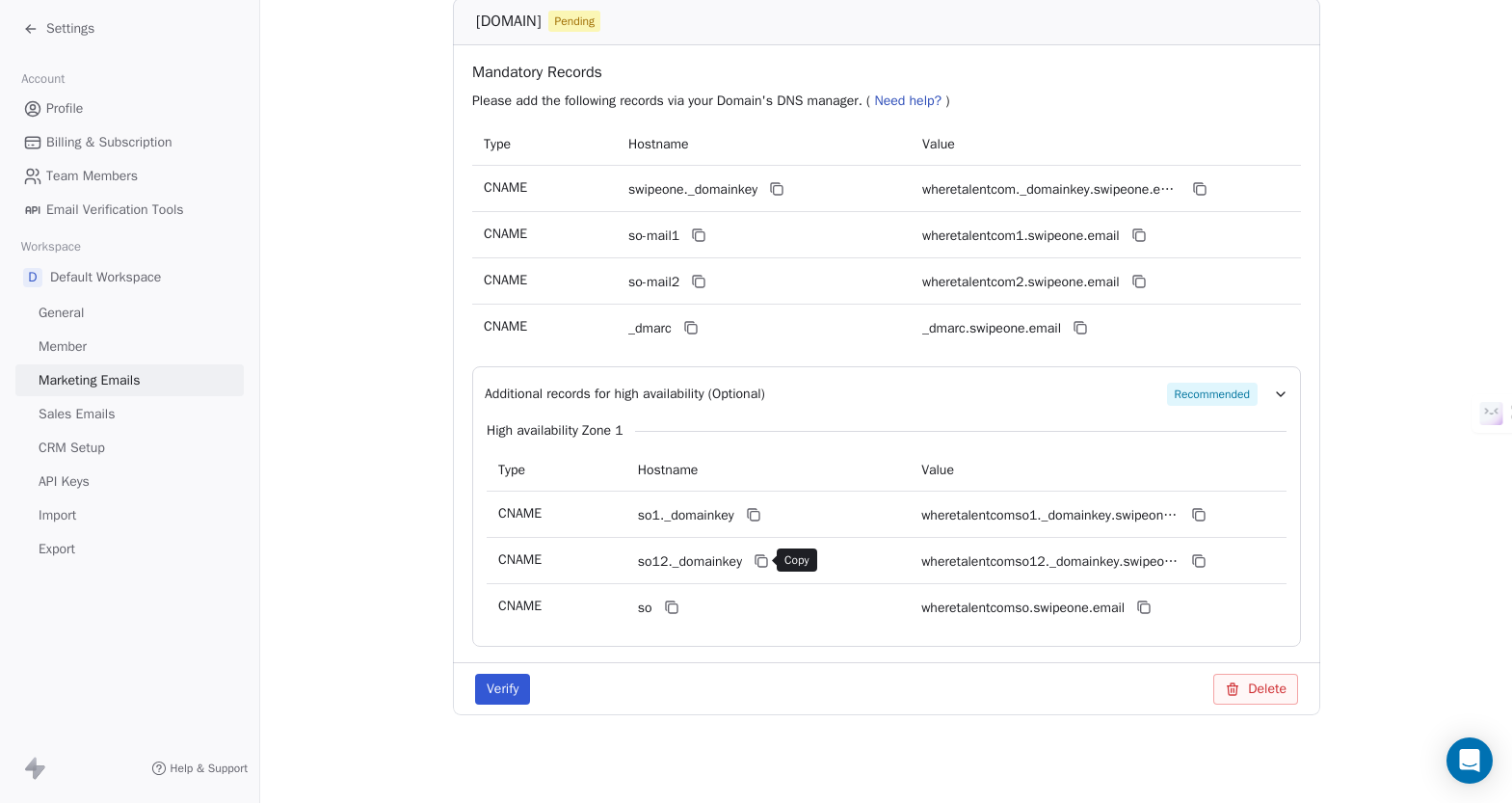 scroll, scrollTop: 367, scrollLeft: 0, axis: vertical 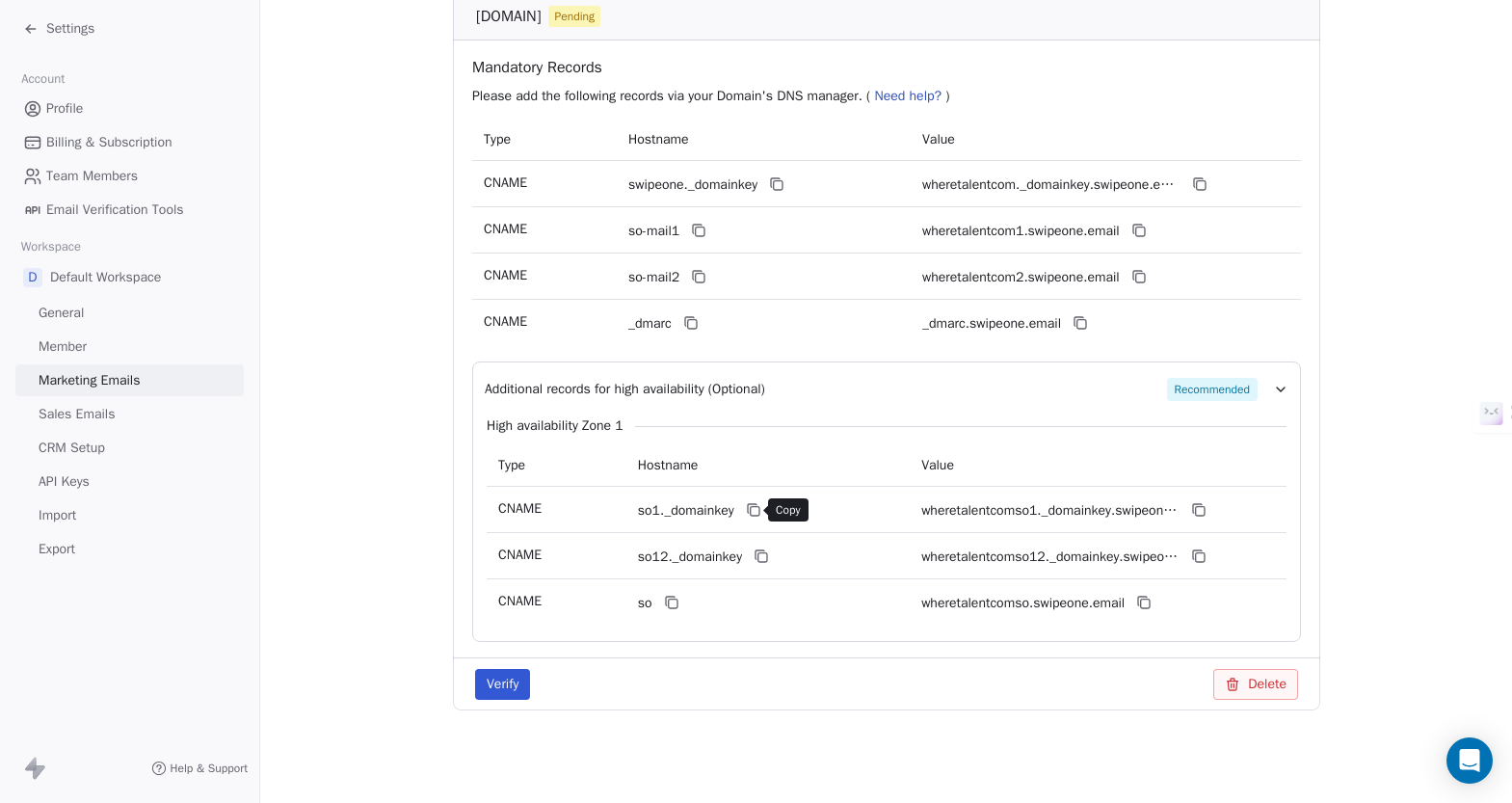 click 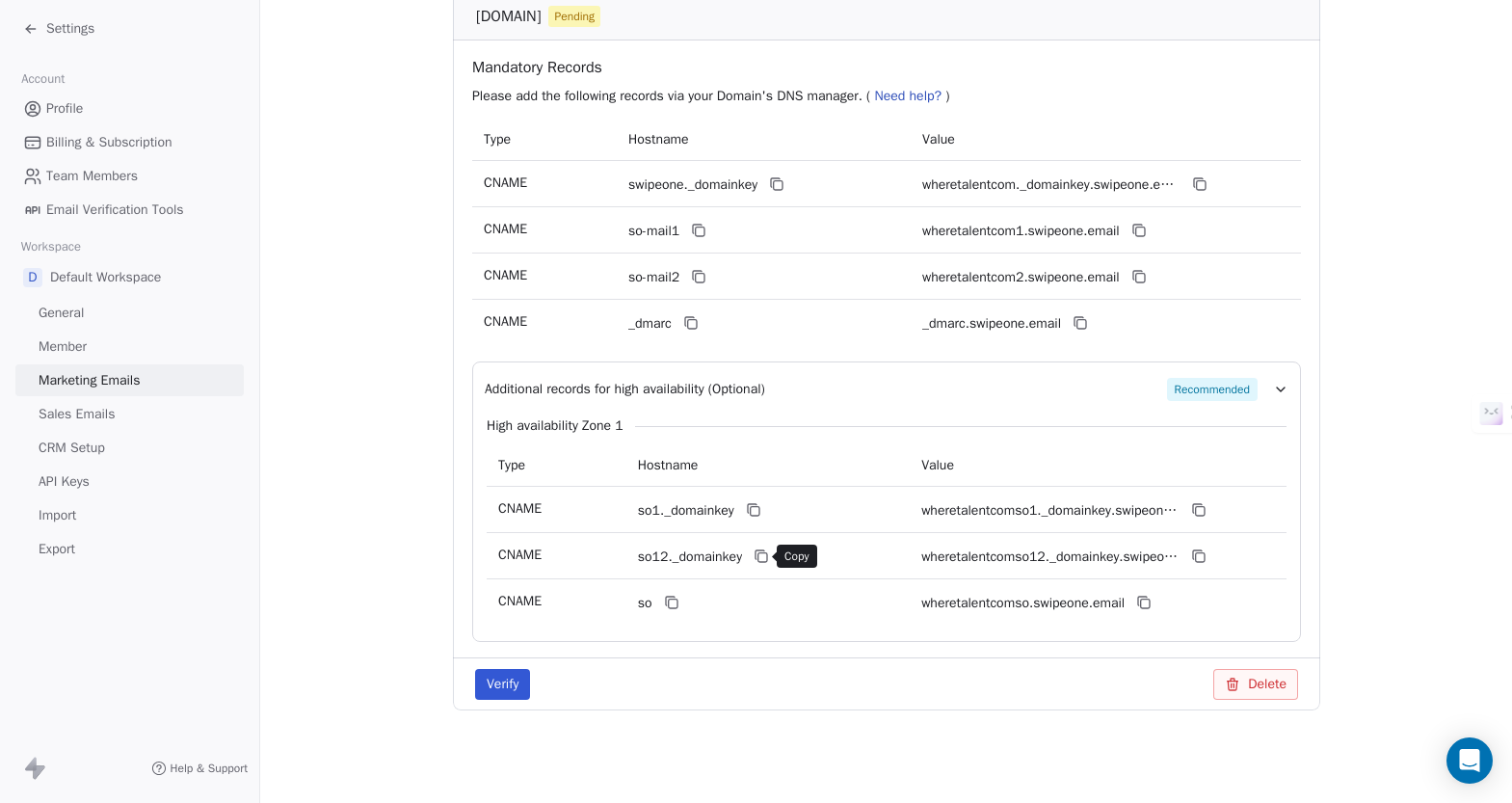 click 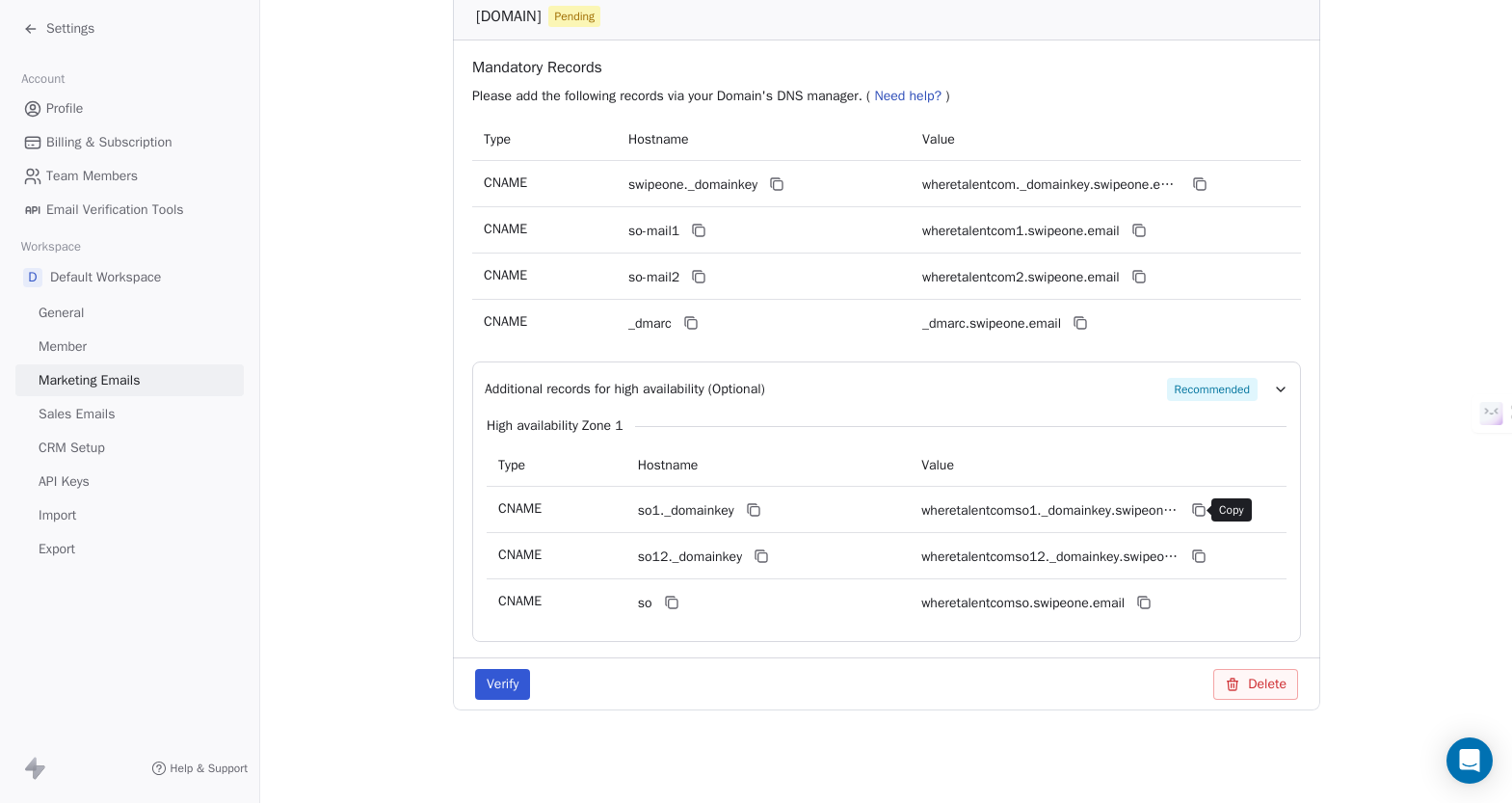 click 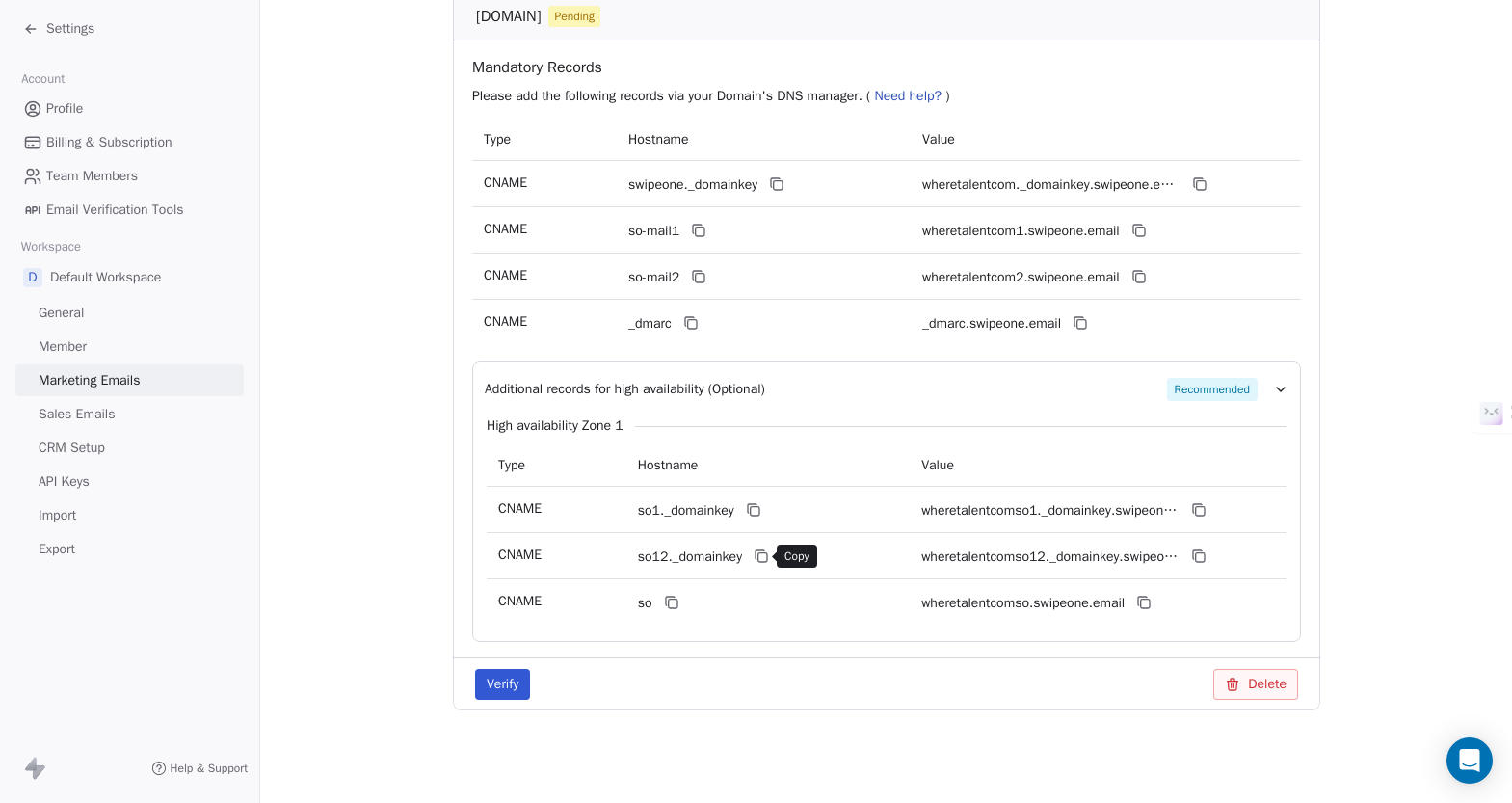 click 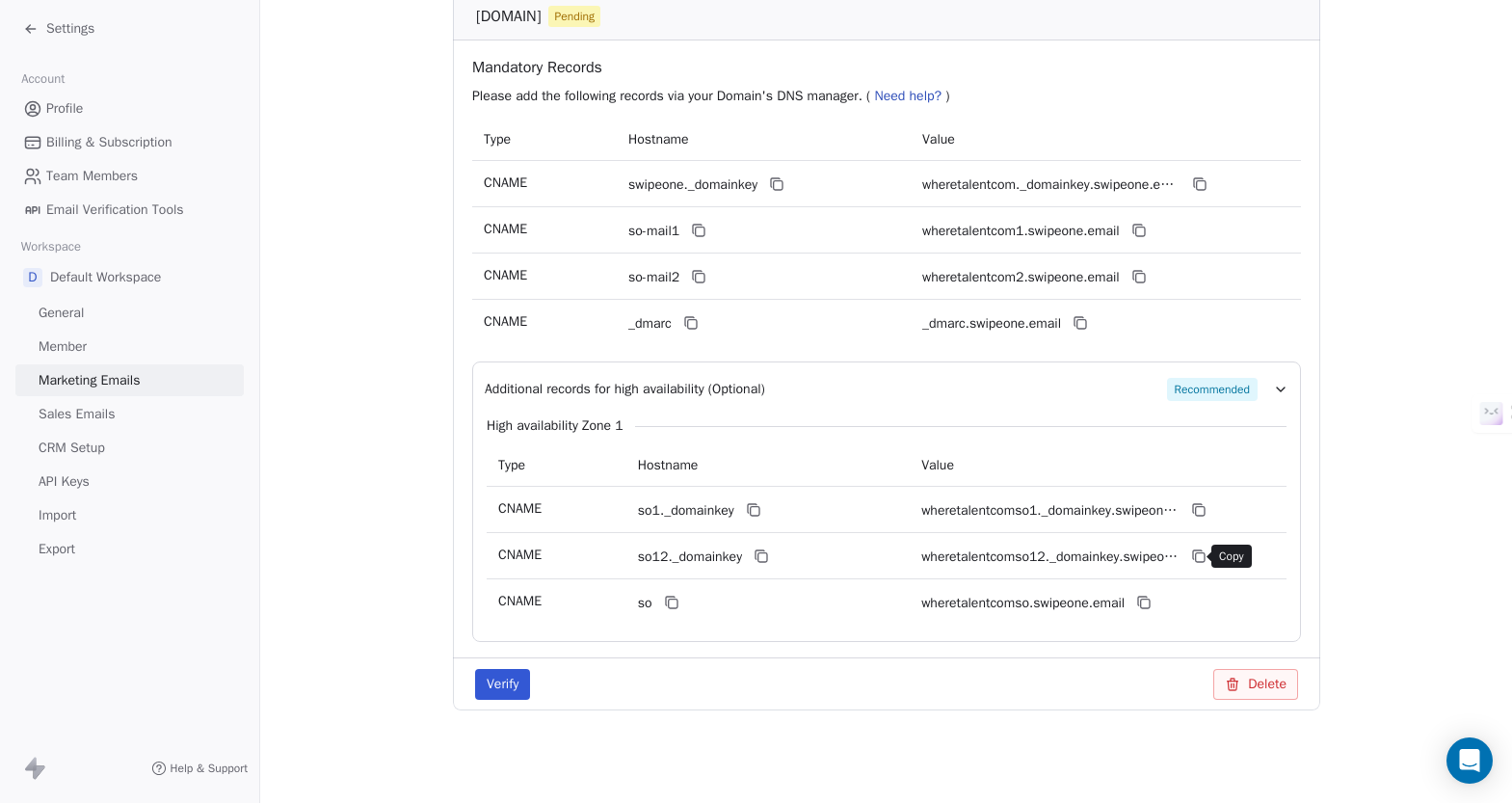 click 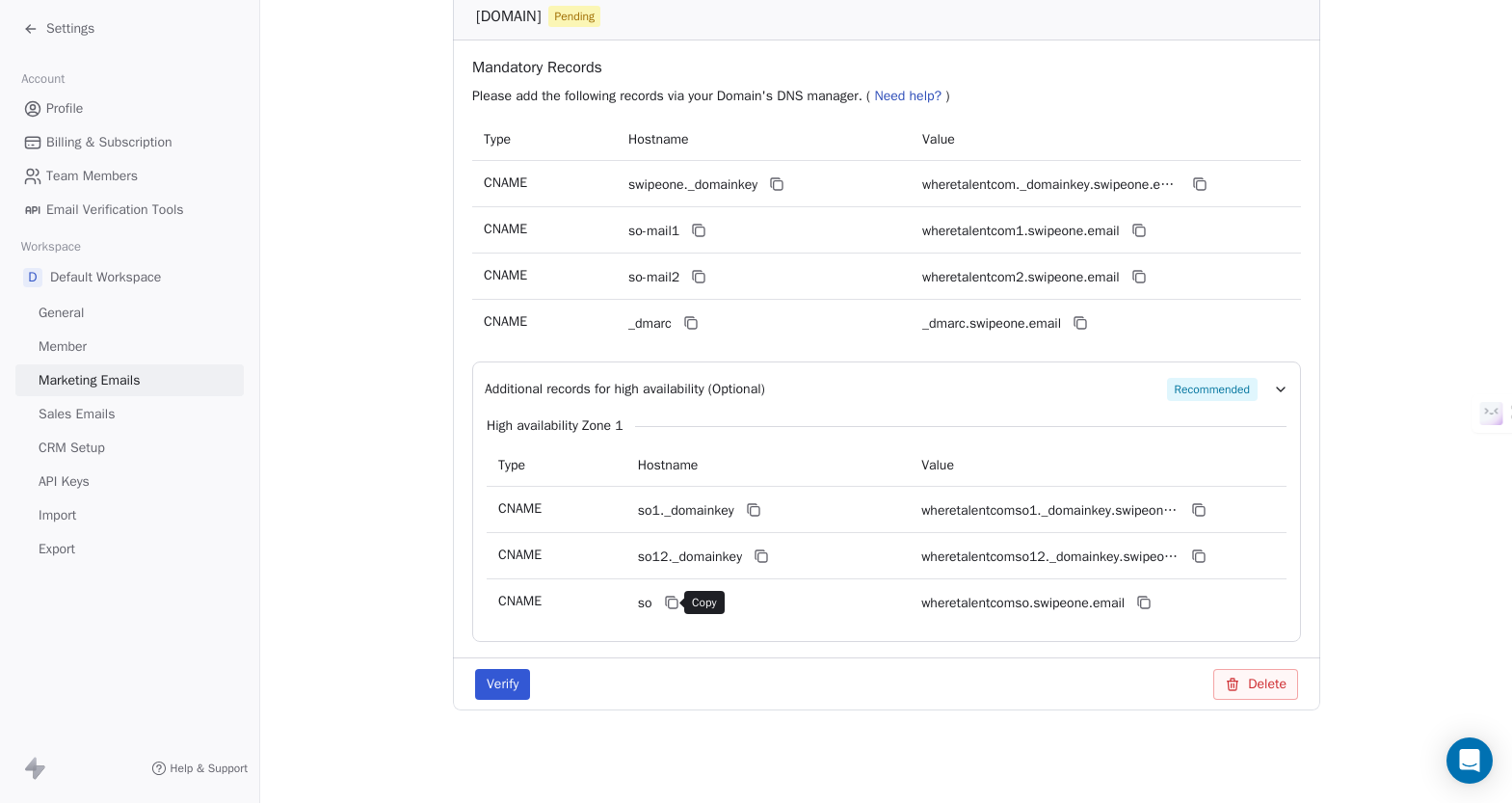 click 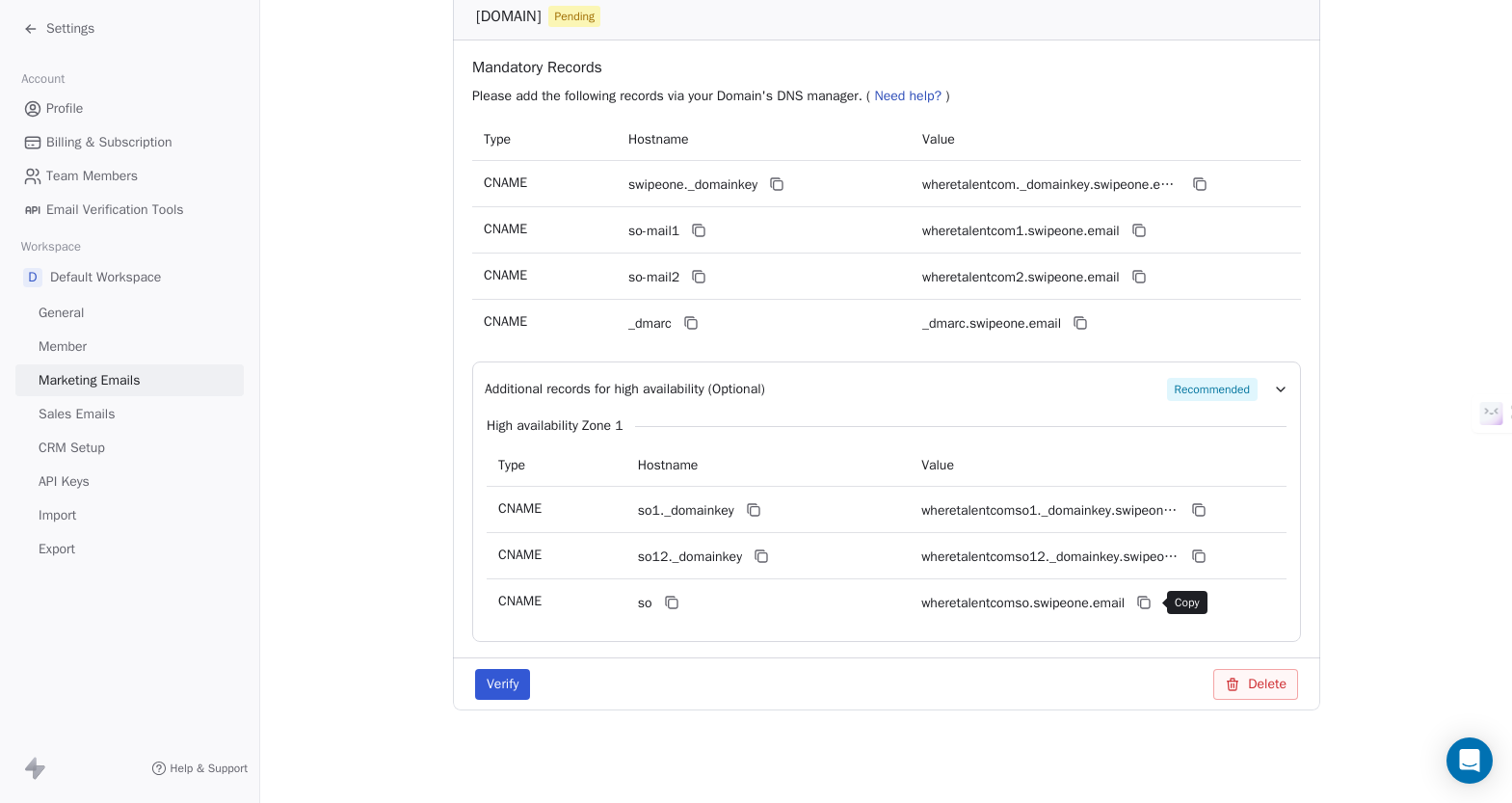 click 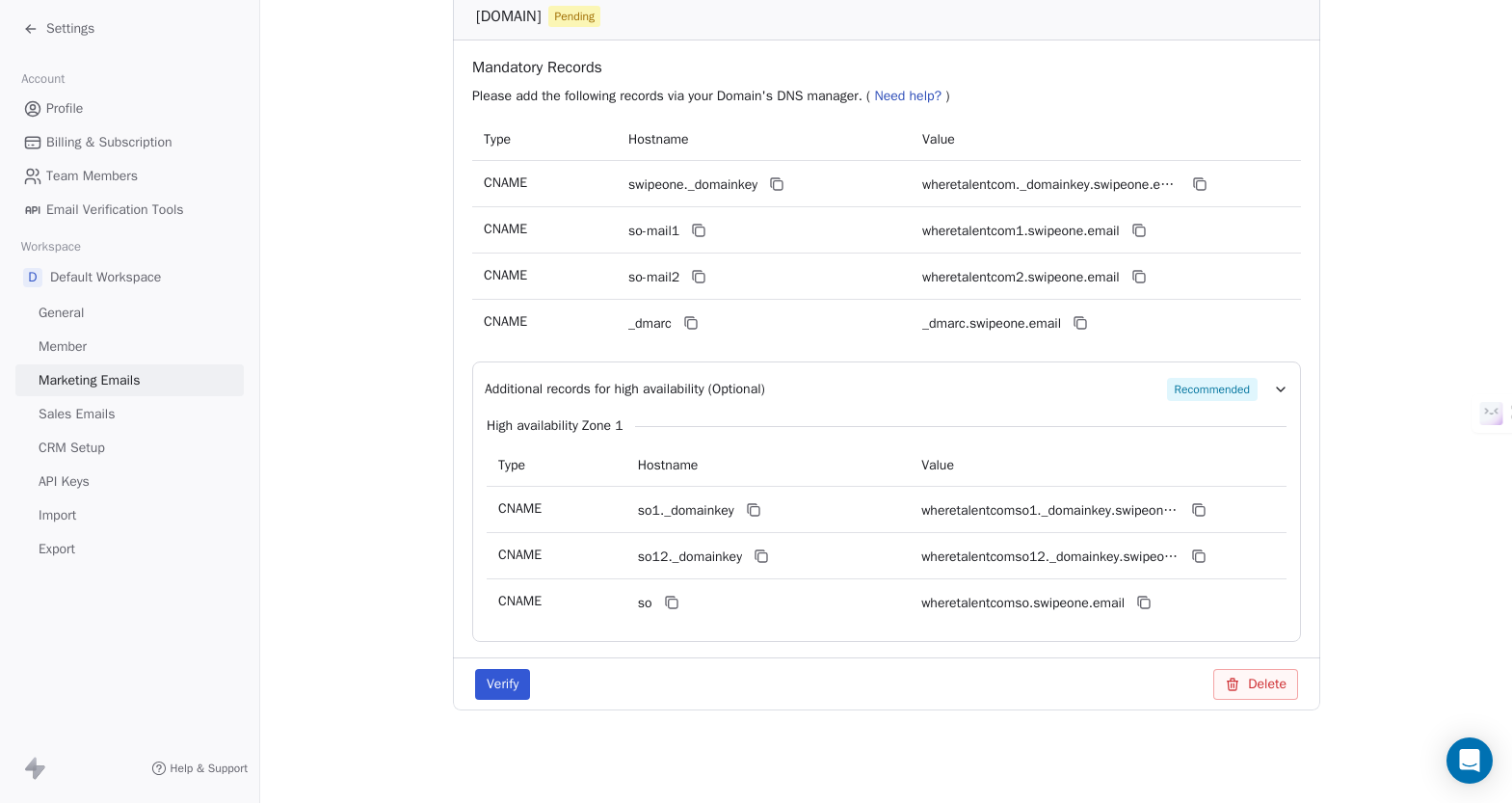 click on "Verify" at bounding box center (502, 684) 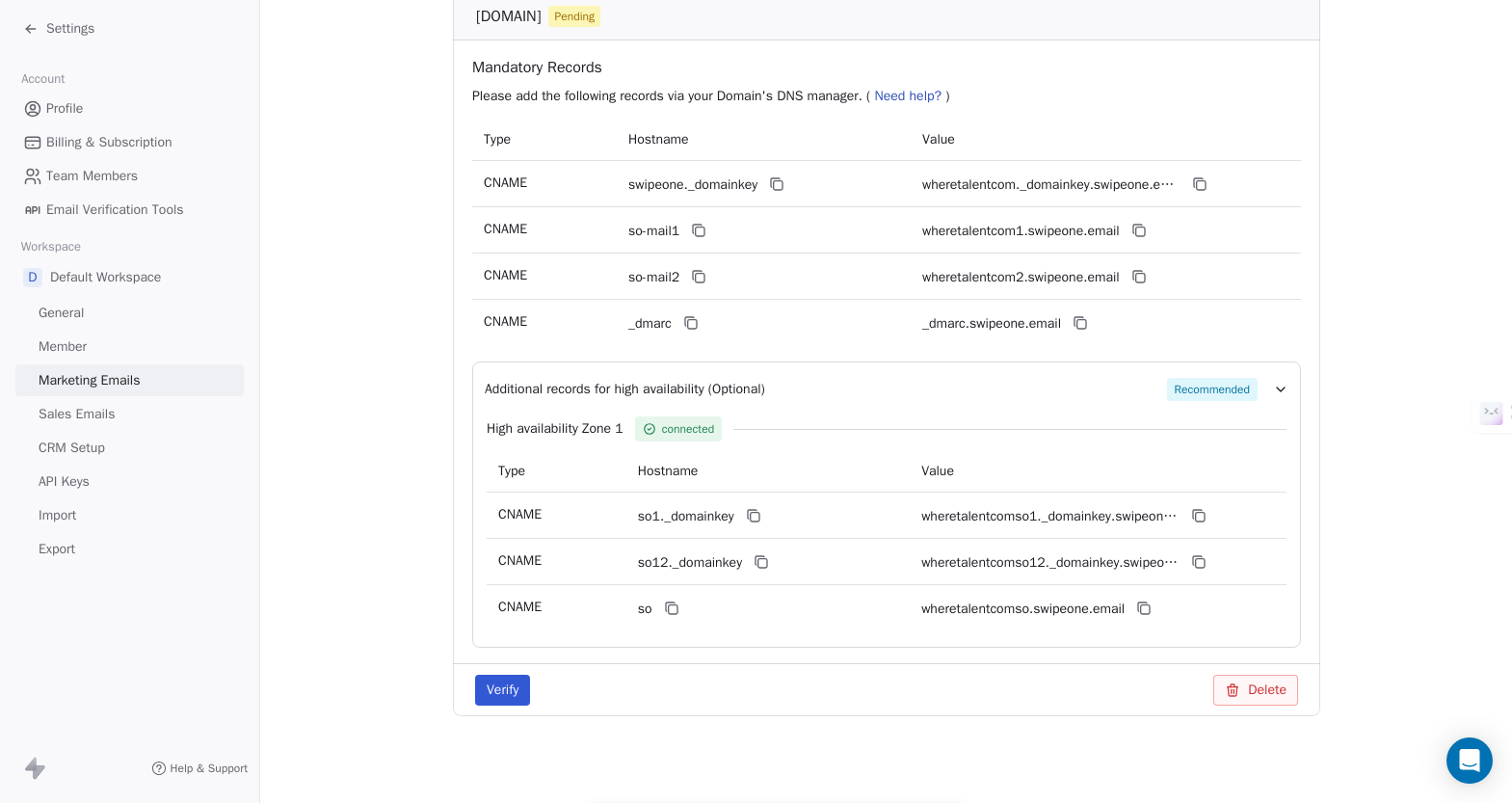 click on "Verify" at bounding box center [502, 690] 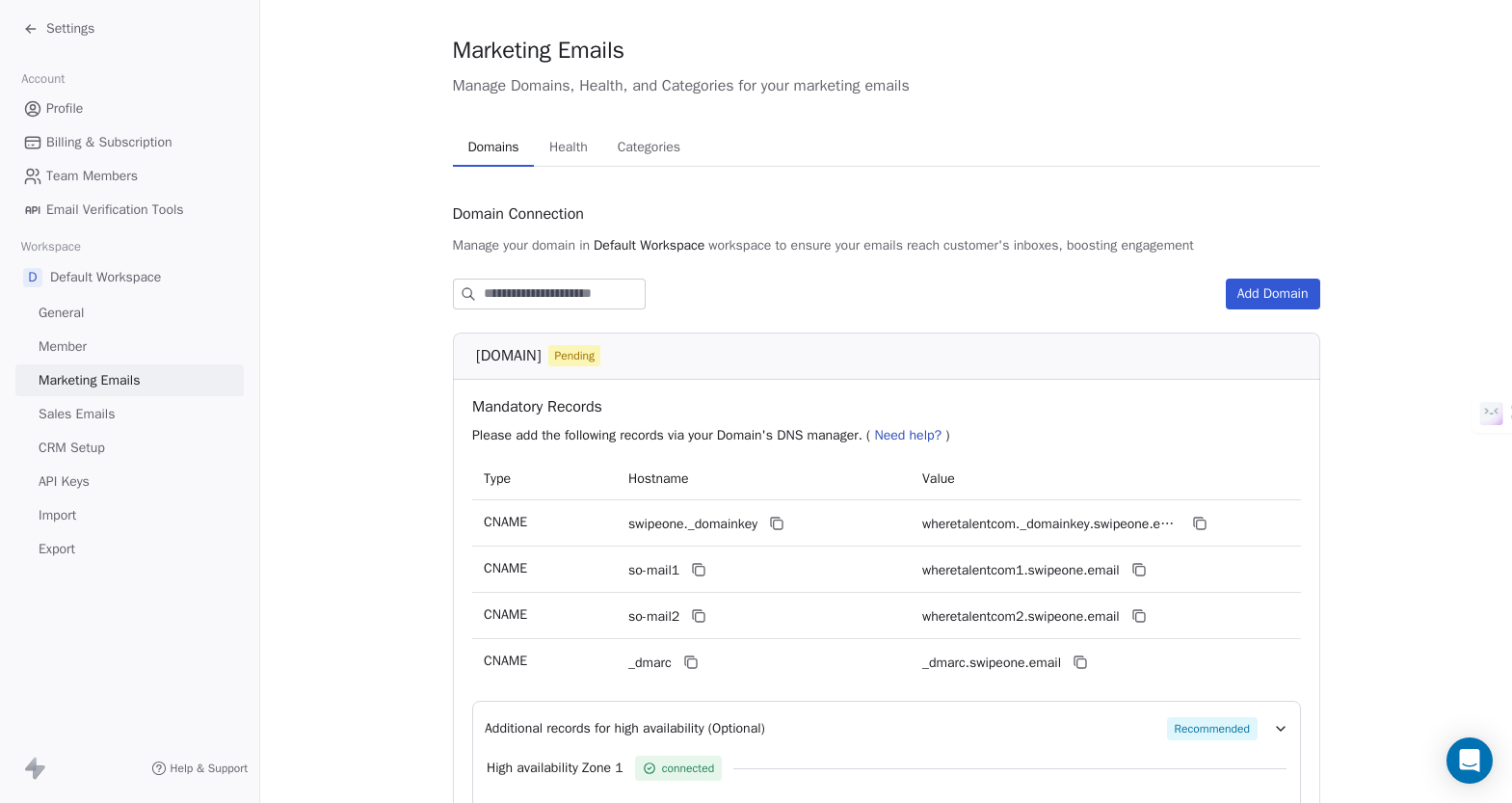 scroll, scrollTop: 0, scrollLeft: 0, axis: both 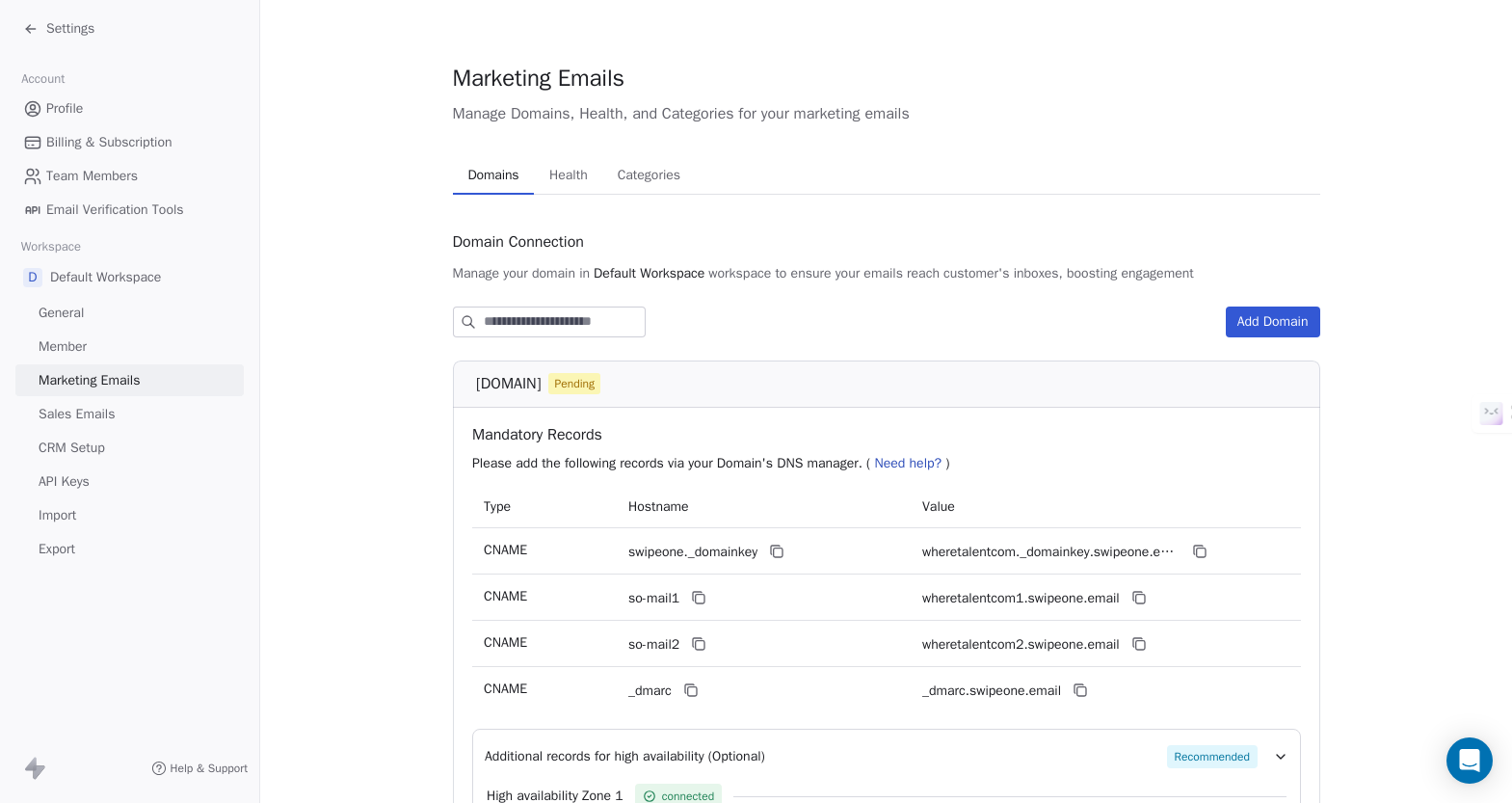 click on "Health" at bounding box center [569, 175] 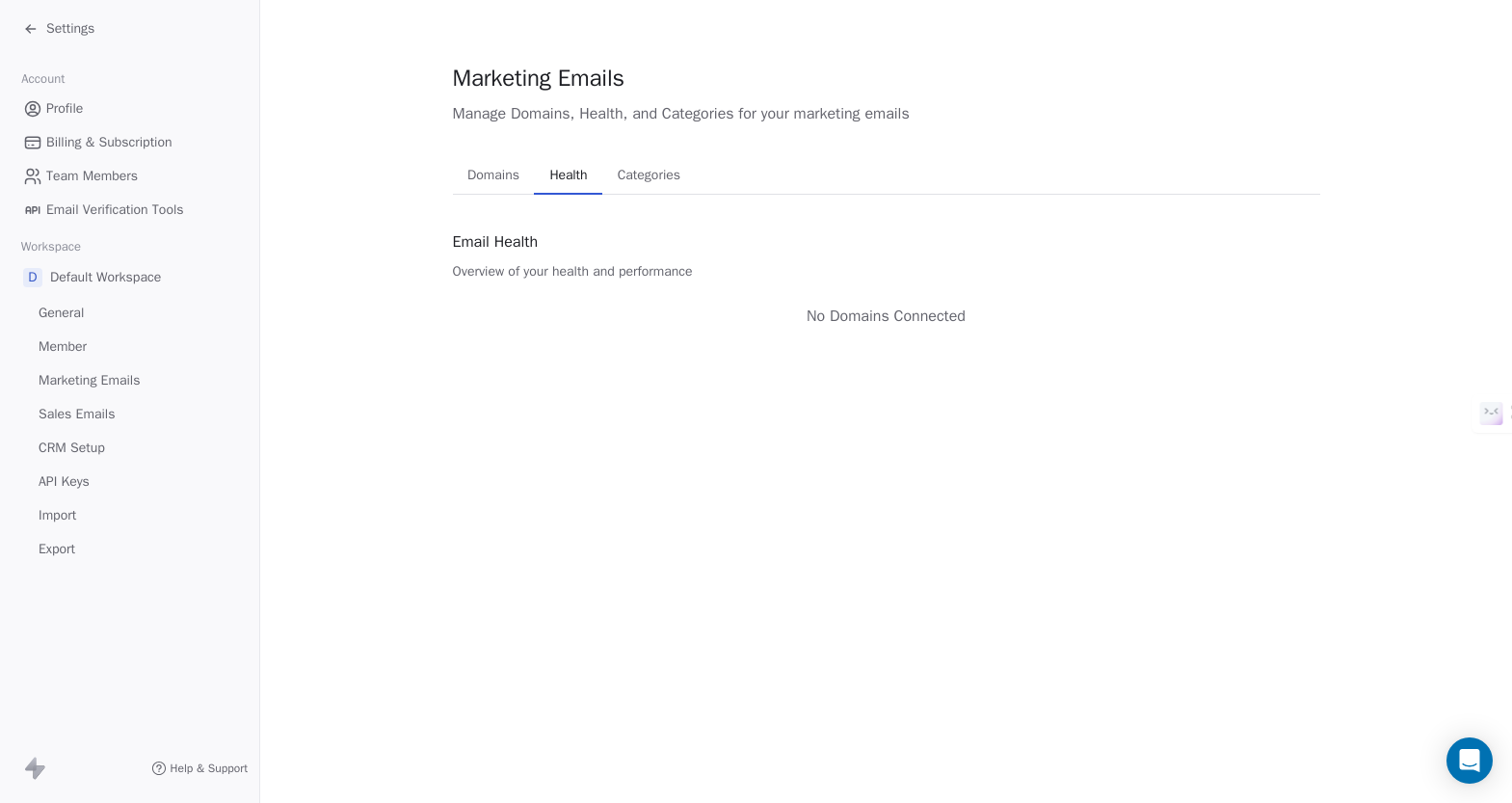 click on "Categories" at bounding box center [649, 175] 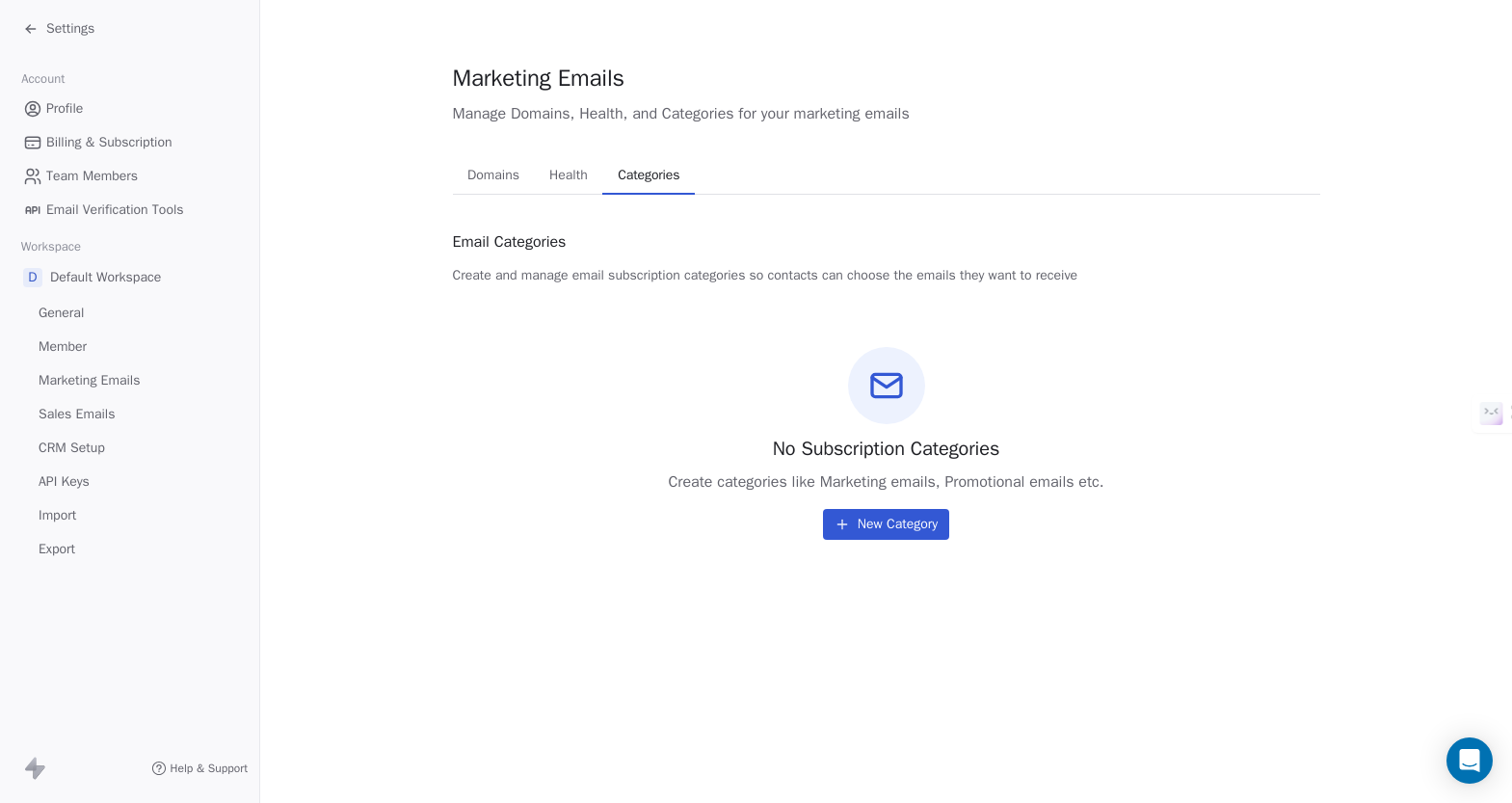 click on "Sales Emails" at bounding box center [76, 414] 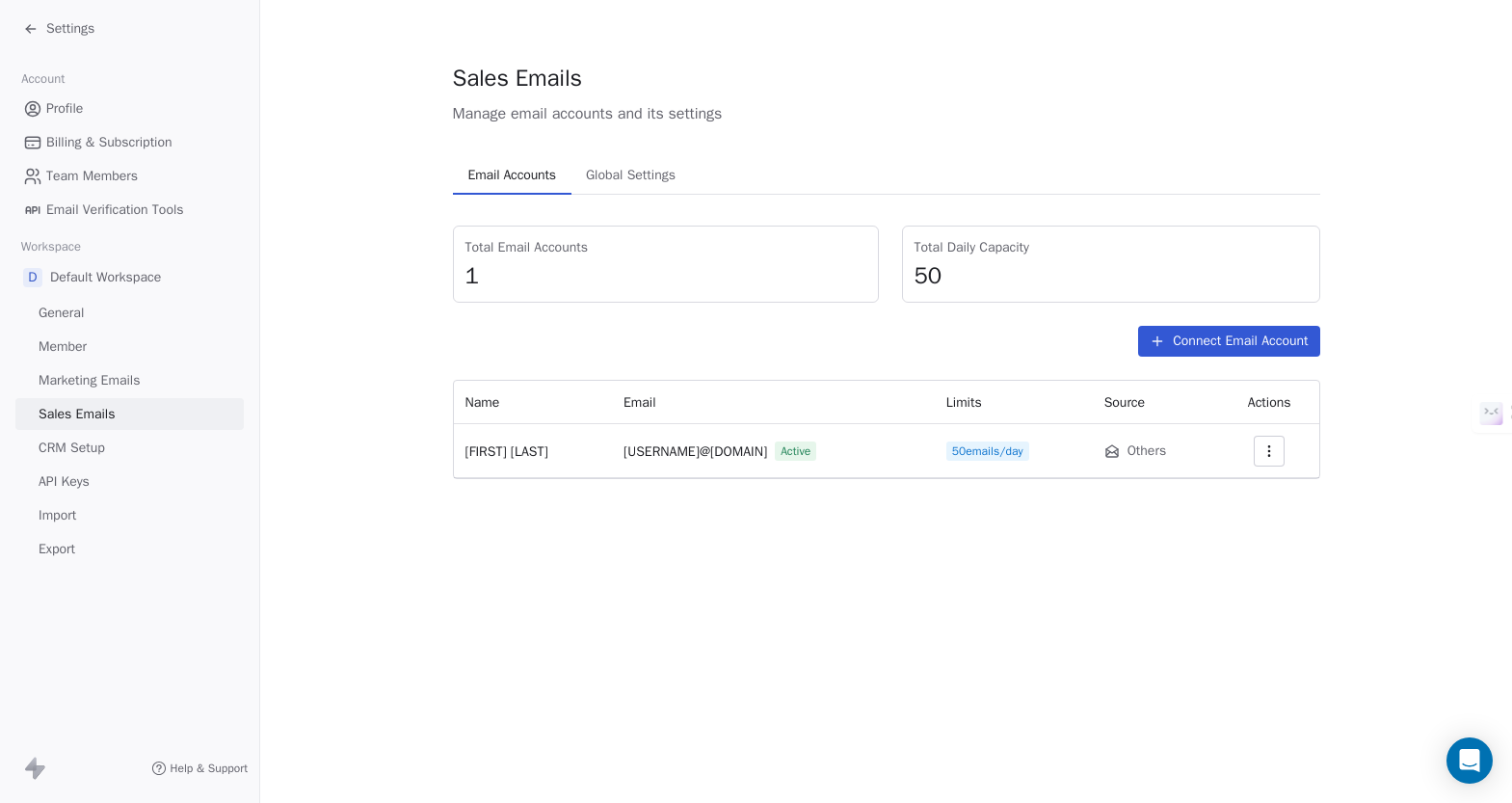 click on "CRM Setup" at bounding box center [71, 447] 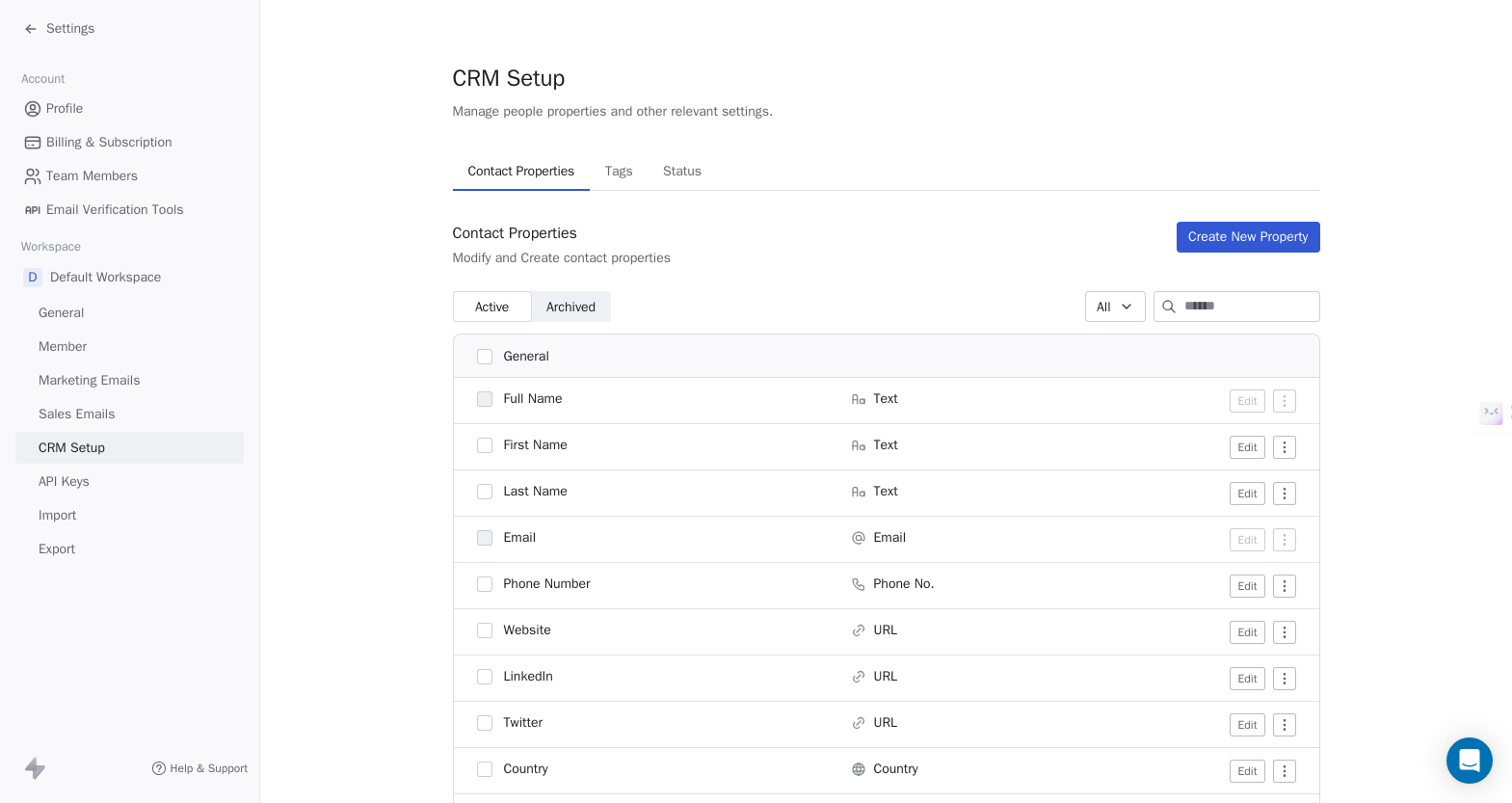 click on "Marketing Emails" at bounding box center (89, 380) 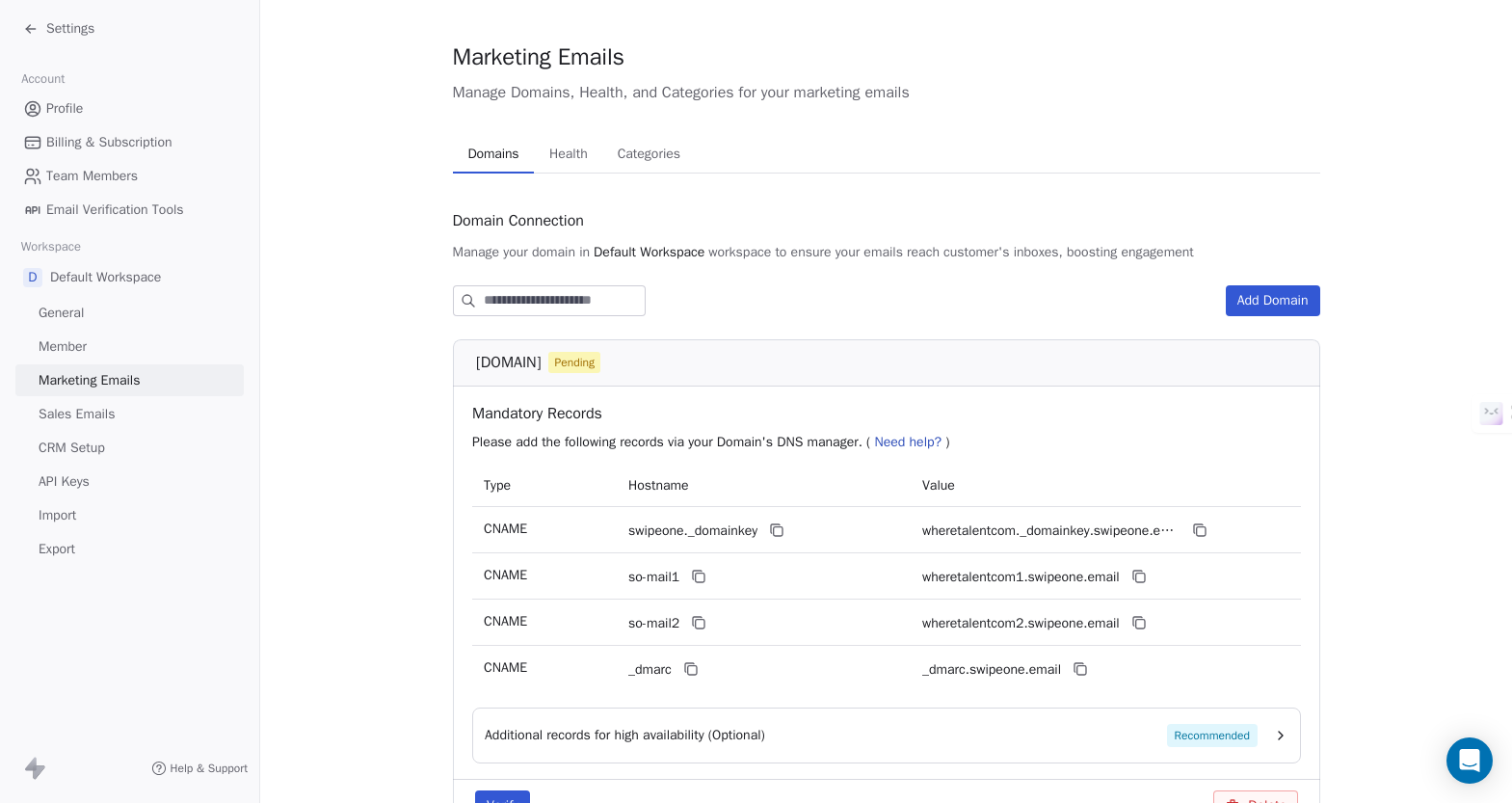 scroll, scrollTop: 143, scrollLeft: 0, axis: vertical 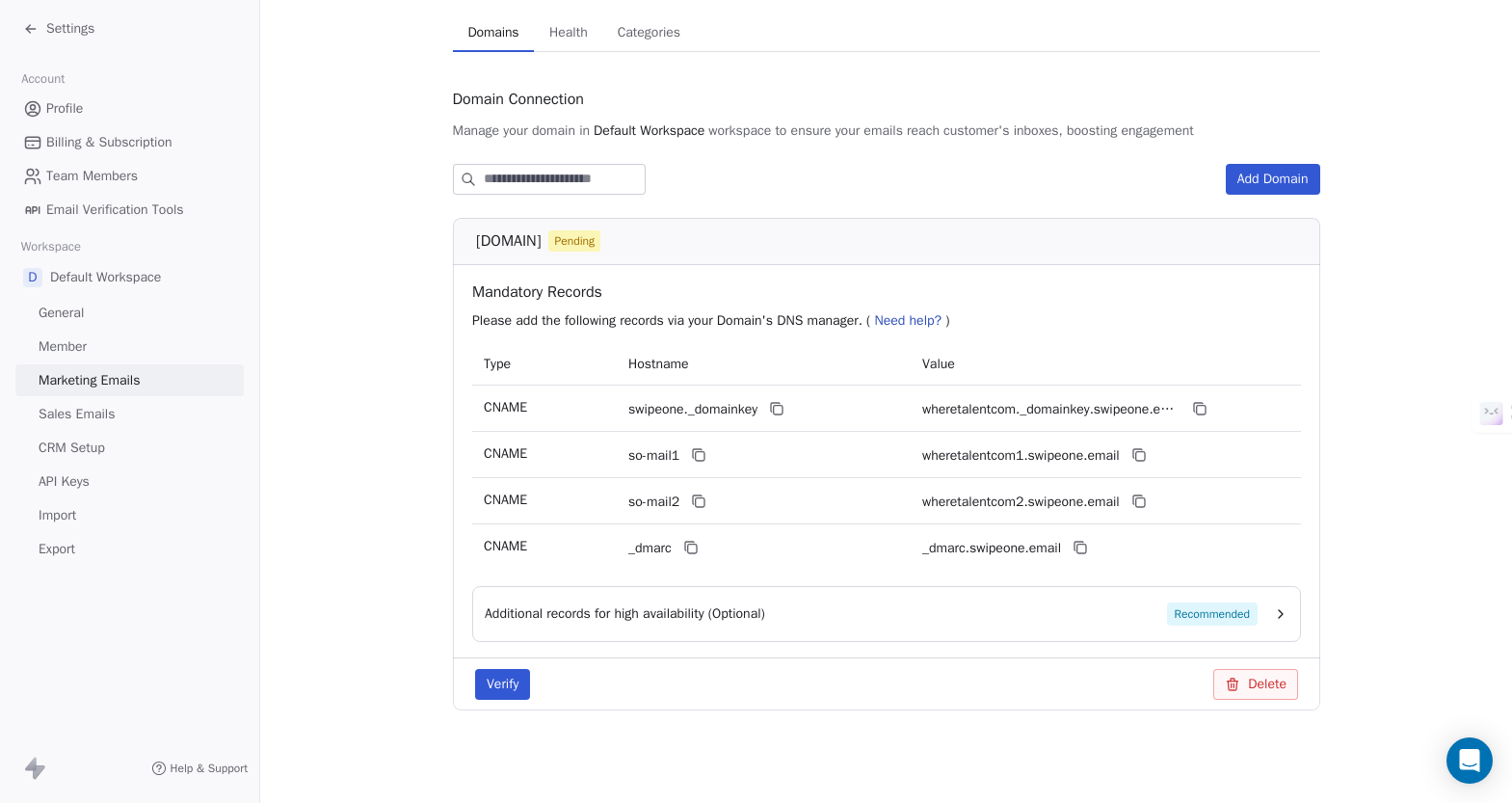click on "Verify" at bounding box center (502, 684) 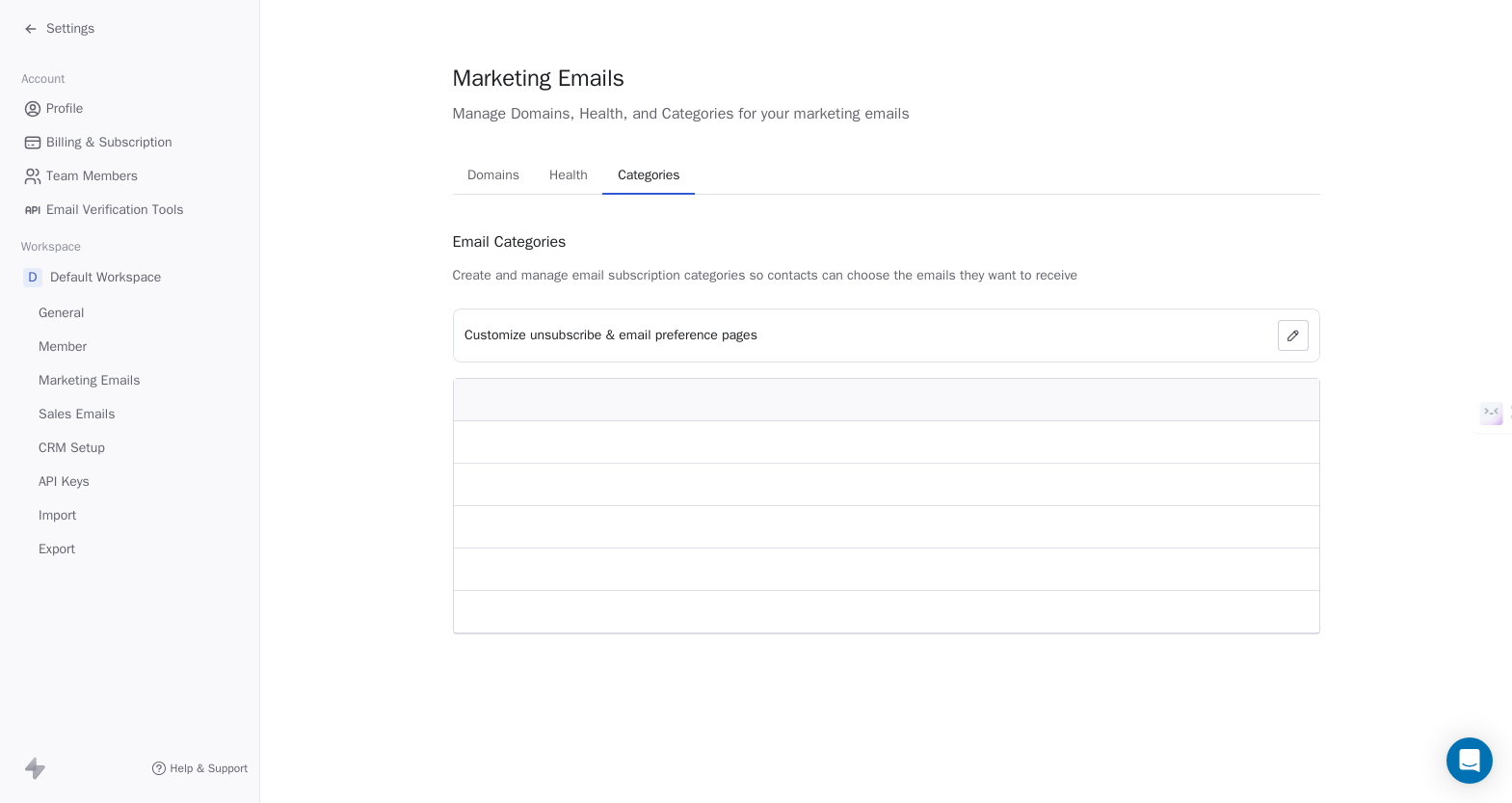 scroll, scrollTop: 0, scrollLeft: 0, axis: both 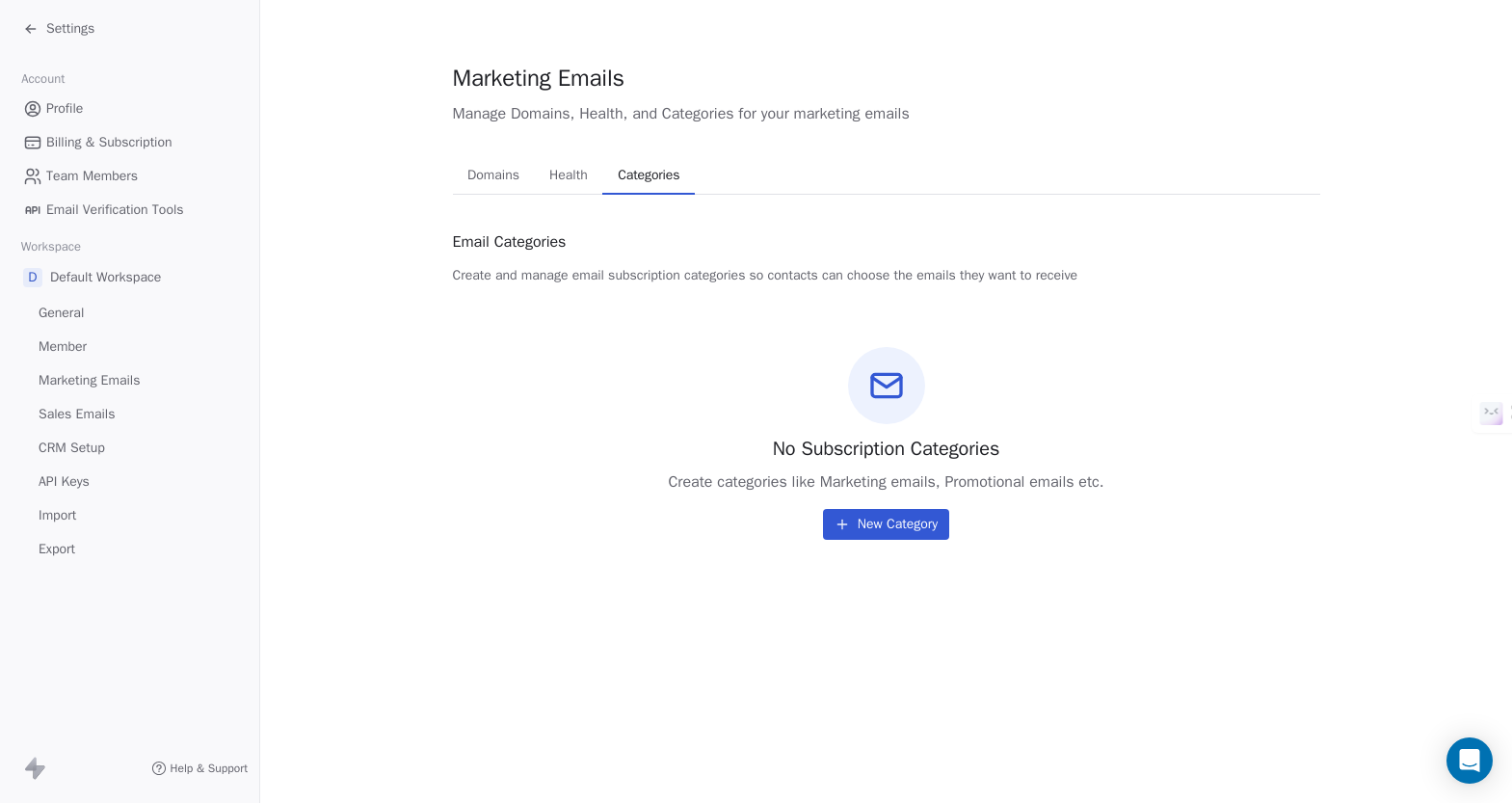 click on "Email Verification Tools" at bounding box center [115, 209] 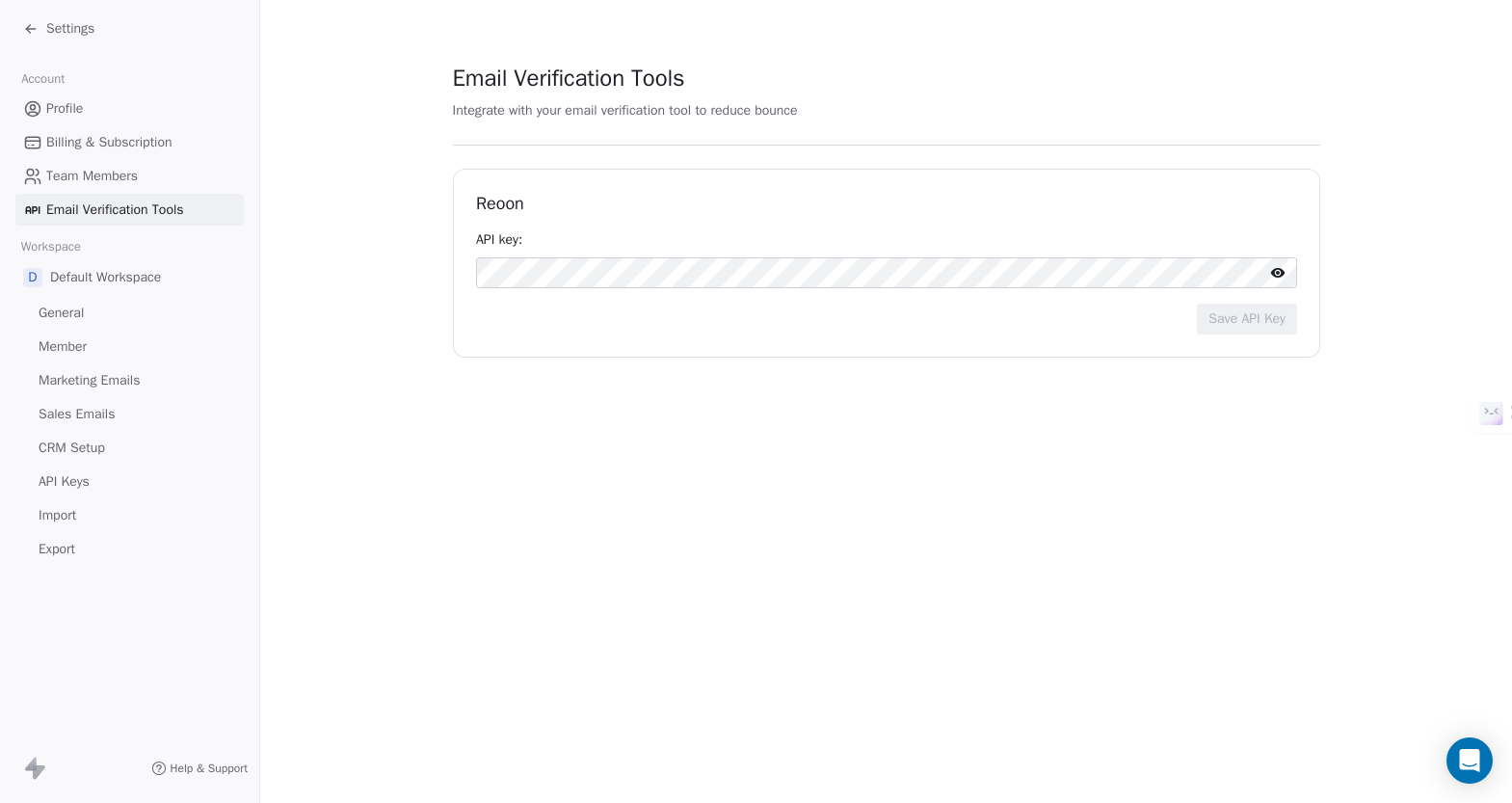 click on "Profile" at bounding box center (65, 108) 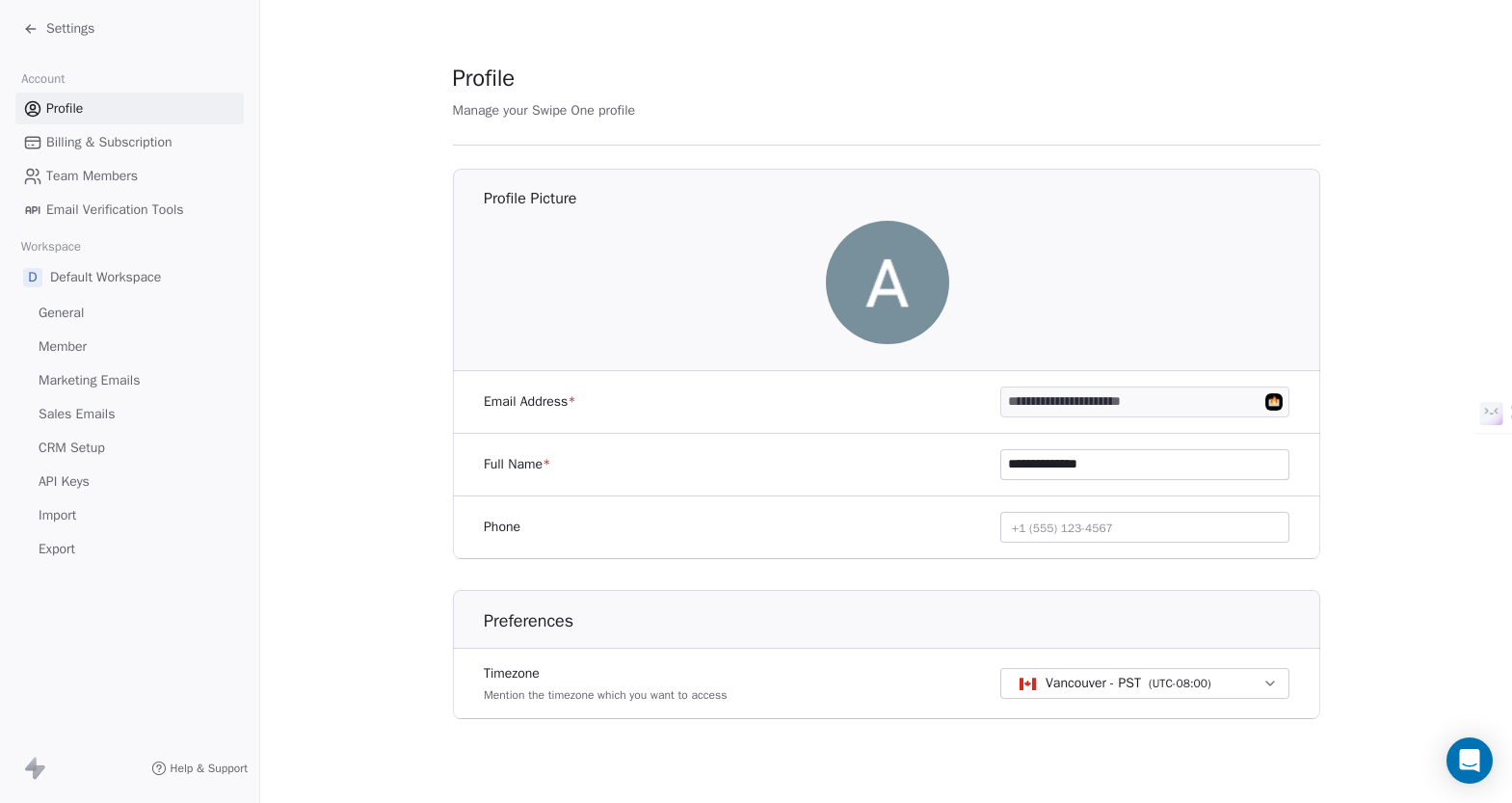 click 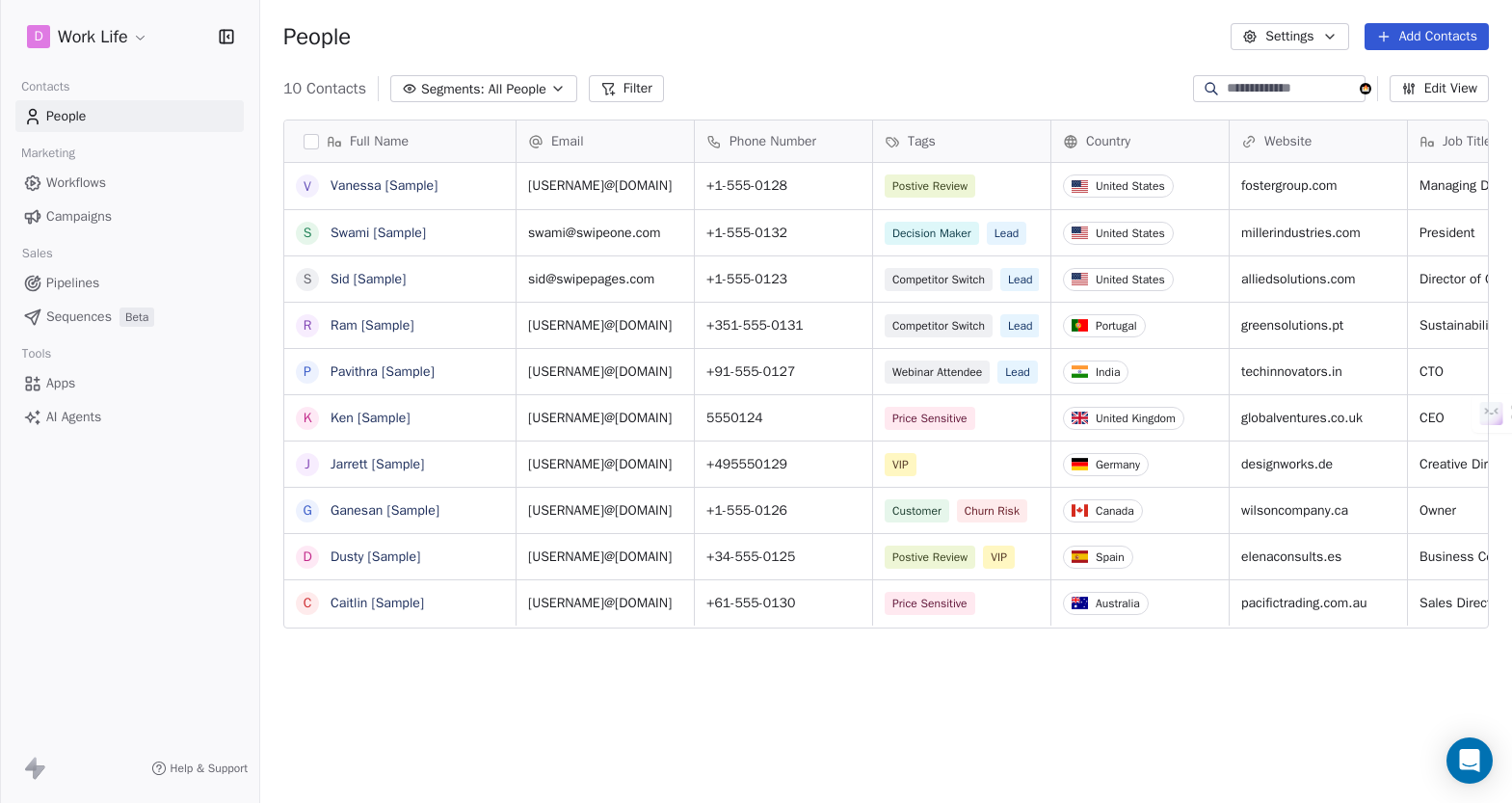 scroll, scrollTop: 15, scrollLeft: 15, axis: both 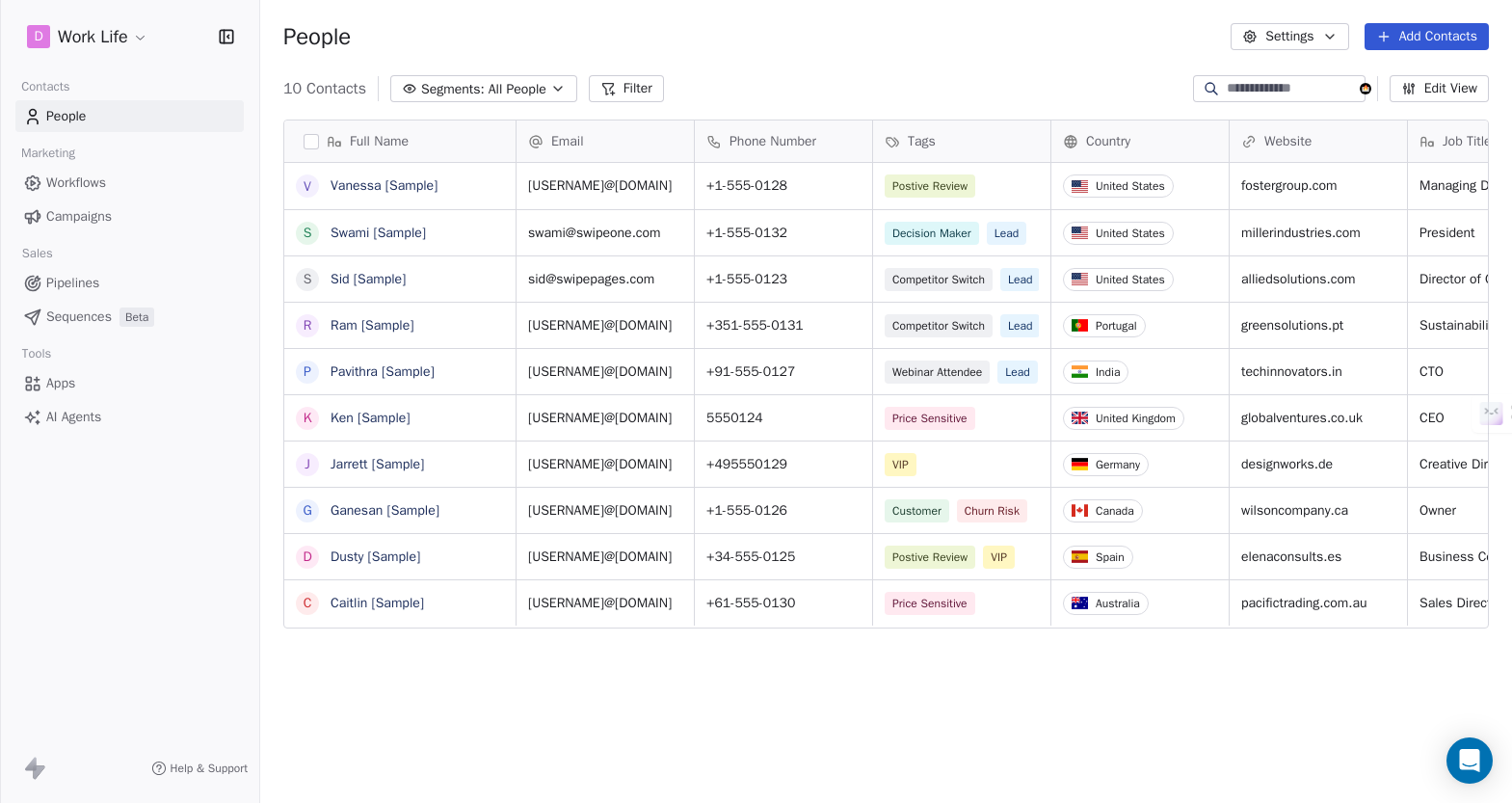 click on "Workflows" at bounding box center [76, 182] 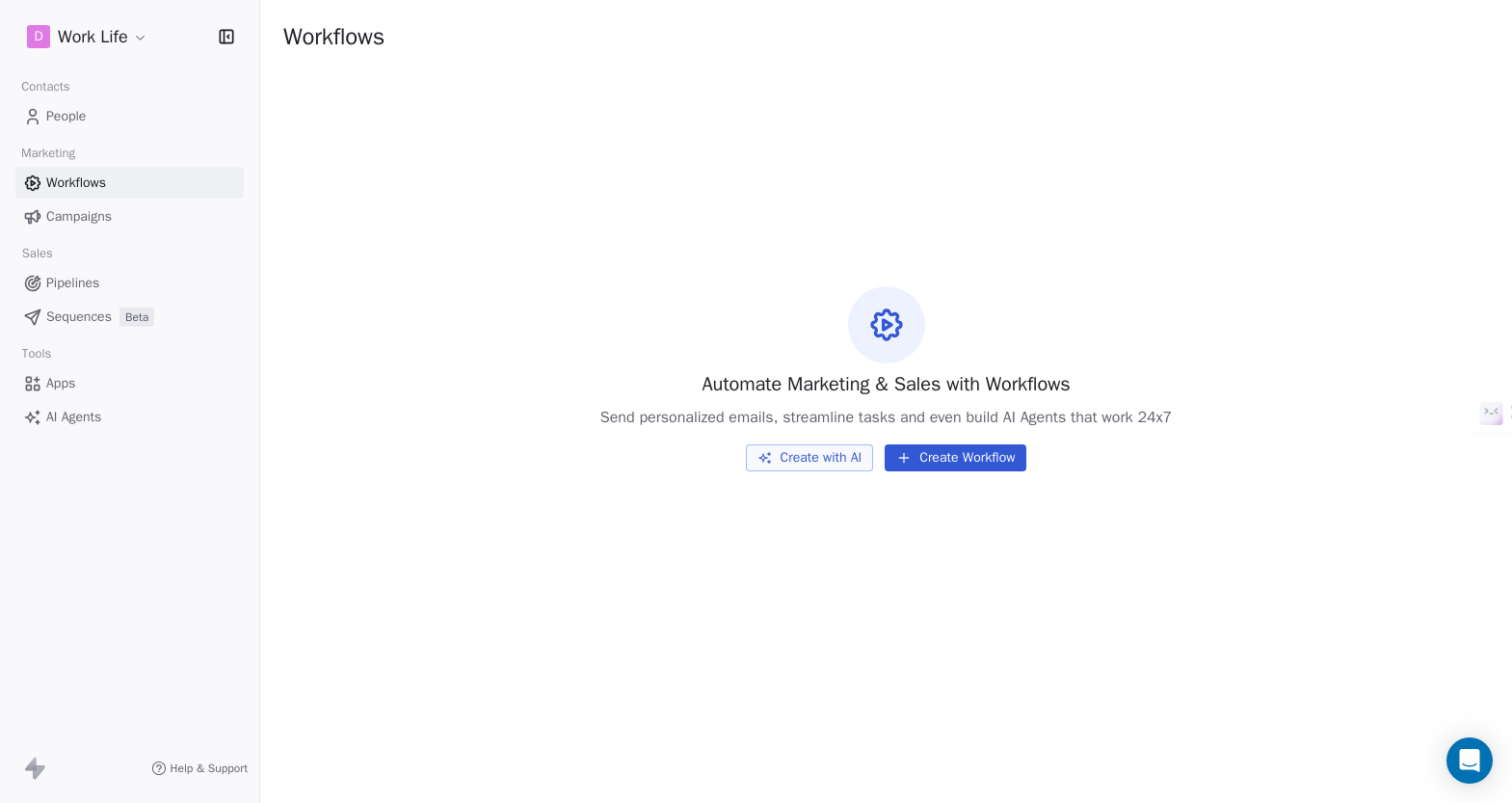 click on "D Work Life Contacts People Marketing Workflows Campaigns Sales Pipelines Sequences Beta Tools Apps AI Agents Help & Support Workflows Automate Marketing & Sales with Workflows Send personalized emails, streamline tasks and even build AI Agents that work 24x7  Create with AI  Create Workflow" at bounding box center [756, 401] 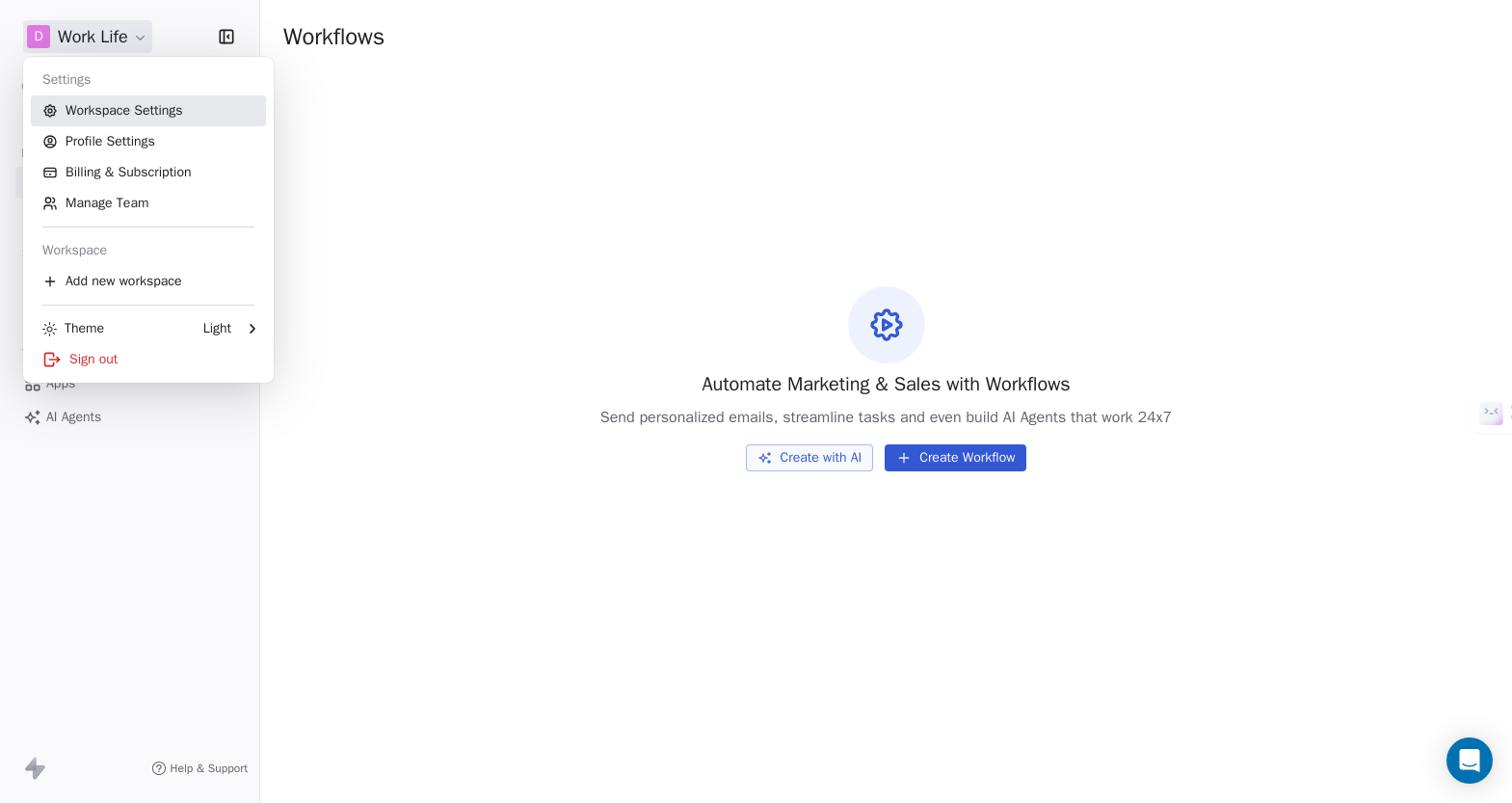 click on "Workspace Settings" at bounding box center [148, 111] 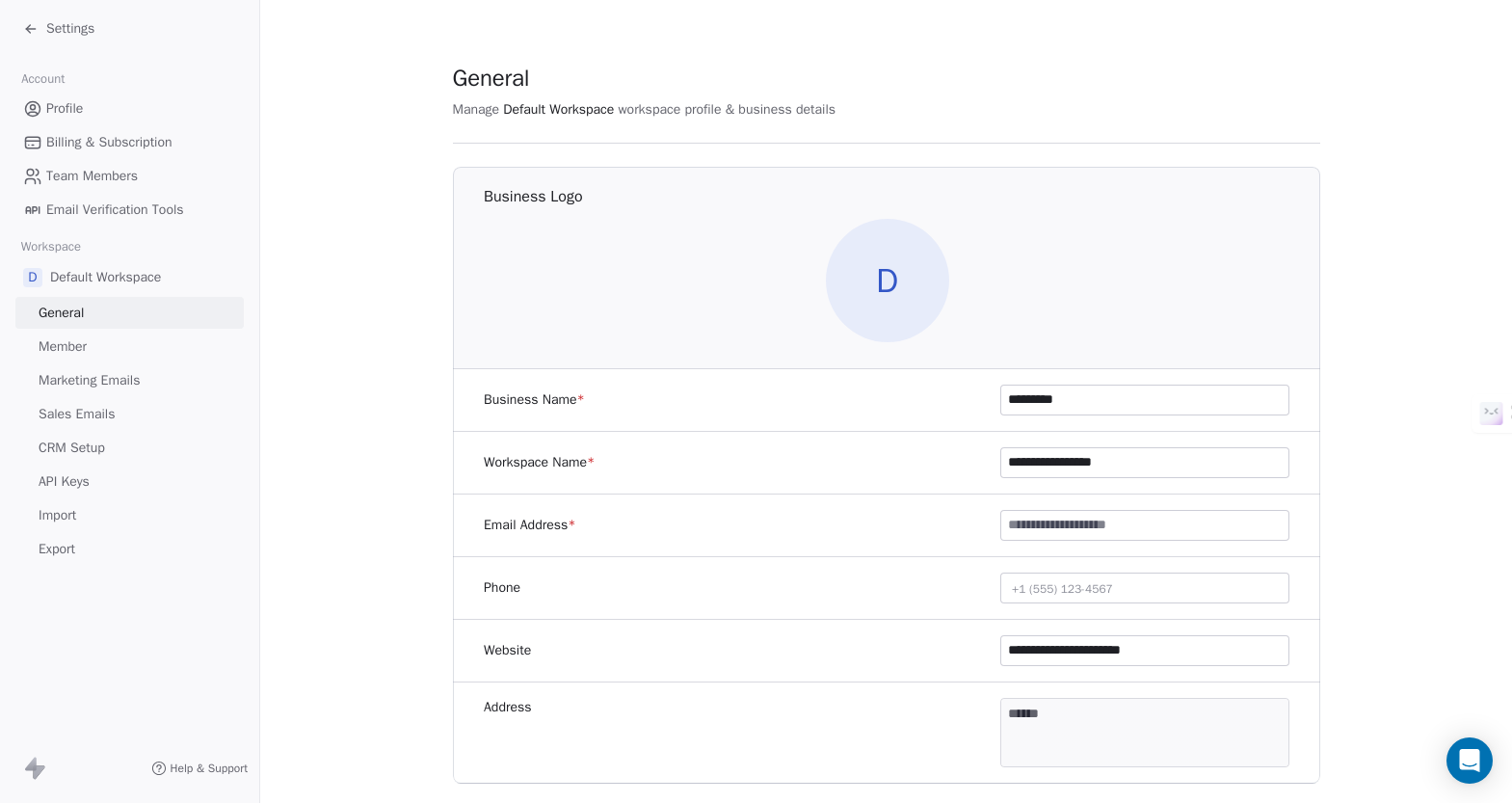click on "*********" at bounding box center [1145, 400] 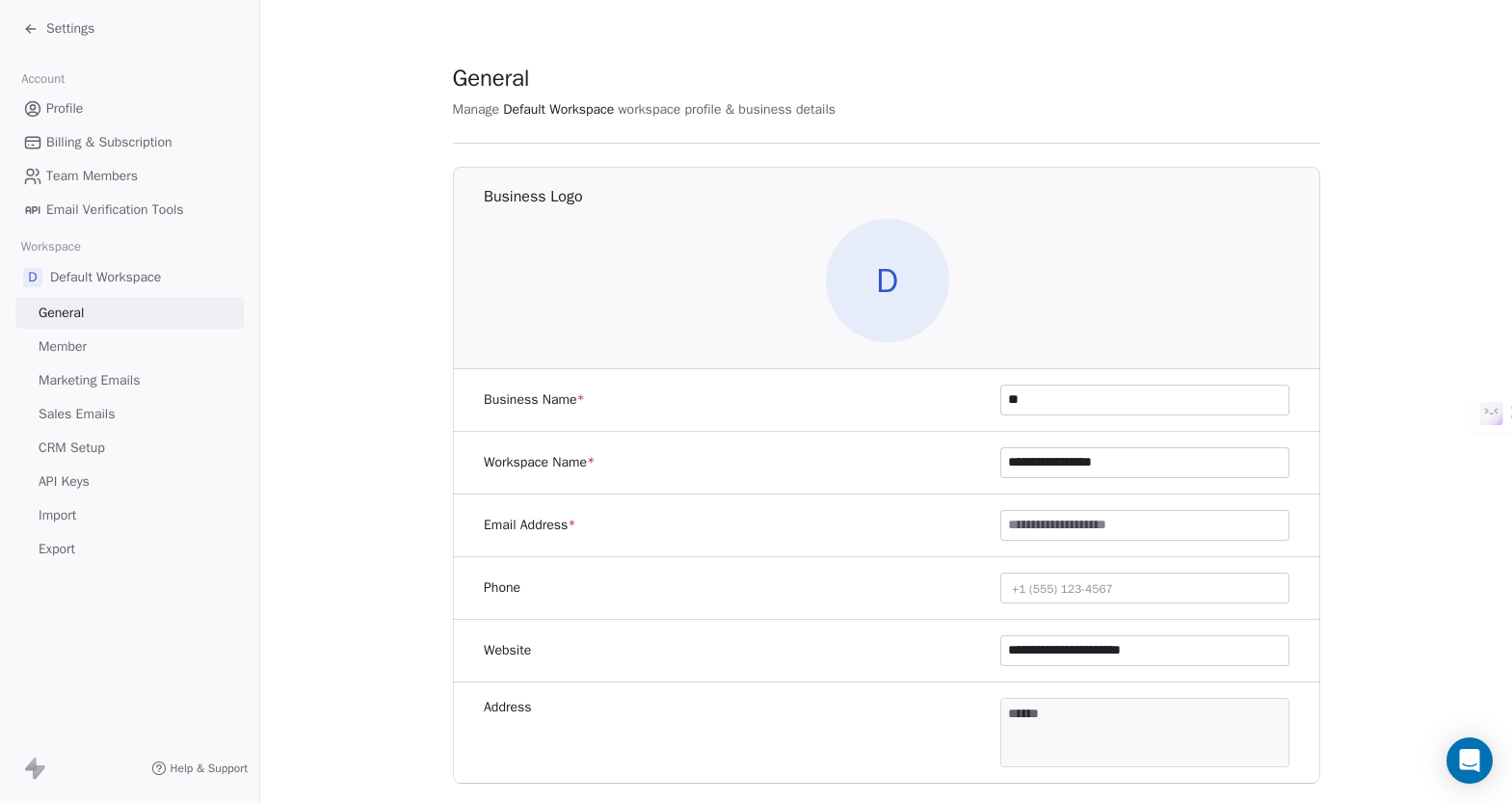 type on "*" 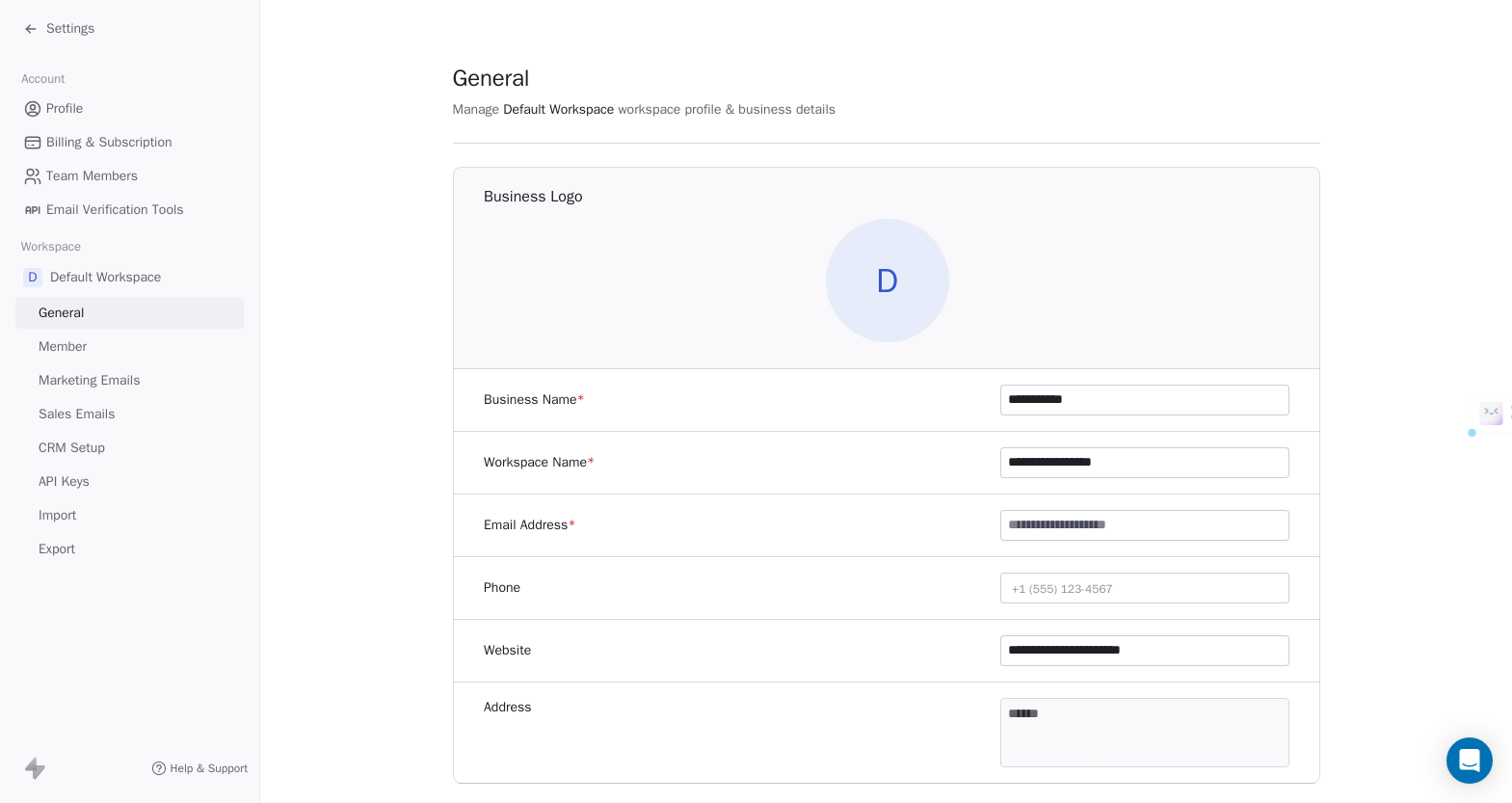 drag, startPoint x: 1138, startPoint y: 402, endPoint x: 982, endPoint y: 391, distance: 156.38734 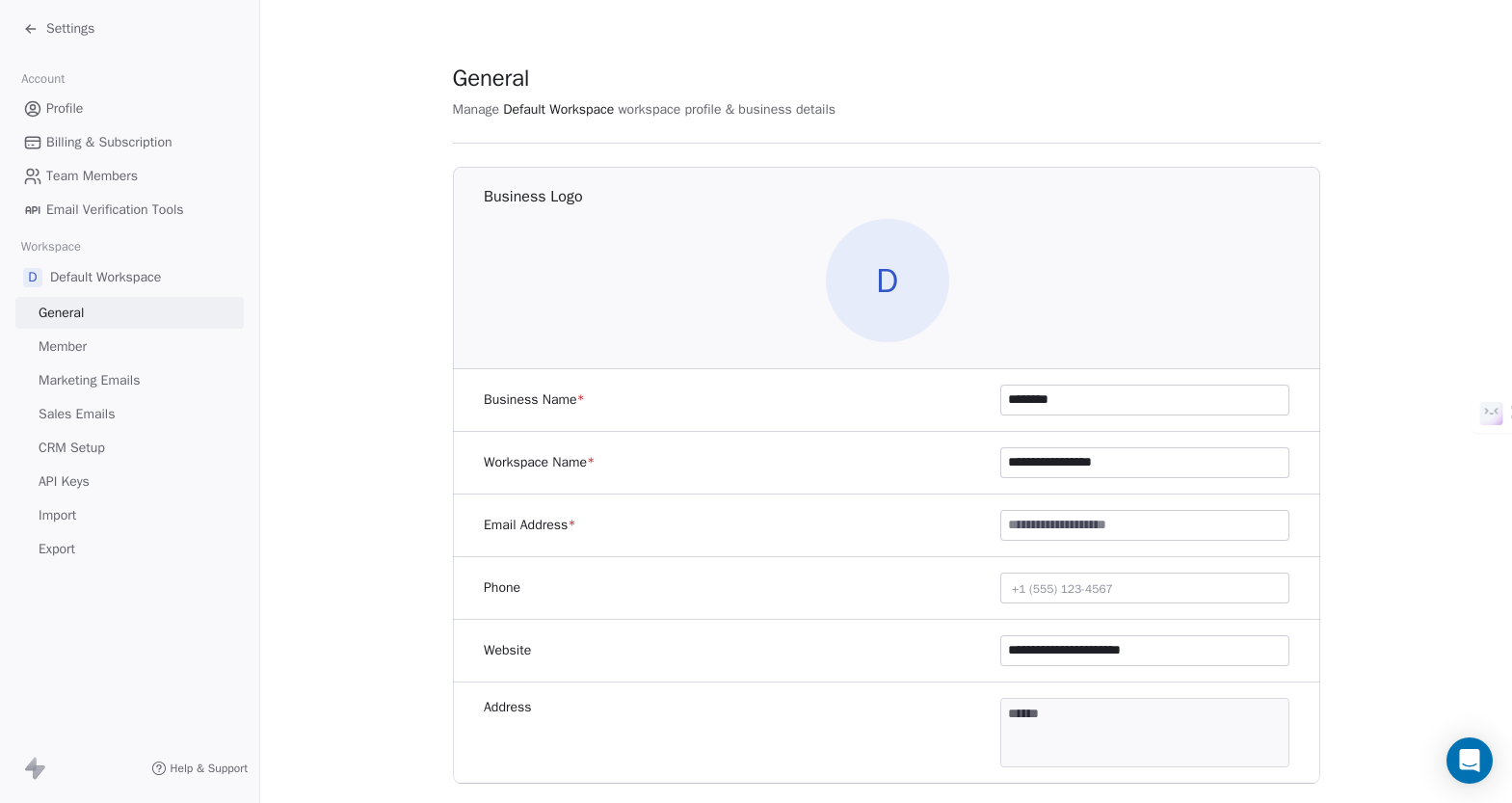 type on "*********" 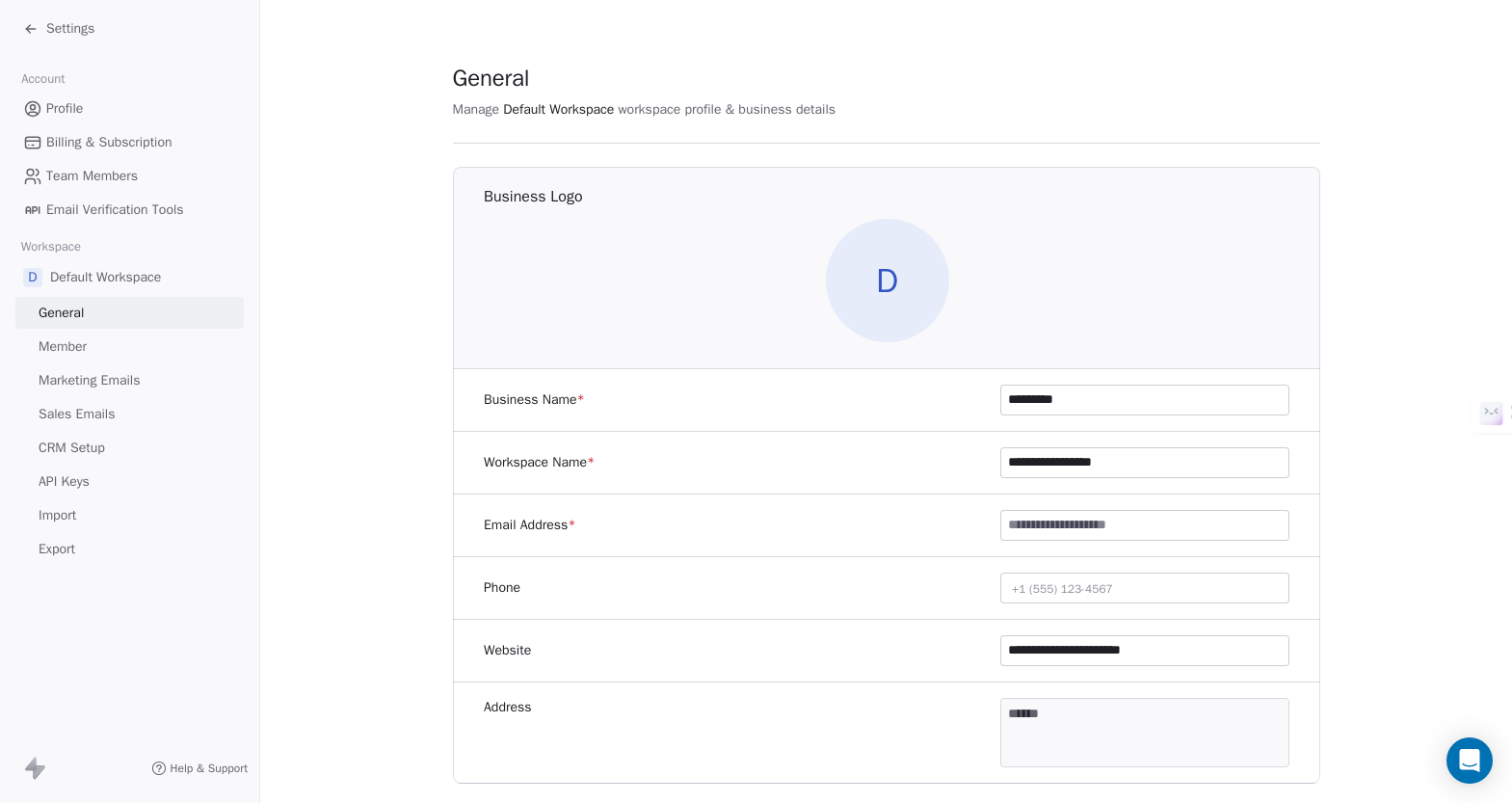 click on "**********" at bounding box center [1145, 463] 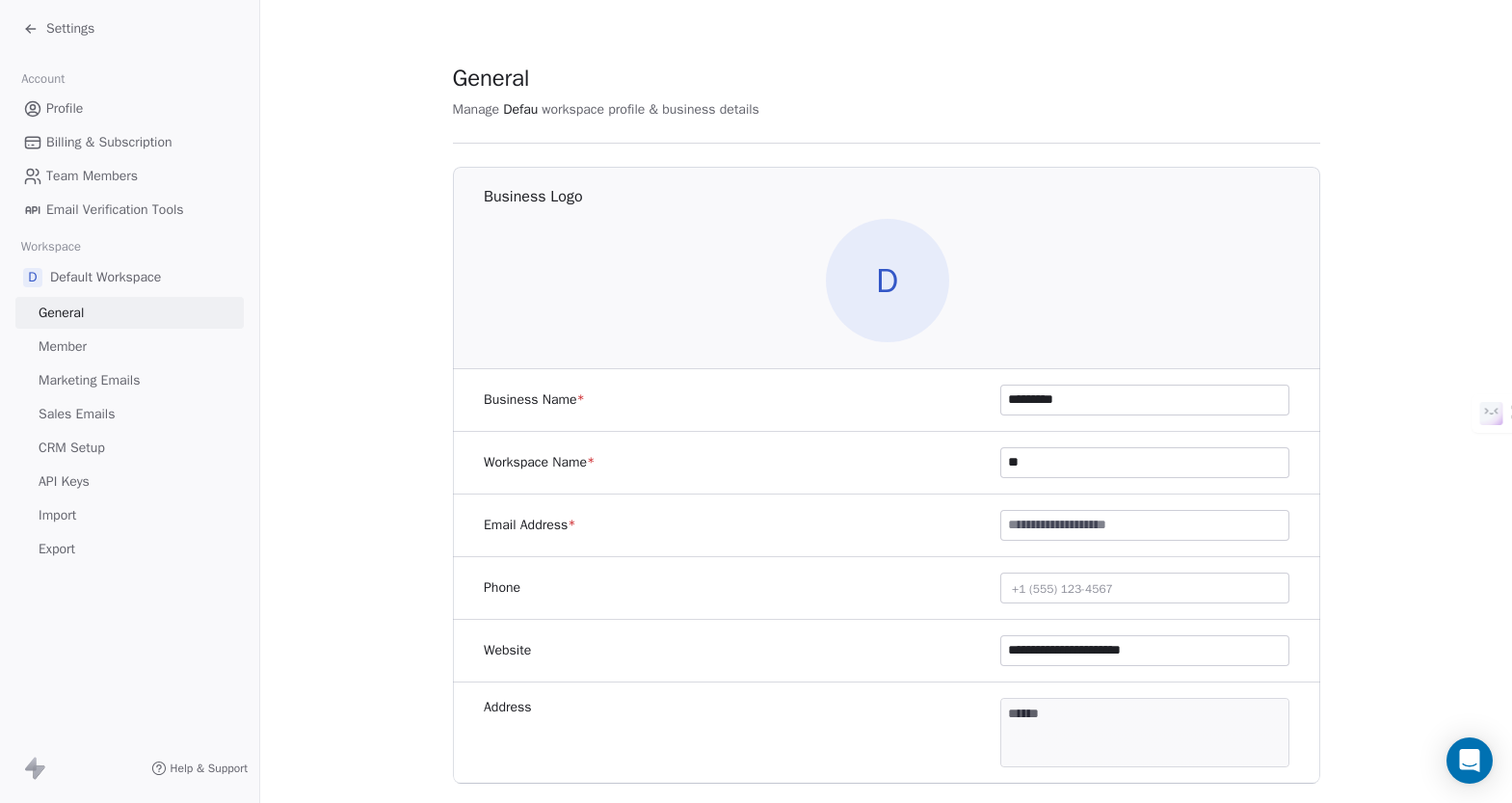 type on "*" 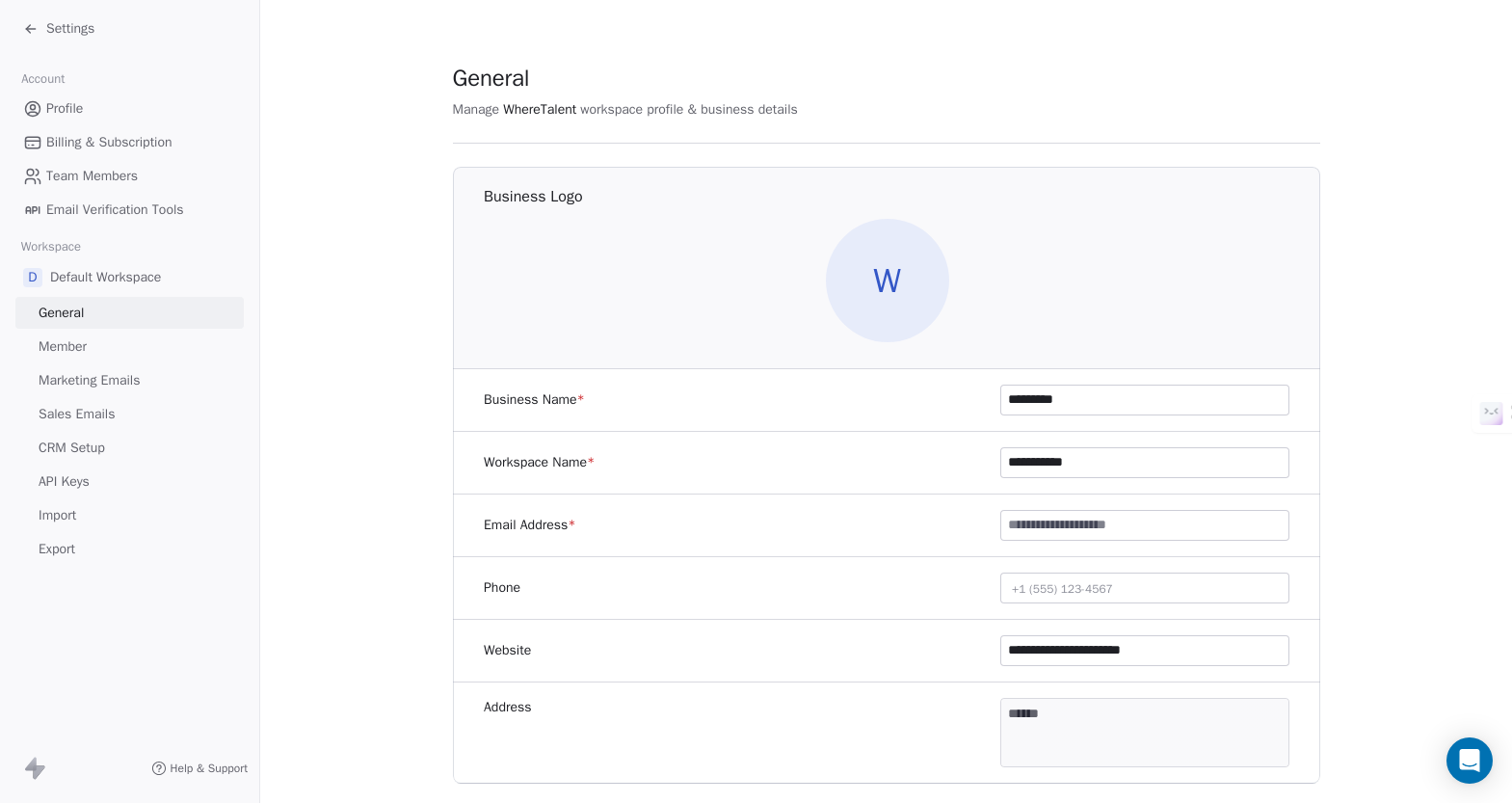 type on "**********" 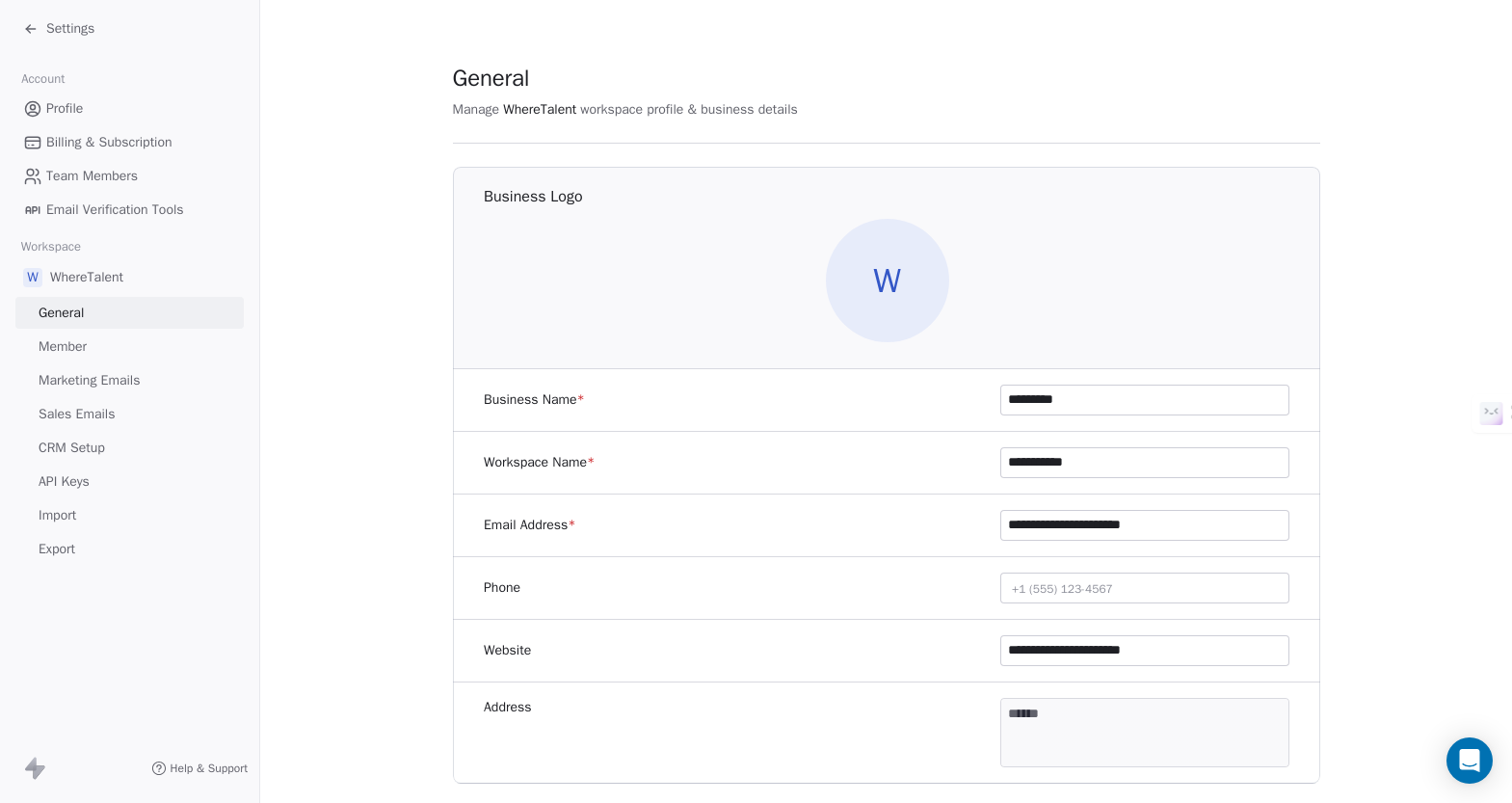 type on "**********" 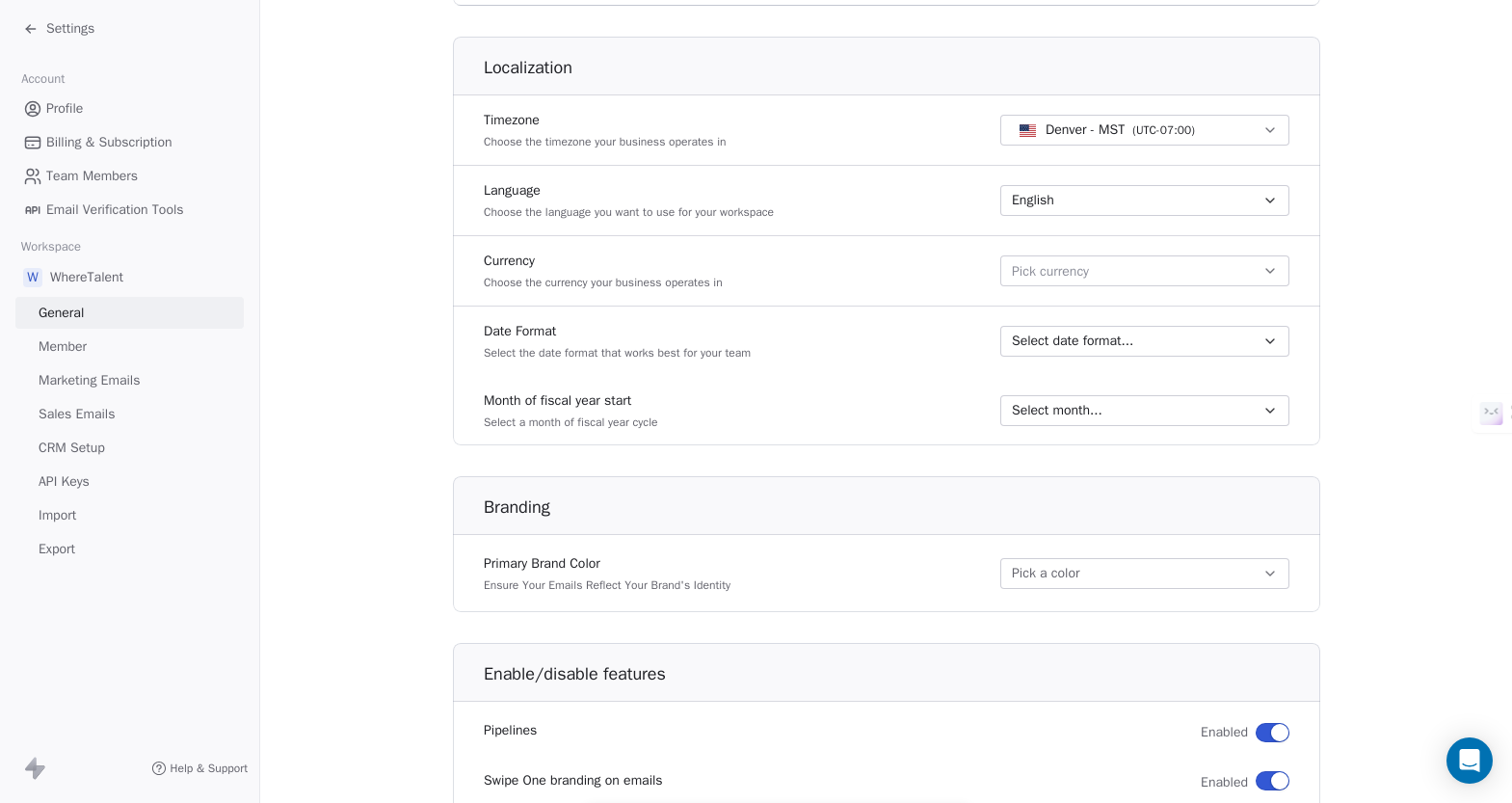 scroll, scrollTop: 1002, scrollLeft: 0, axis: vertical 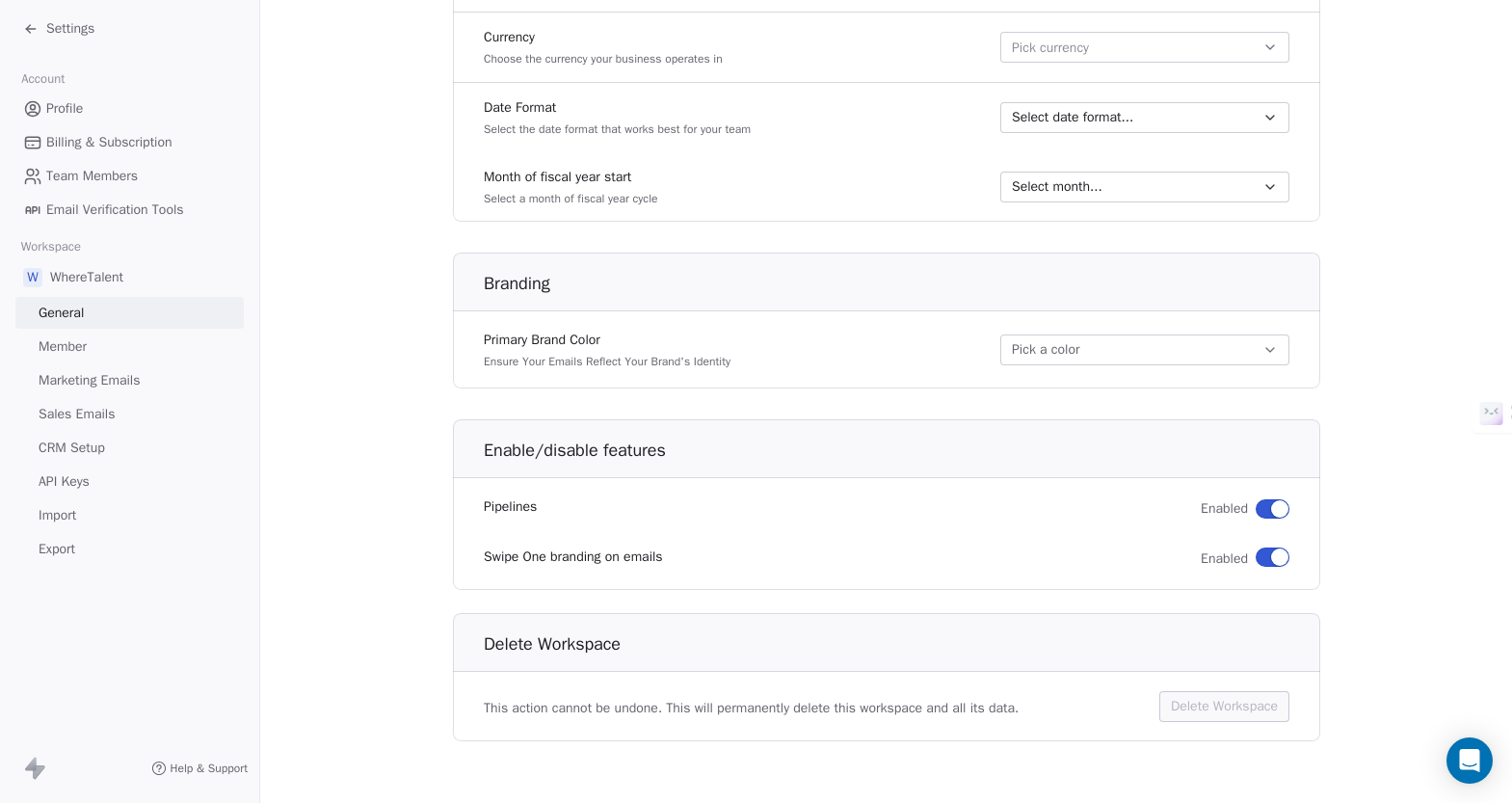 click at bounding box center (1272, 557) 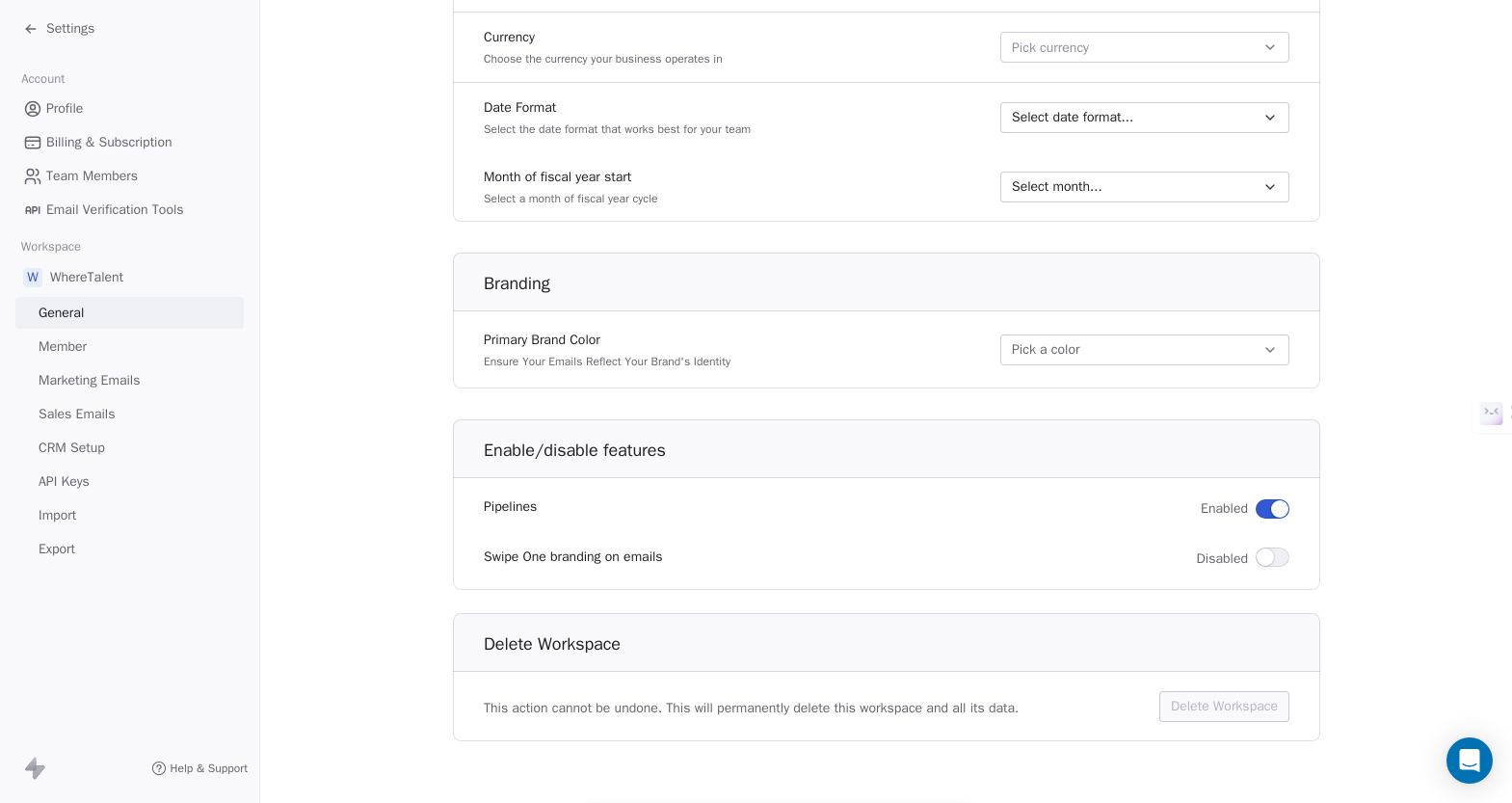 click on "Pick a color" at bounding box center (1145, 350) 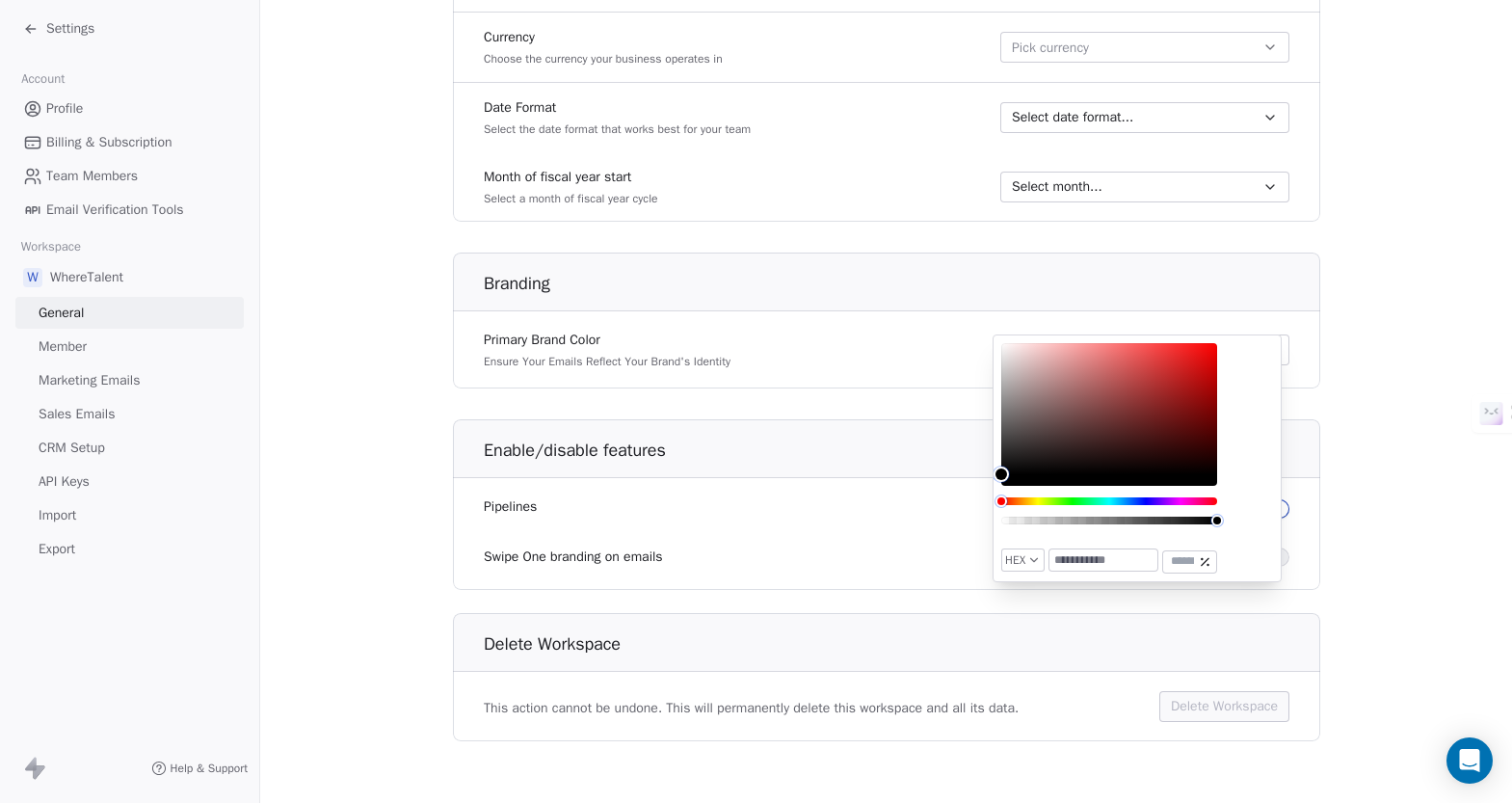 click on "**********" at bounding box center (886, -99) 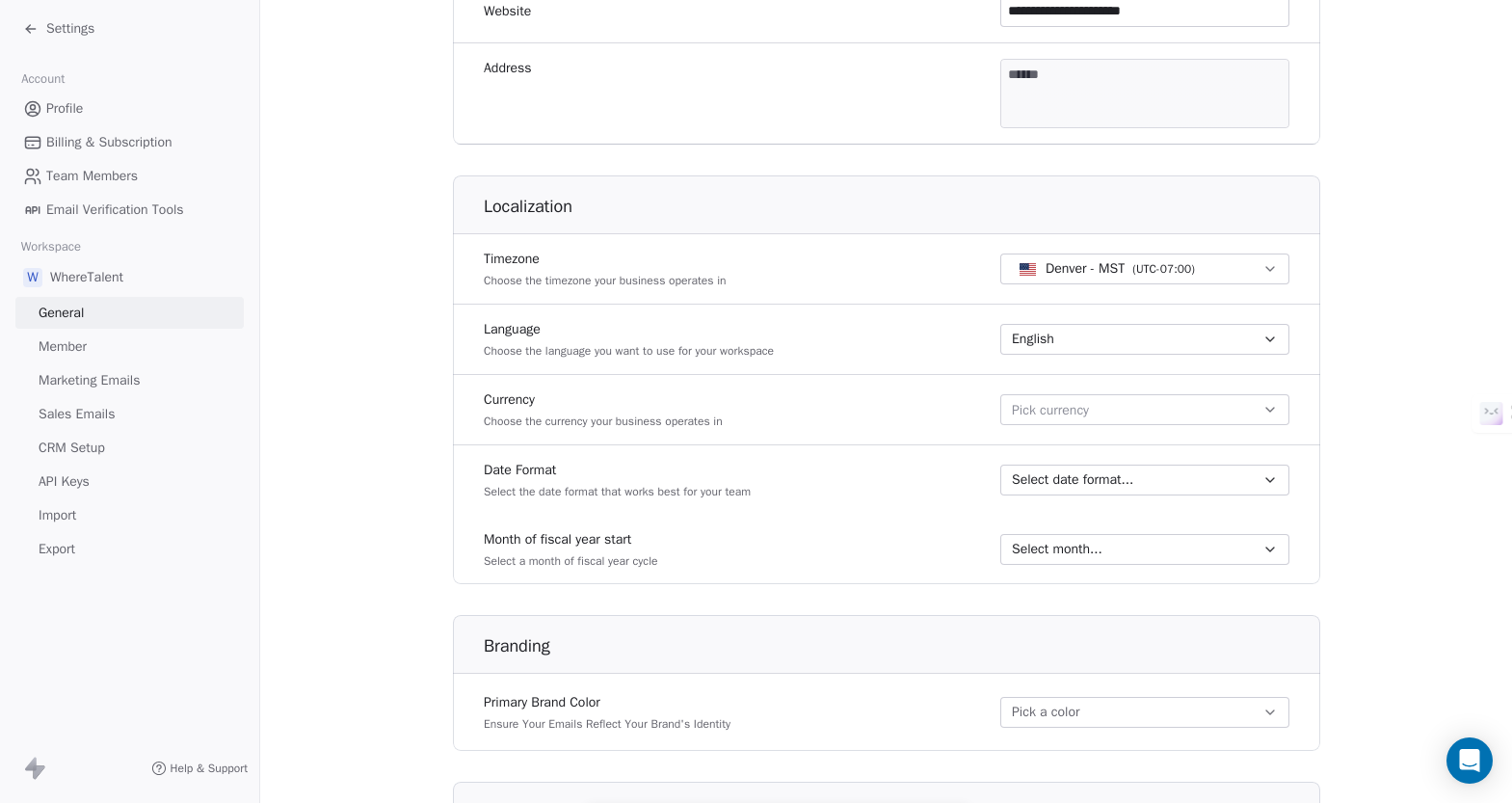 scroll, scrollTop: 0, scrollLeft: 0, axis: both 